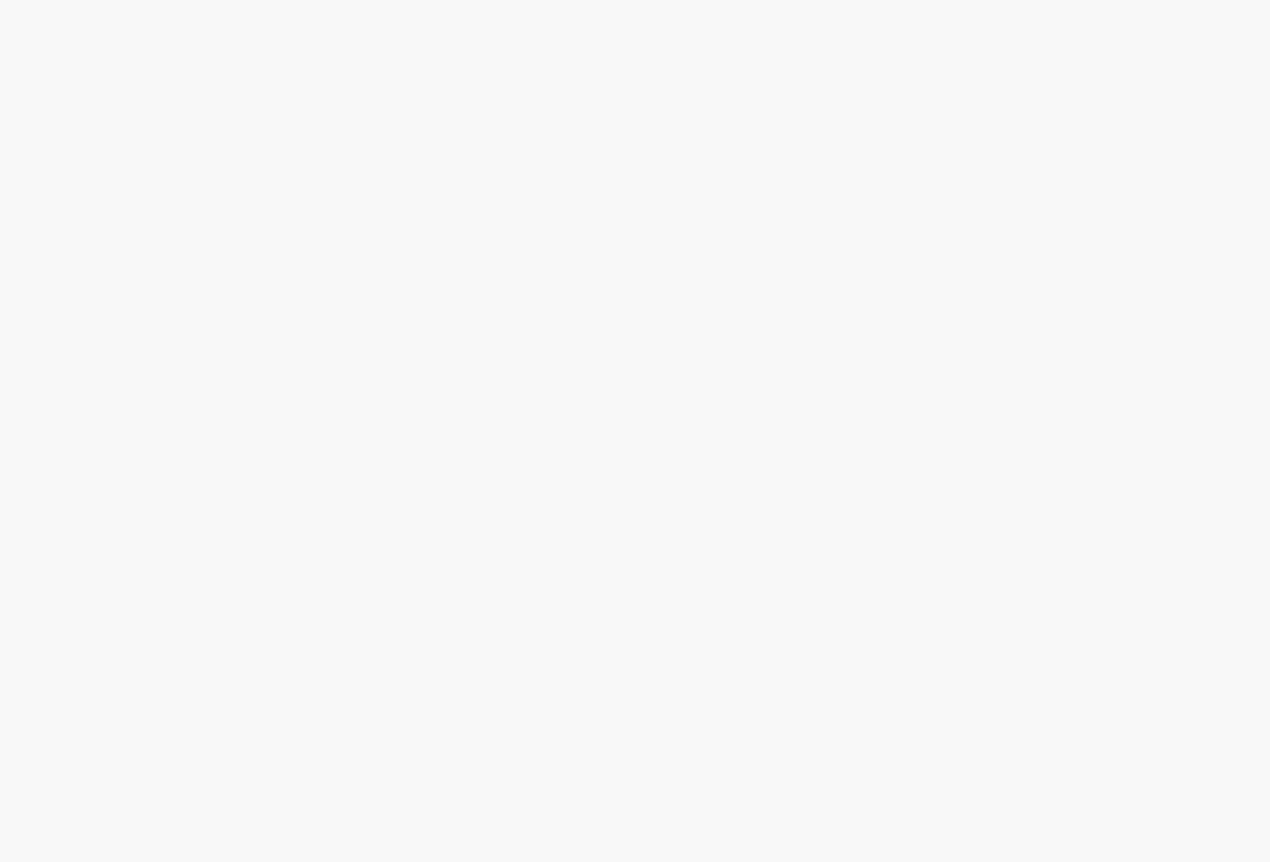scroll, scrollTop: 0, scrollLeft: 0, axis: both 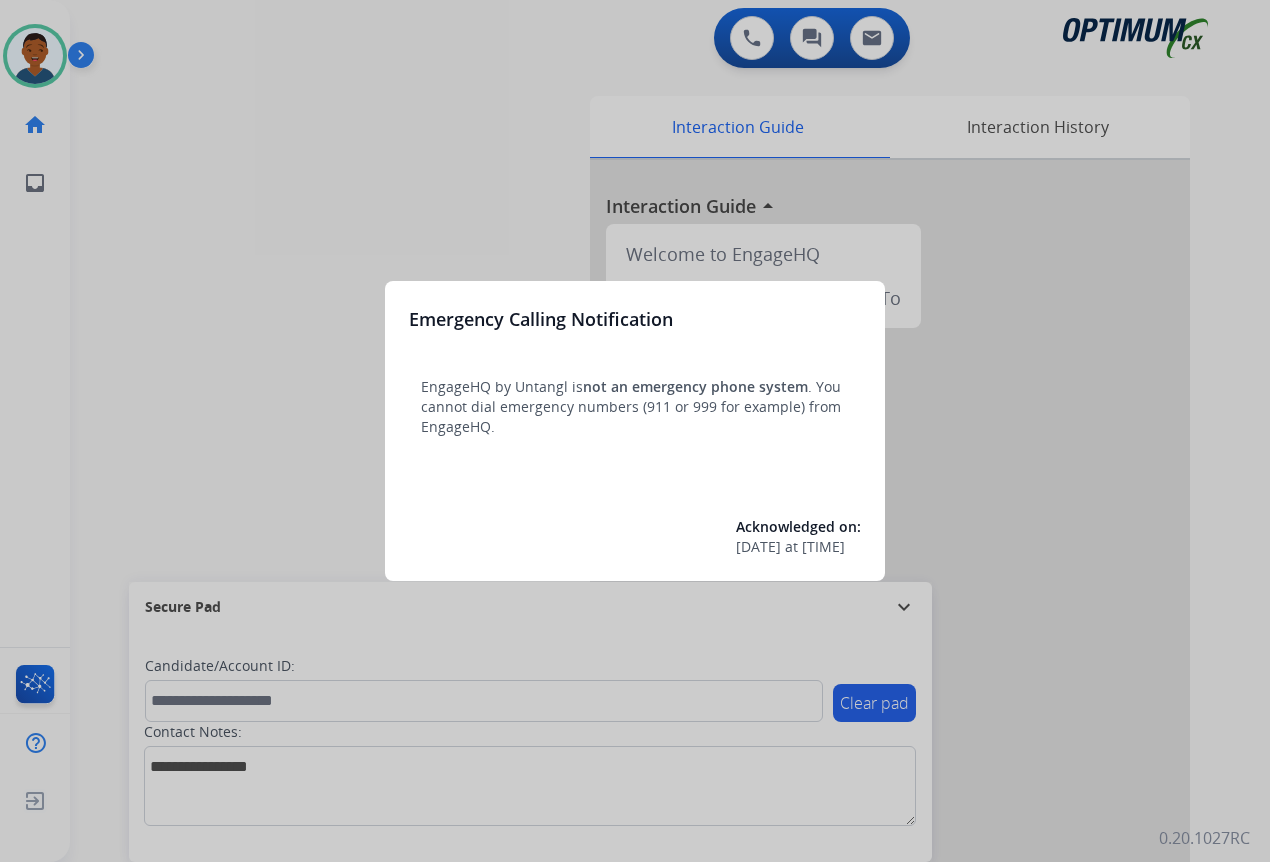 click at bounding box center [635, 431] 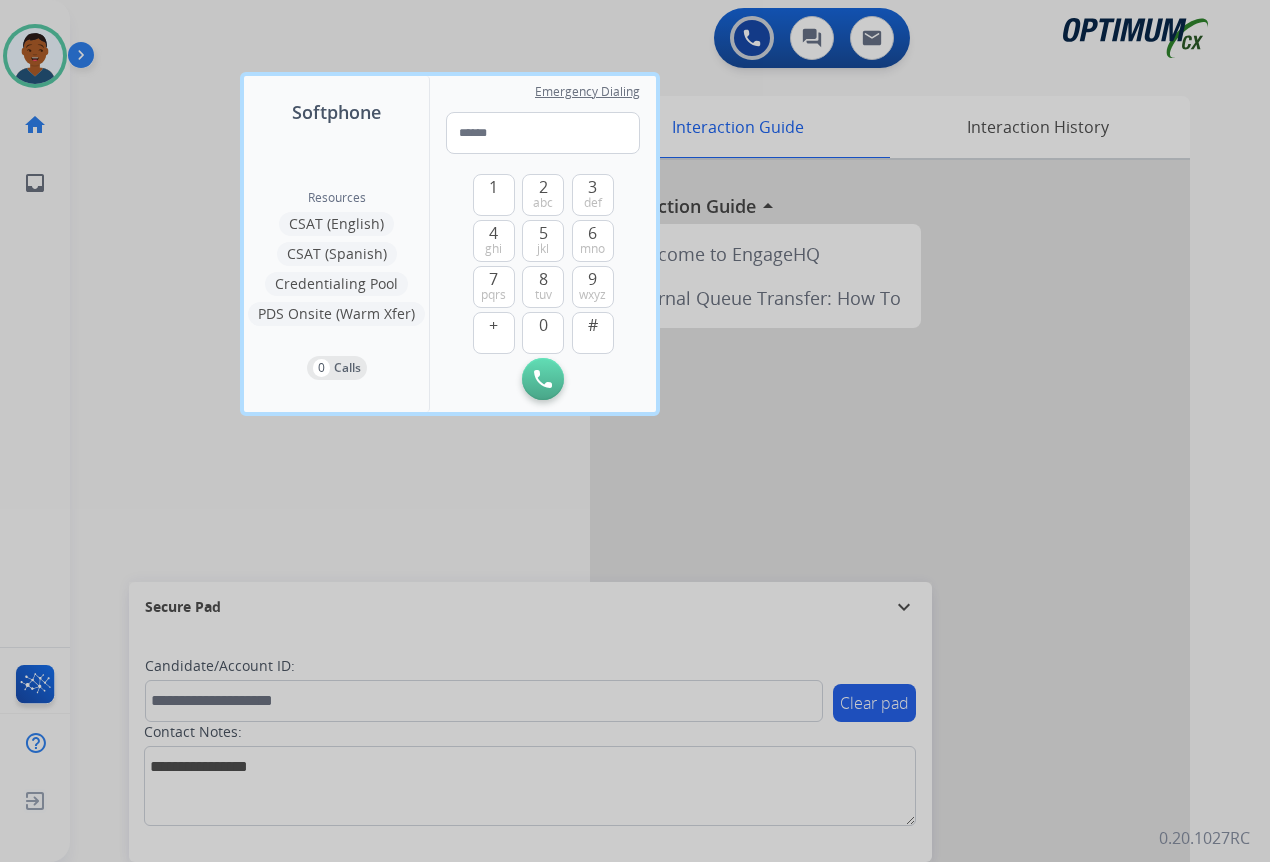 click at bounding box center [635, 431] 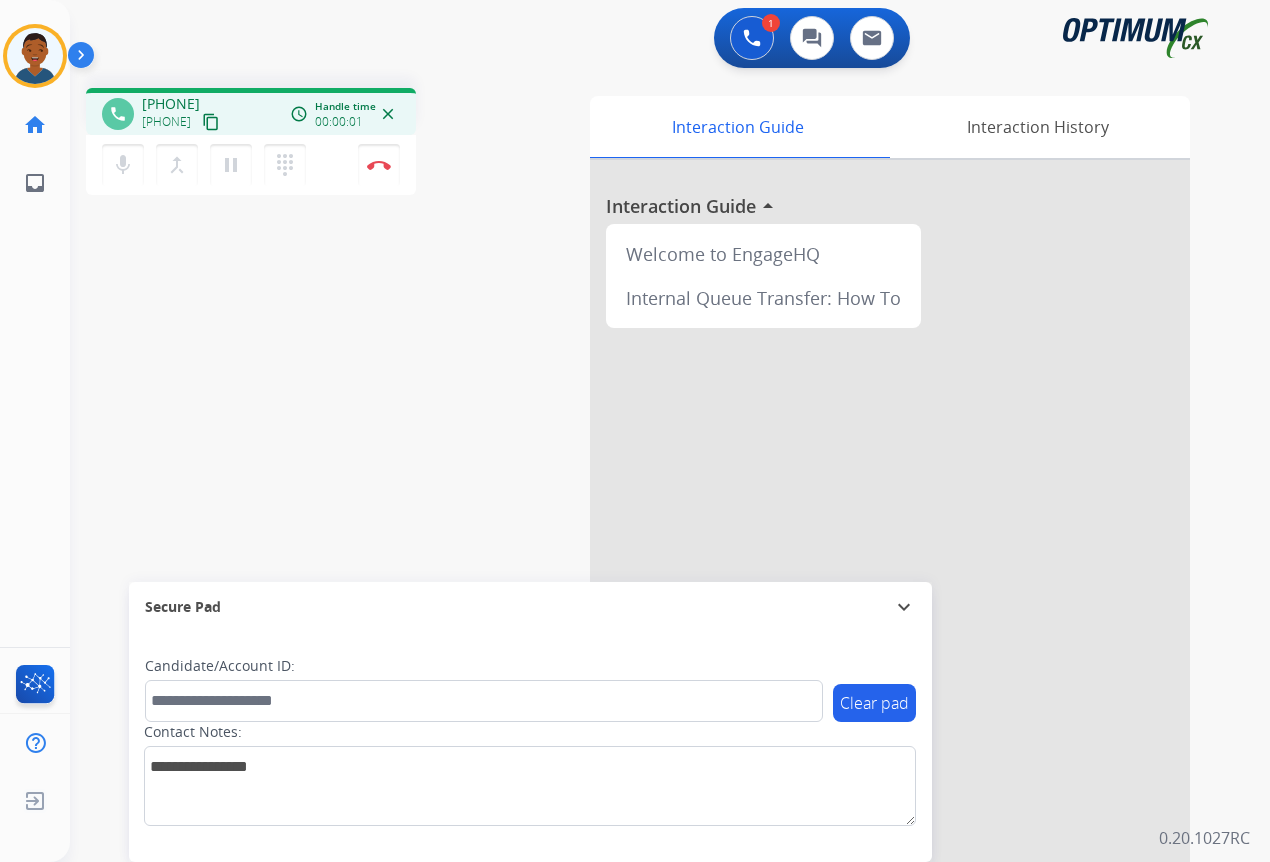 click on "content_copy" at bounding box center [211, 122] 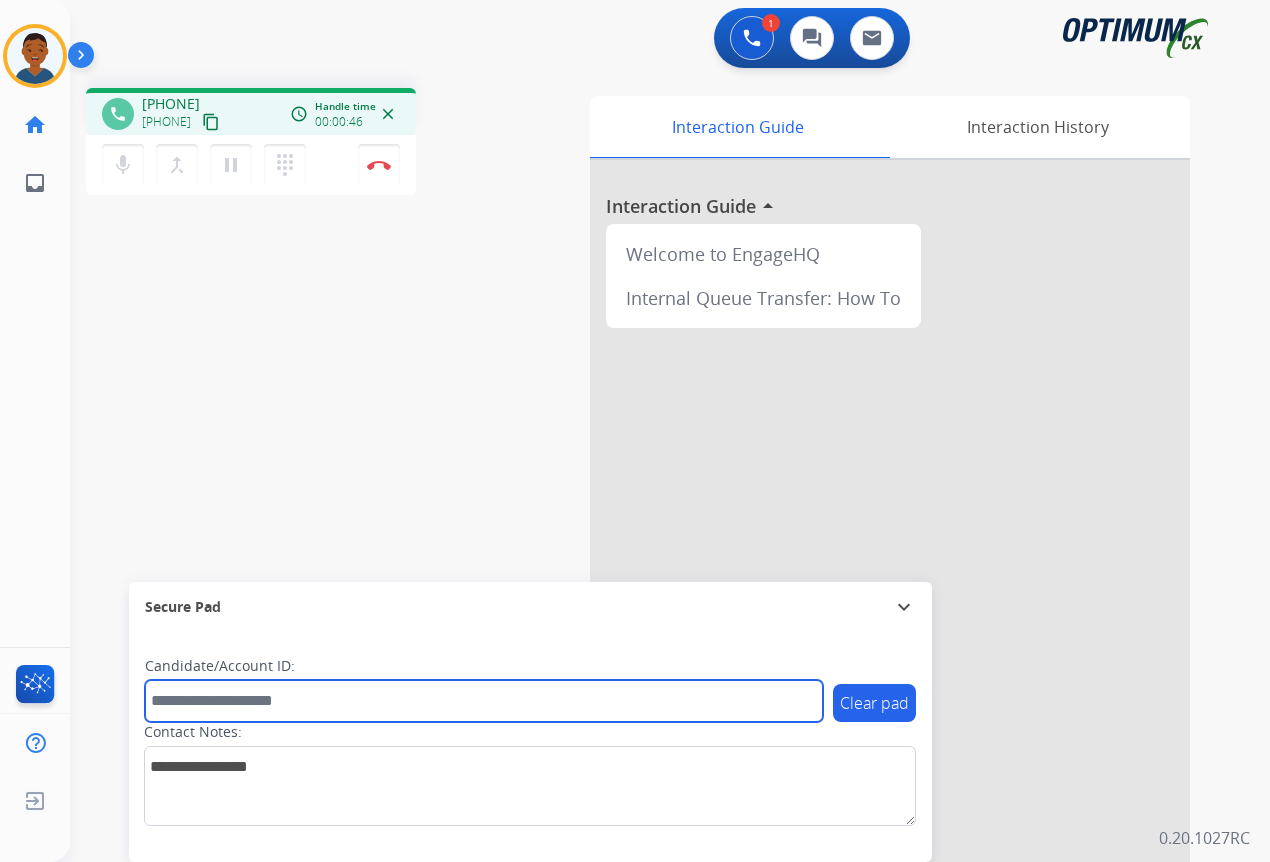 click at bounding box center (484, 701) 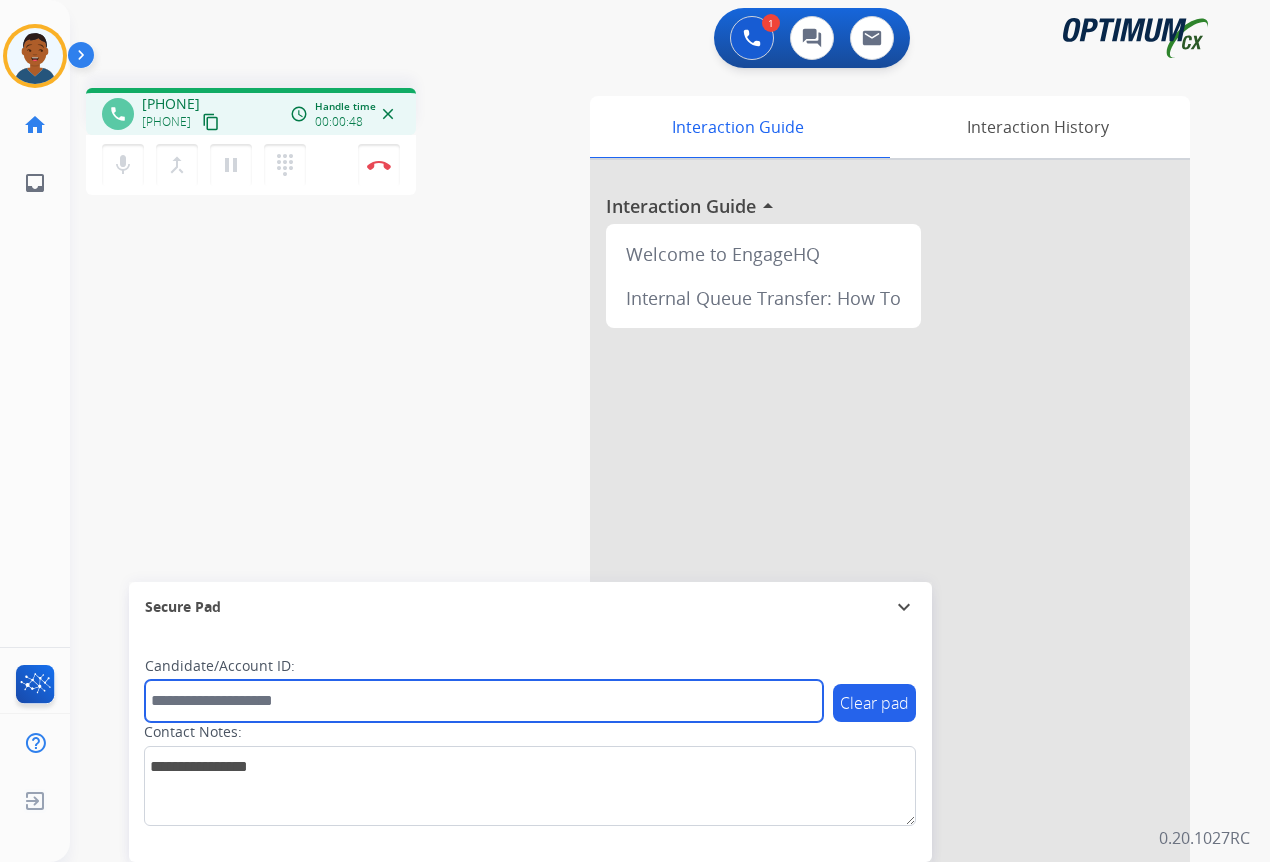 paste on "*******" 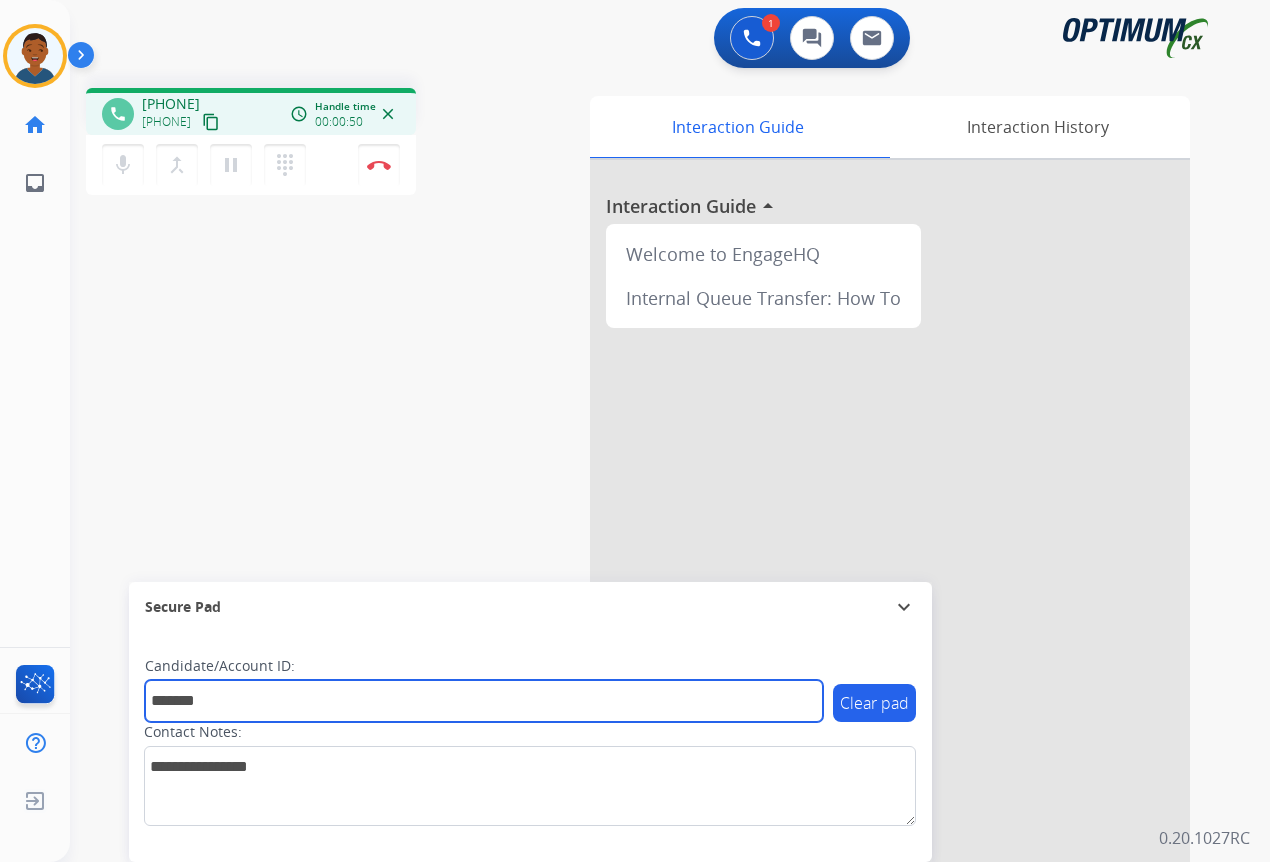 type on "*******" 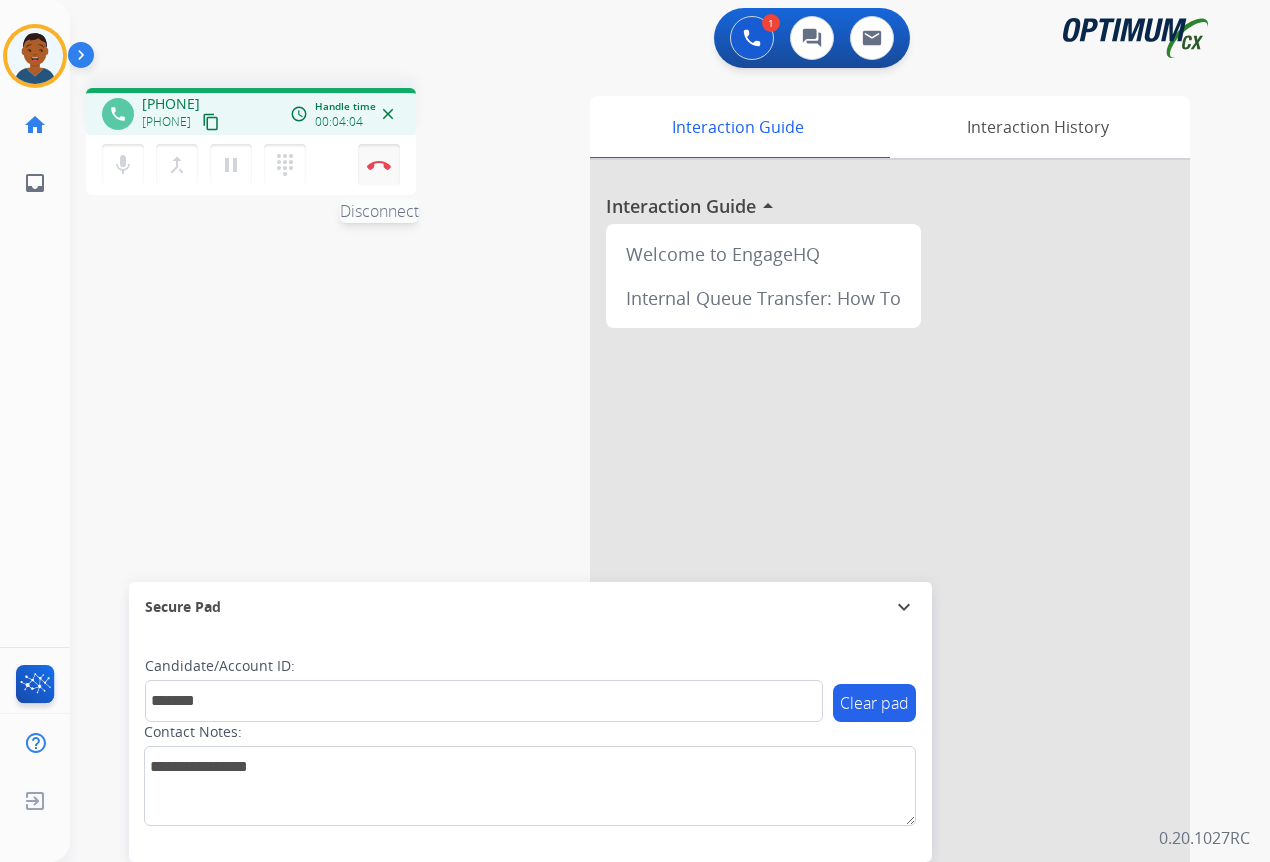 click at bounding box center (379, 165) 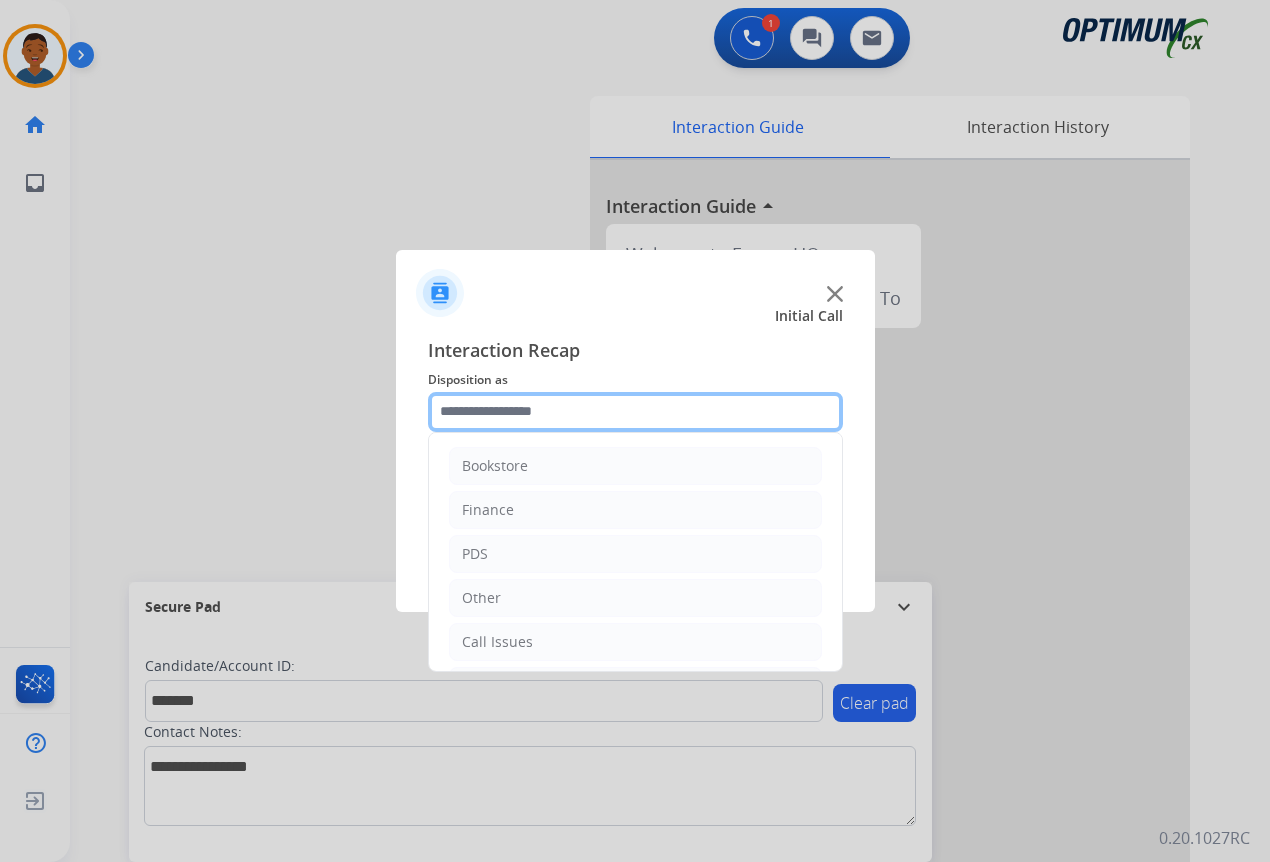 click 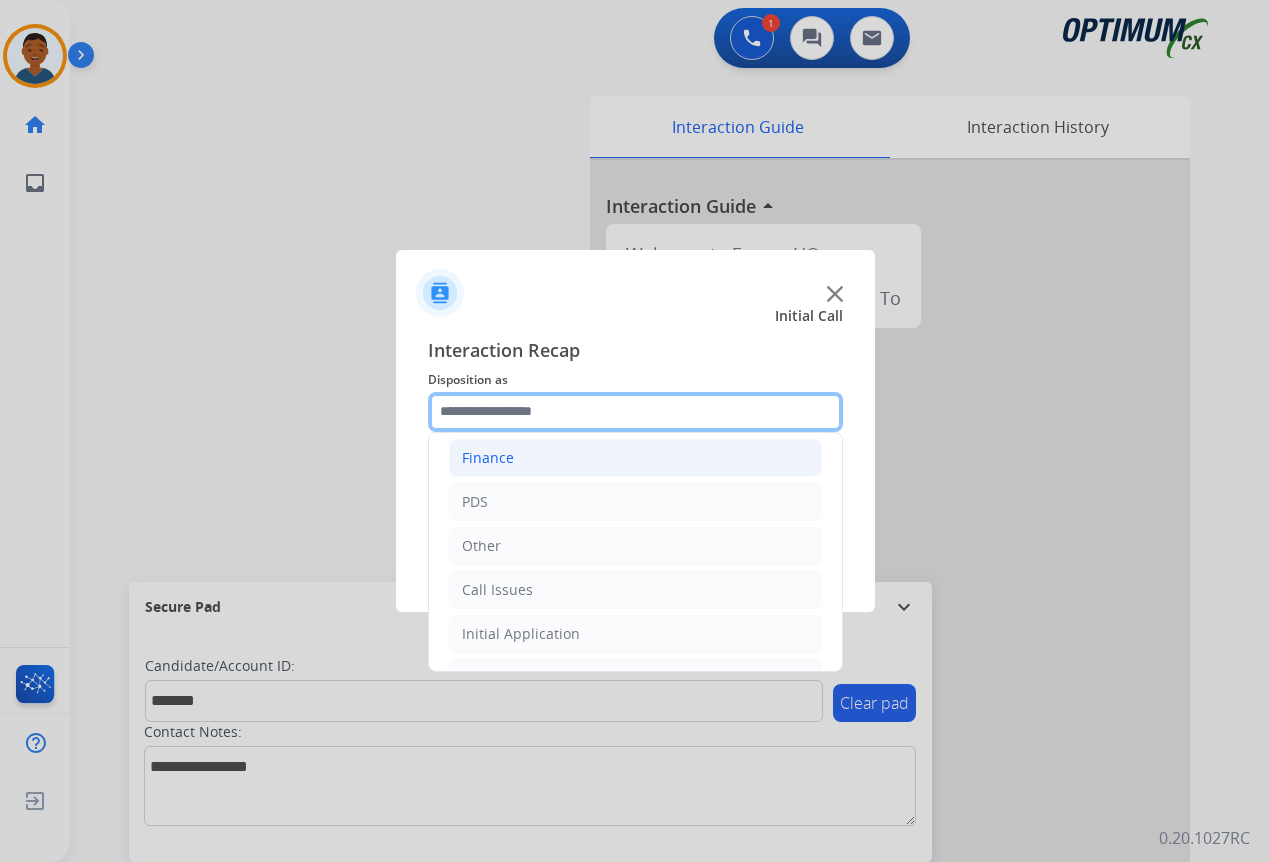 scroll, scrollTop: 136, scrollLeft: 0, axis: vertical 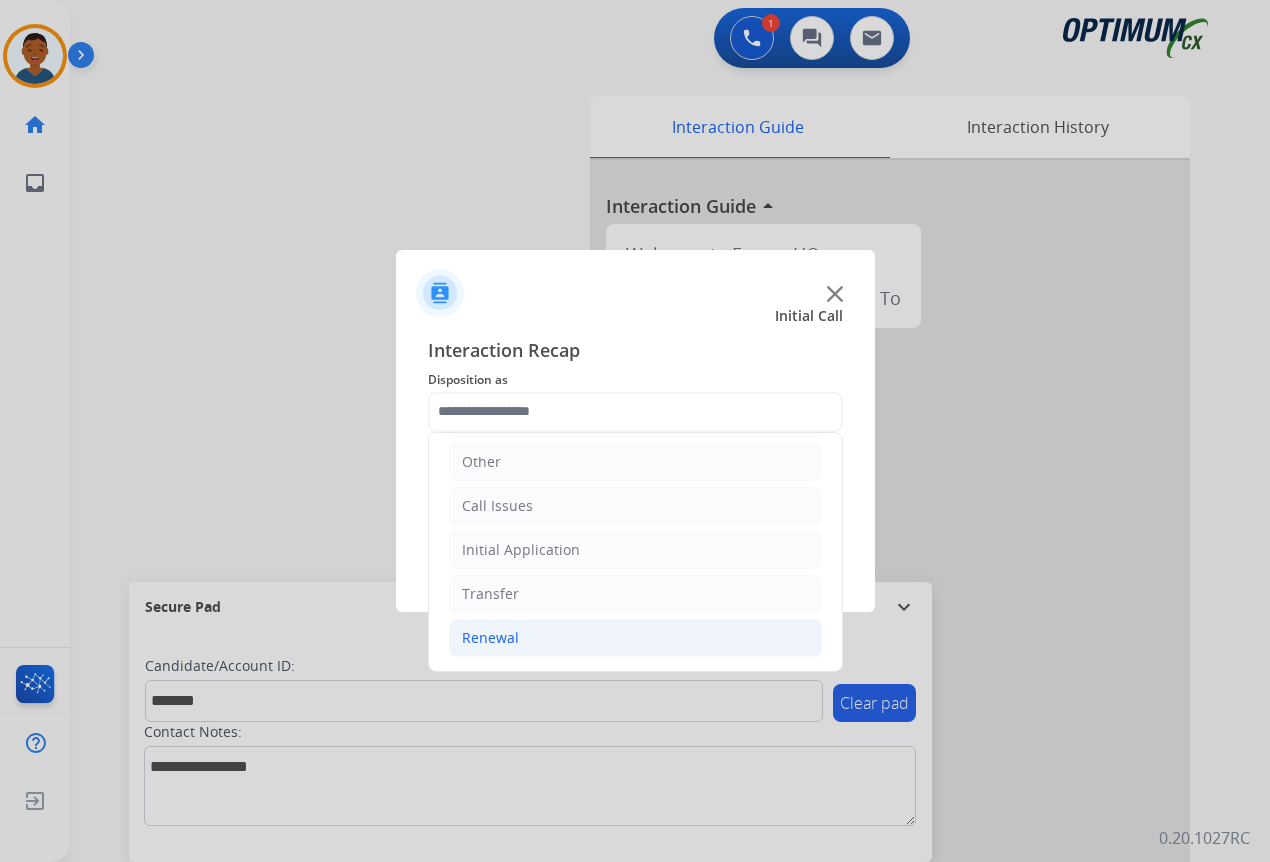 click on "Renewal" 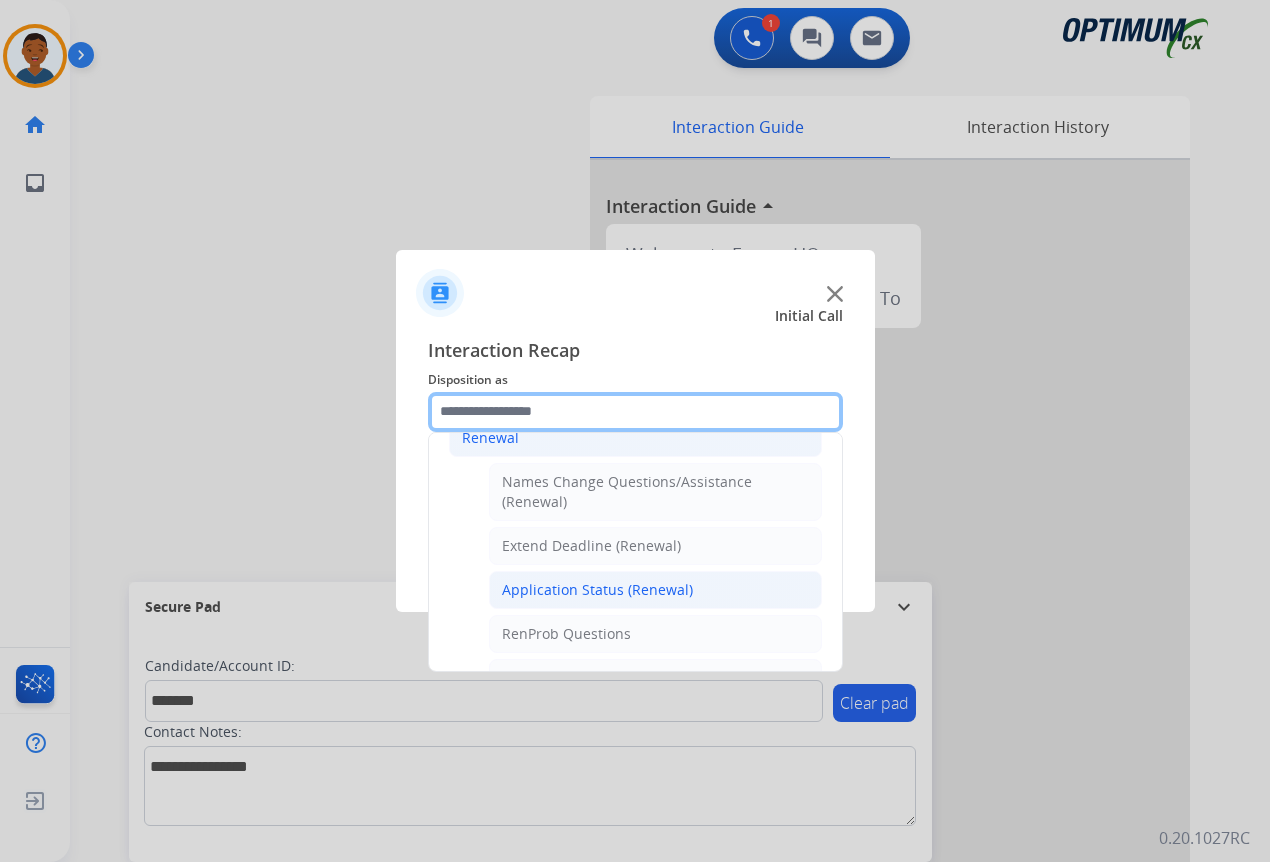 scroll, scrollTop: 436, scrollLeft: 0, axis: vertical 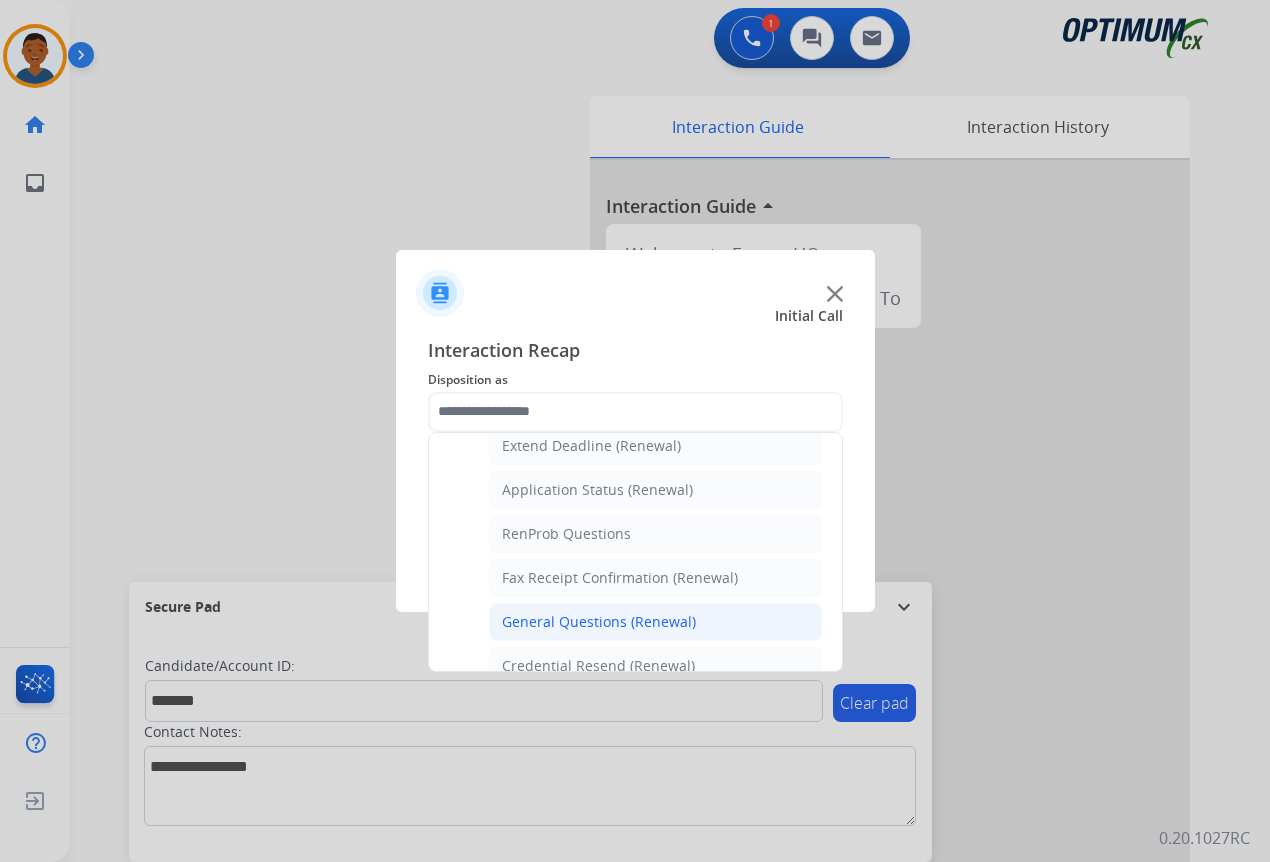 click on "General Questions (Renewal)" 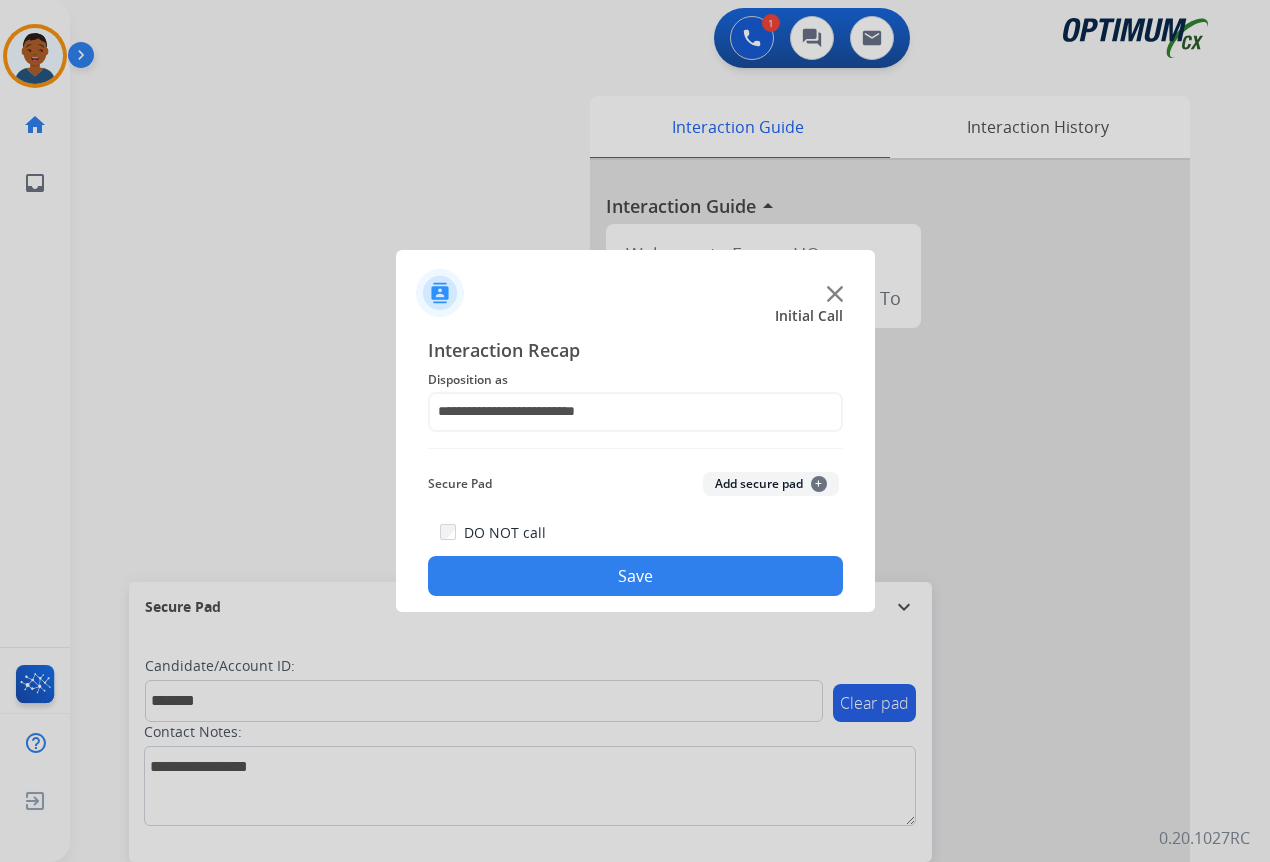 click on "Add secure pad  +" 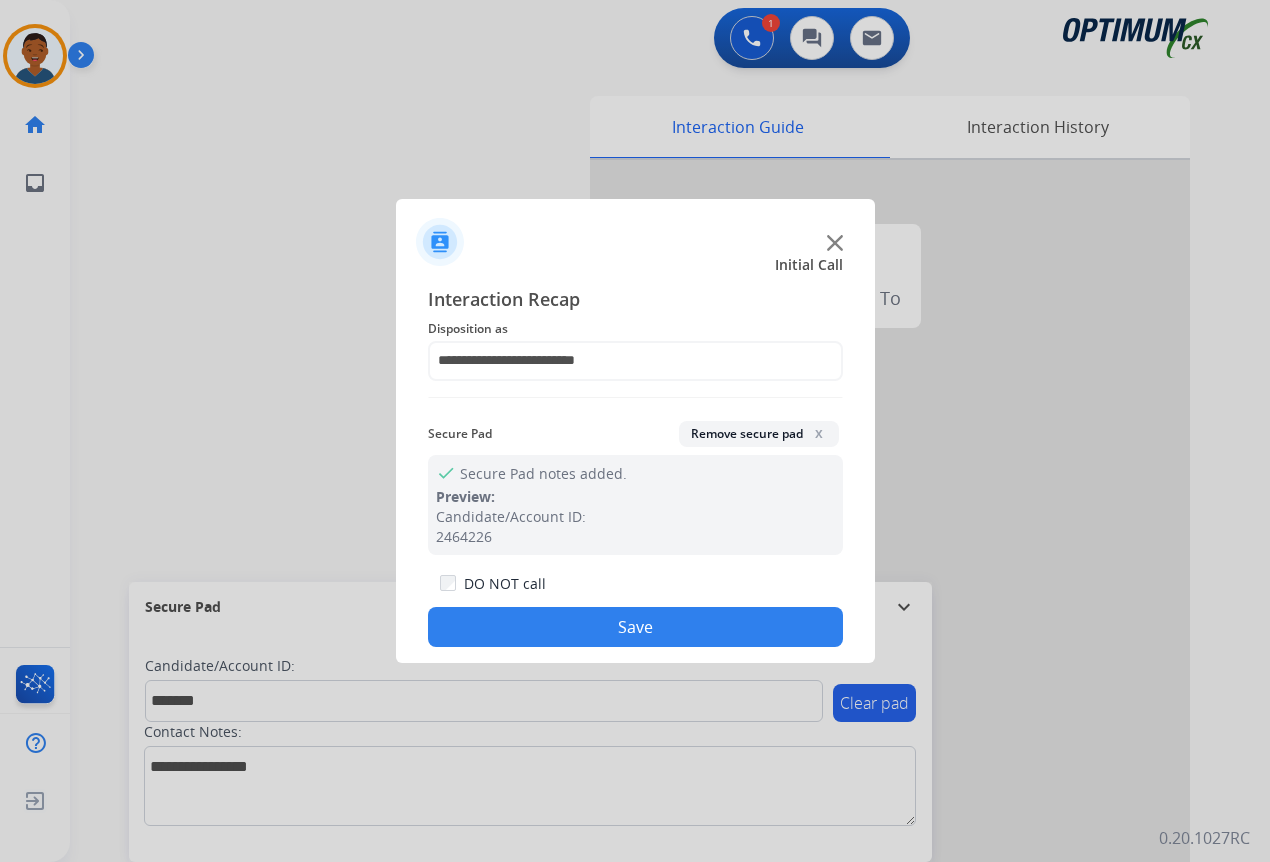 click on "Save" 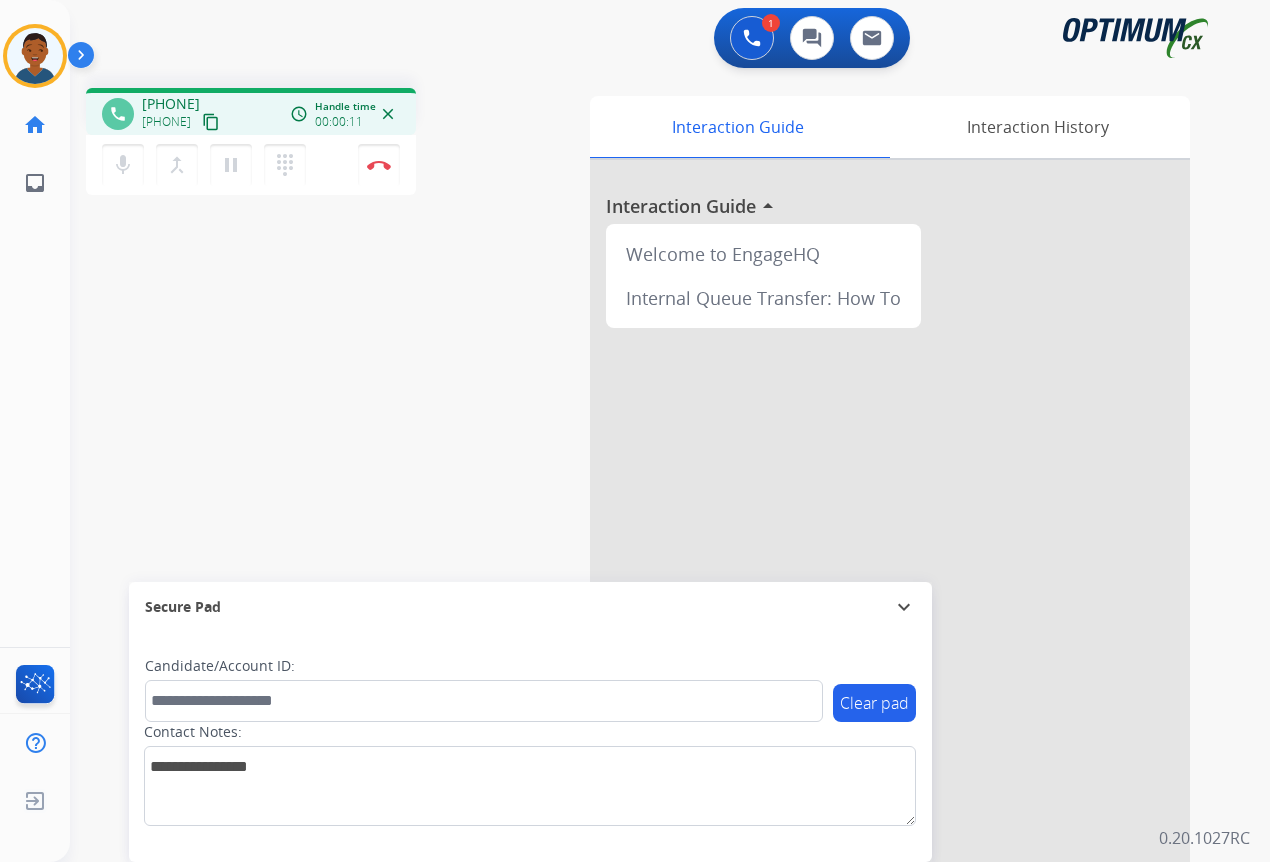 click on "content_copy" at bounding box center [211, 122] 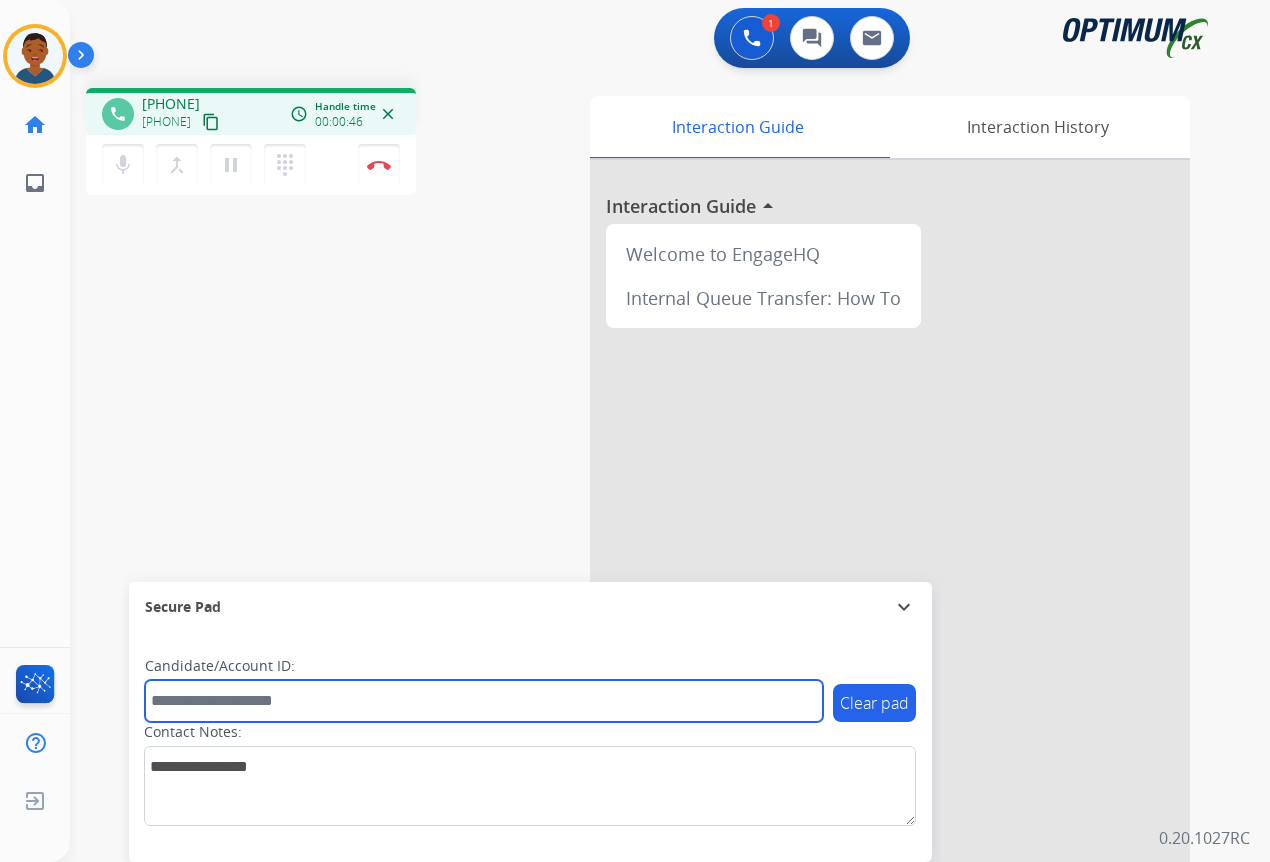 click at bounding box center (484, 701) 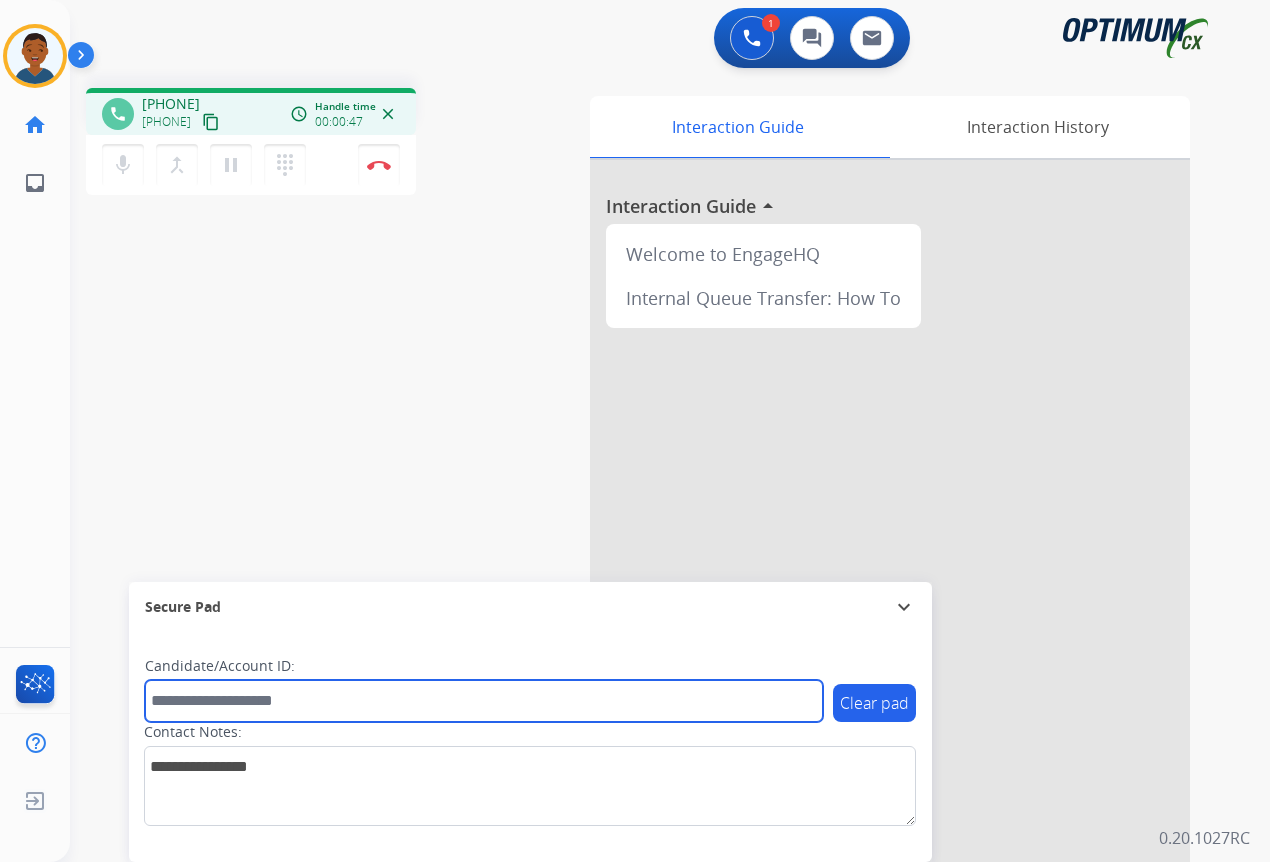 paste on "*******" 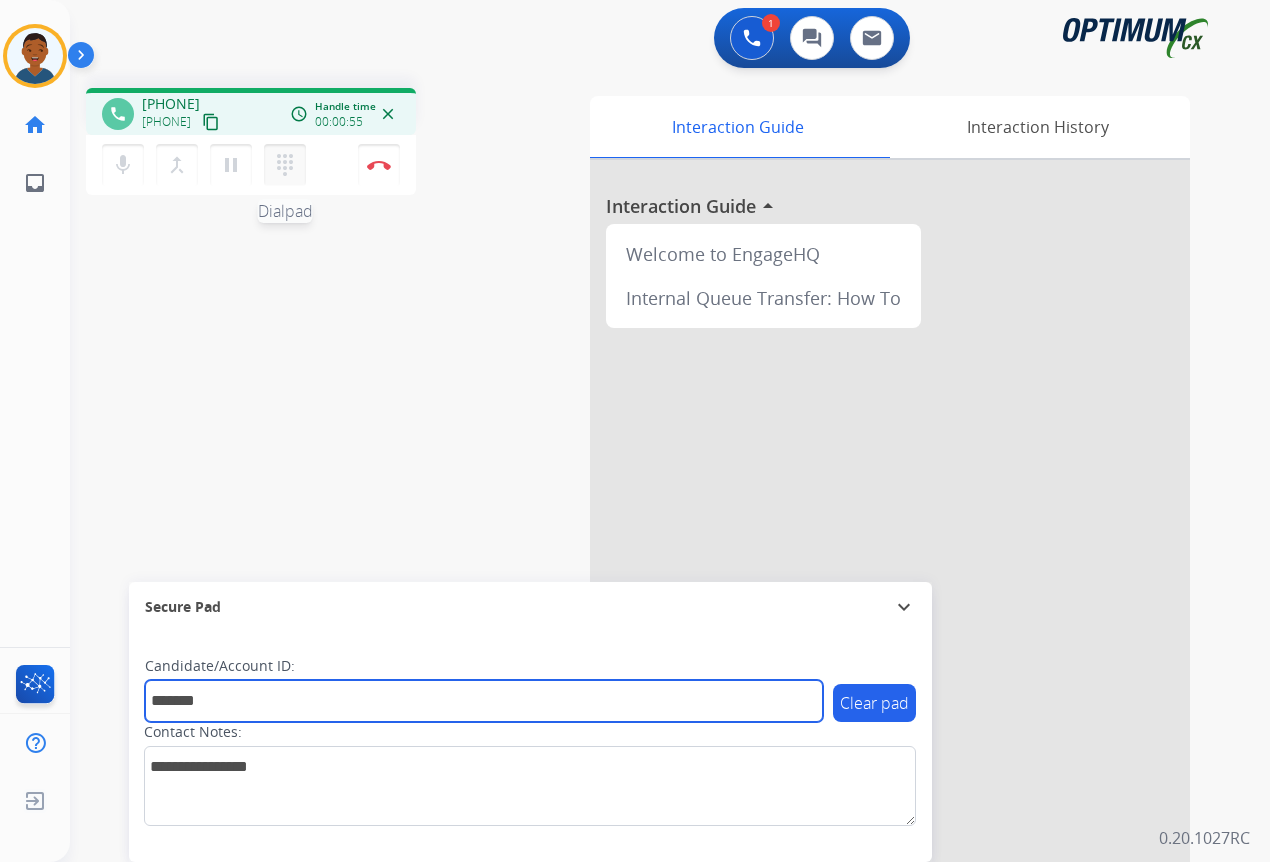 type on "*******" 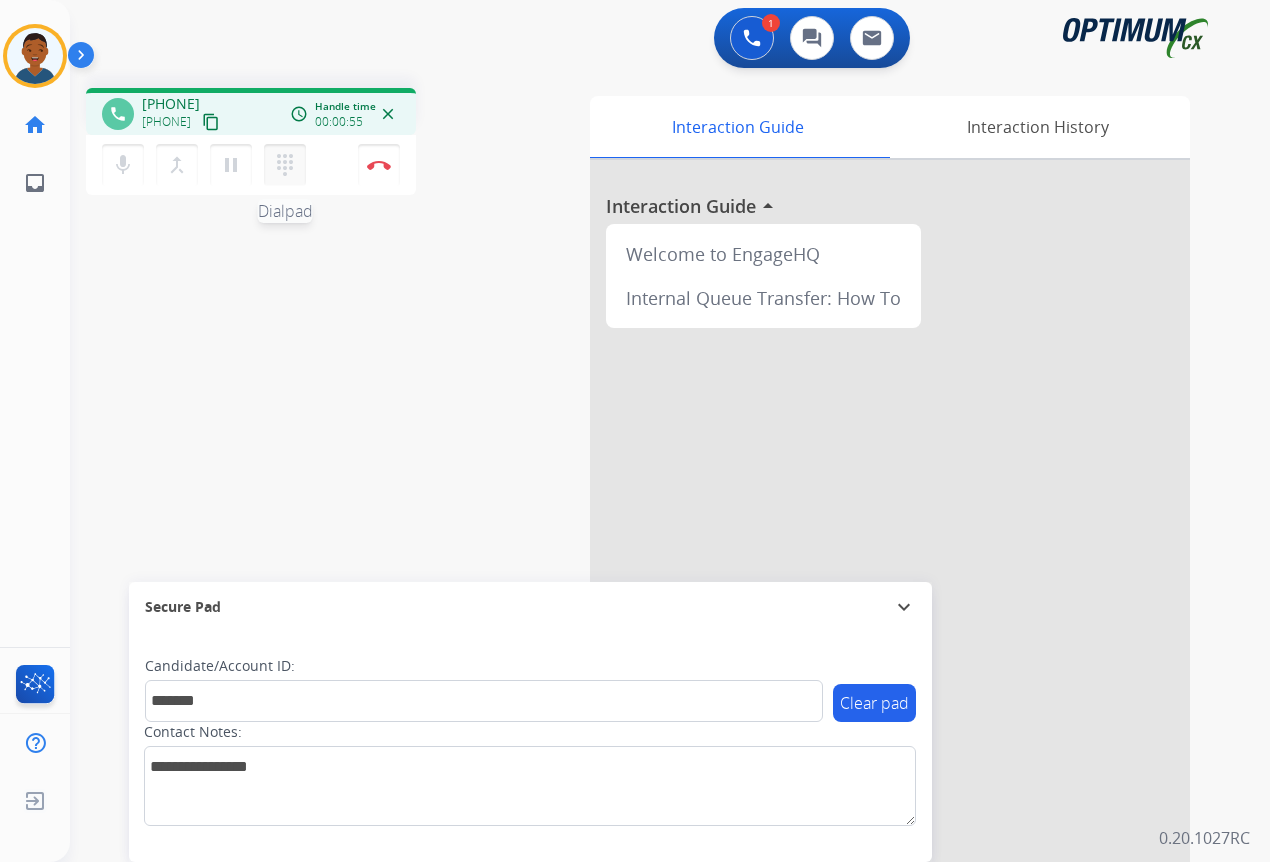 click on "dialpad" at bounding box center (285, 165) 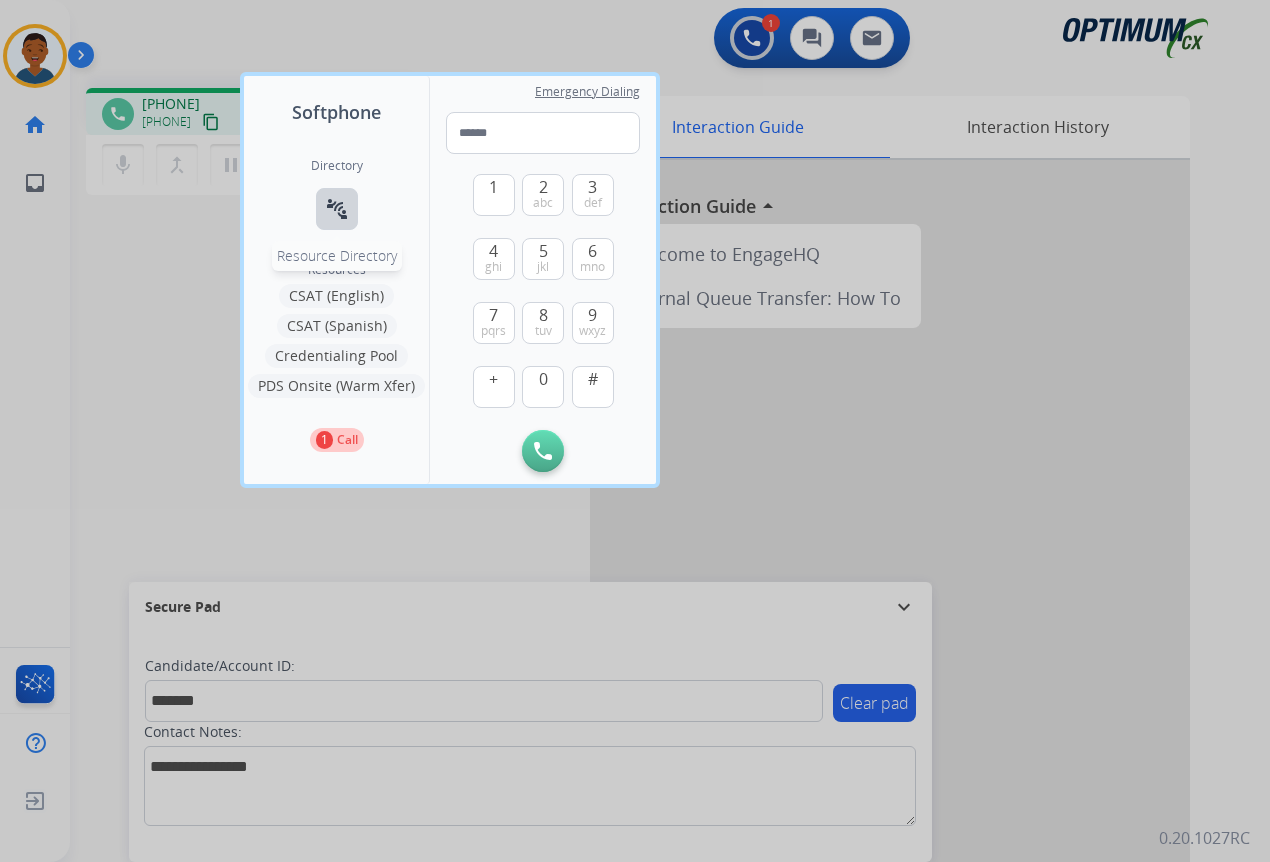 click on "connect_without_contact" at bounding box center [337, 209] 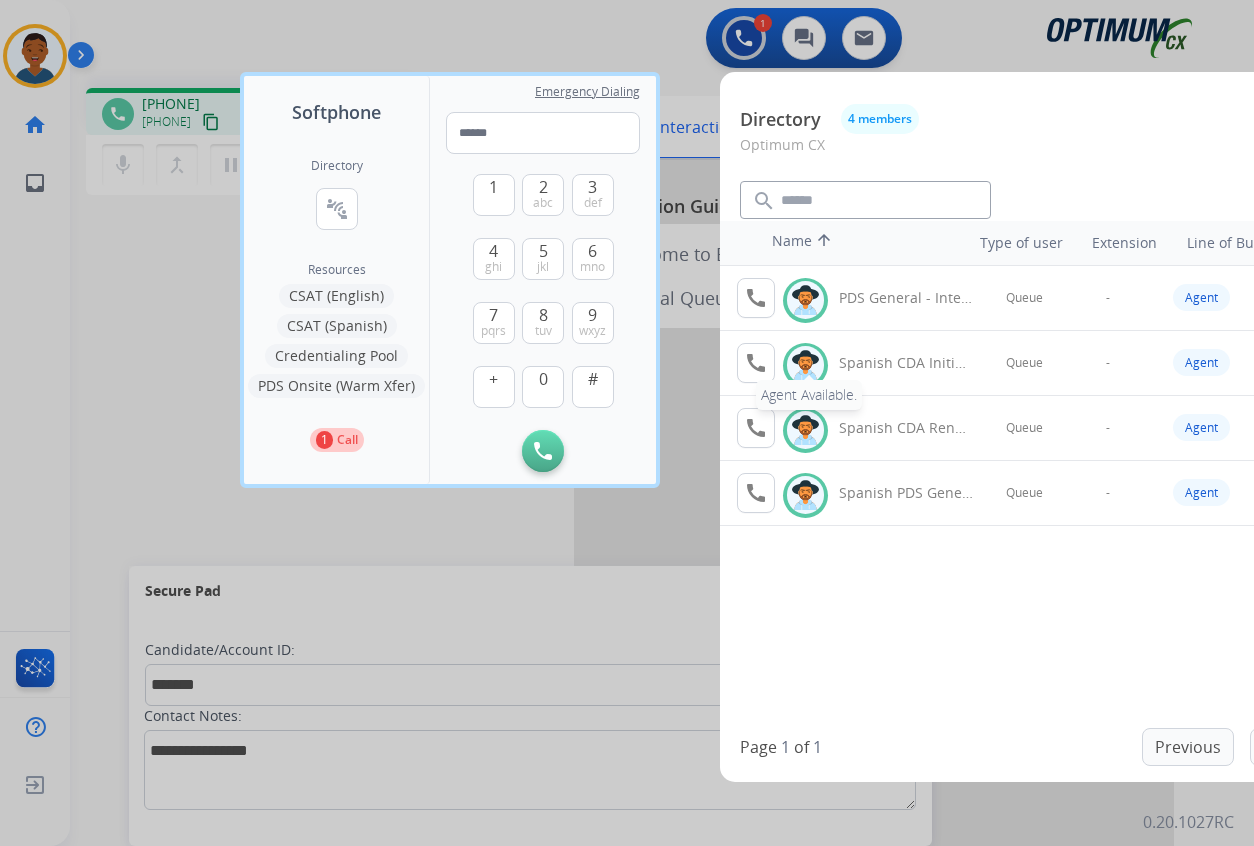 click on "call" at bounding box center [756, 363] 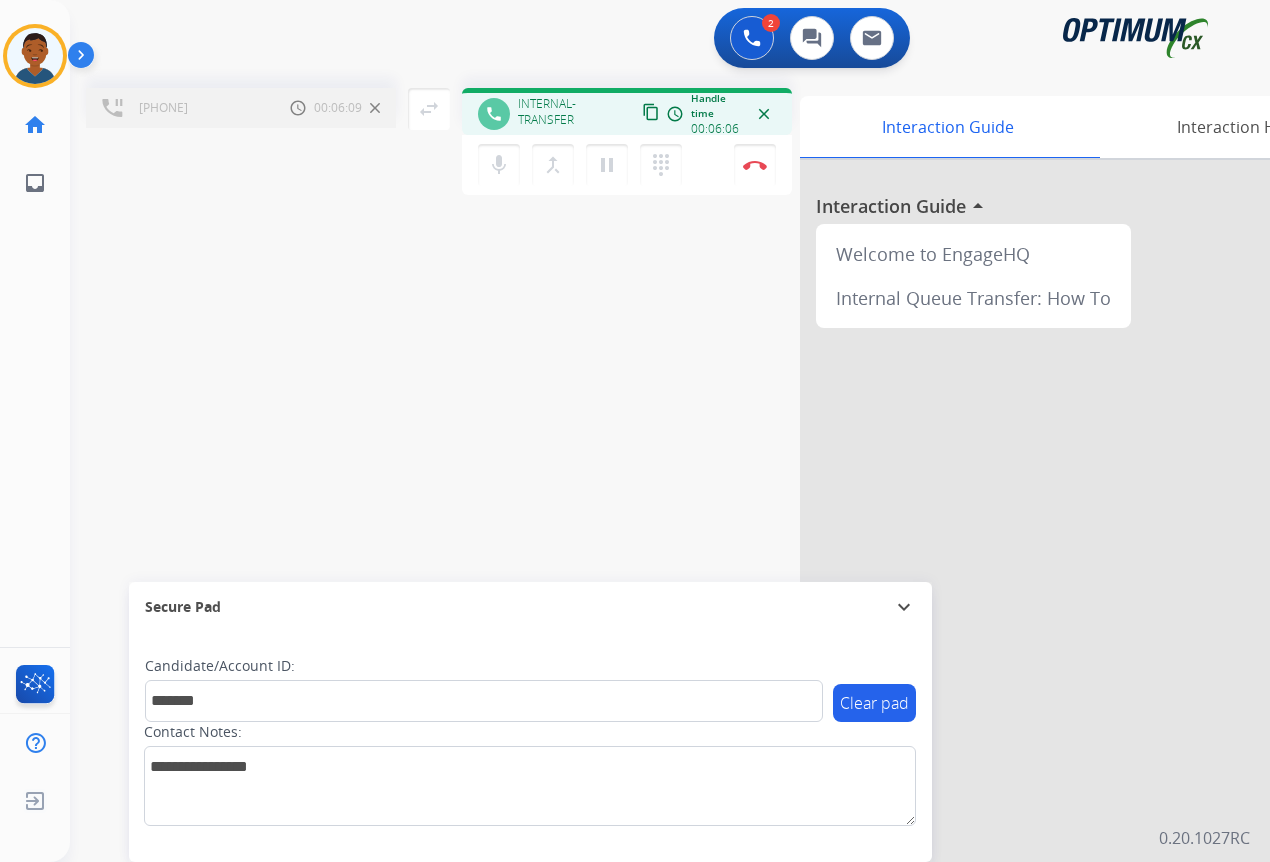 click on "[PHONE] Call metrics Hold   00:06:09 00:06:09 swap_horiz Break voice bridge close_fullscreen Connect 3-Way Call merge_type Separate 3-Way Call phone INTERNAL-TRANSFER content_copy access_time Call metrics Queue   01:16 Hold   00:00 Talk   06:07 Total   07:22 Handle time 00:06:06 close mic Mute merge_type Bridge pause Hold dialpad Dialpad Disconnect  Interaction Guide   Interaction History  Interaction Guide arrow_drop_up  Welcome to EngageHQ   Internal Queue Transfer: How To  Secure Pad expand_more Clear pad Candidate/Account ID: ******* Contact Notes:" at bounding box center (646, 489) 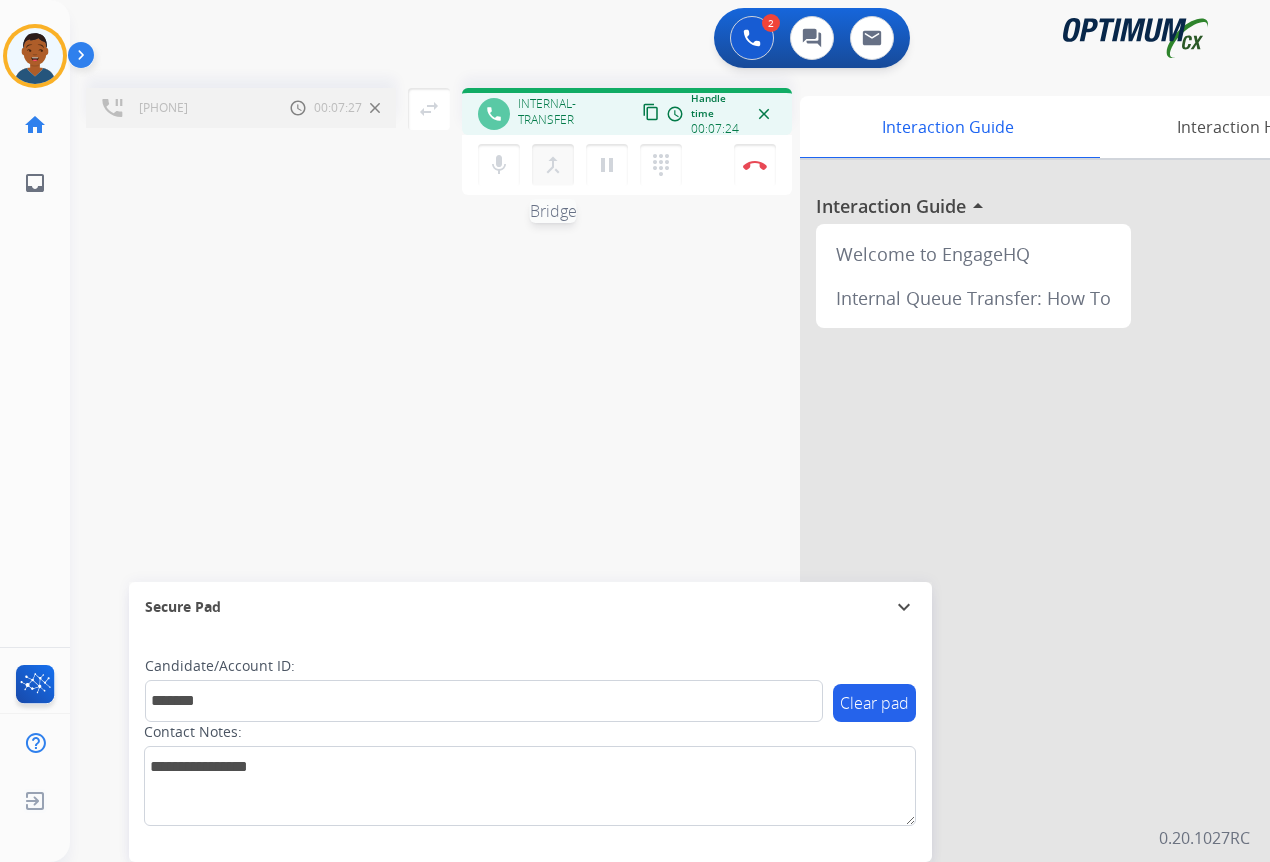 click on "merge_type" at bounding box center (553, 165) 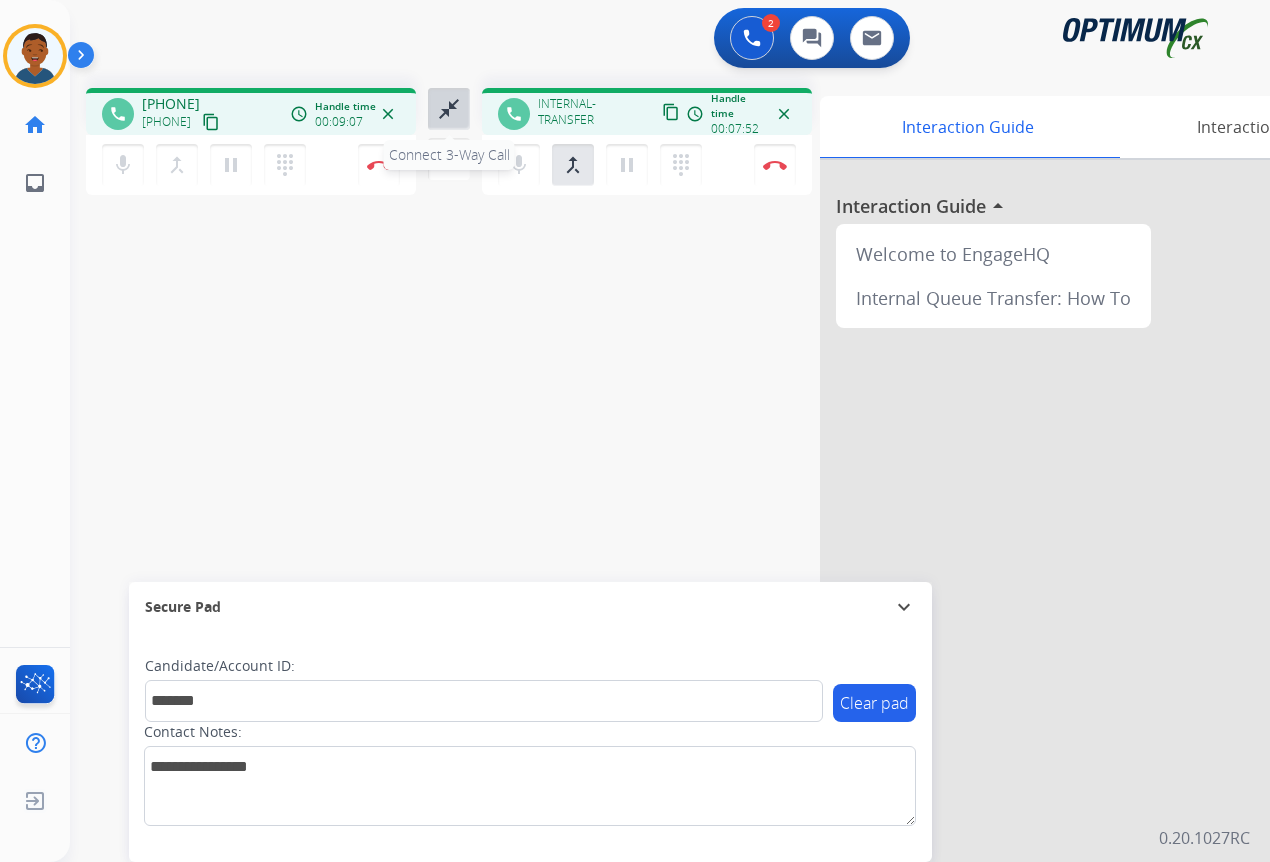 click on "close_fullscreen" at bounding box center [449, 109] 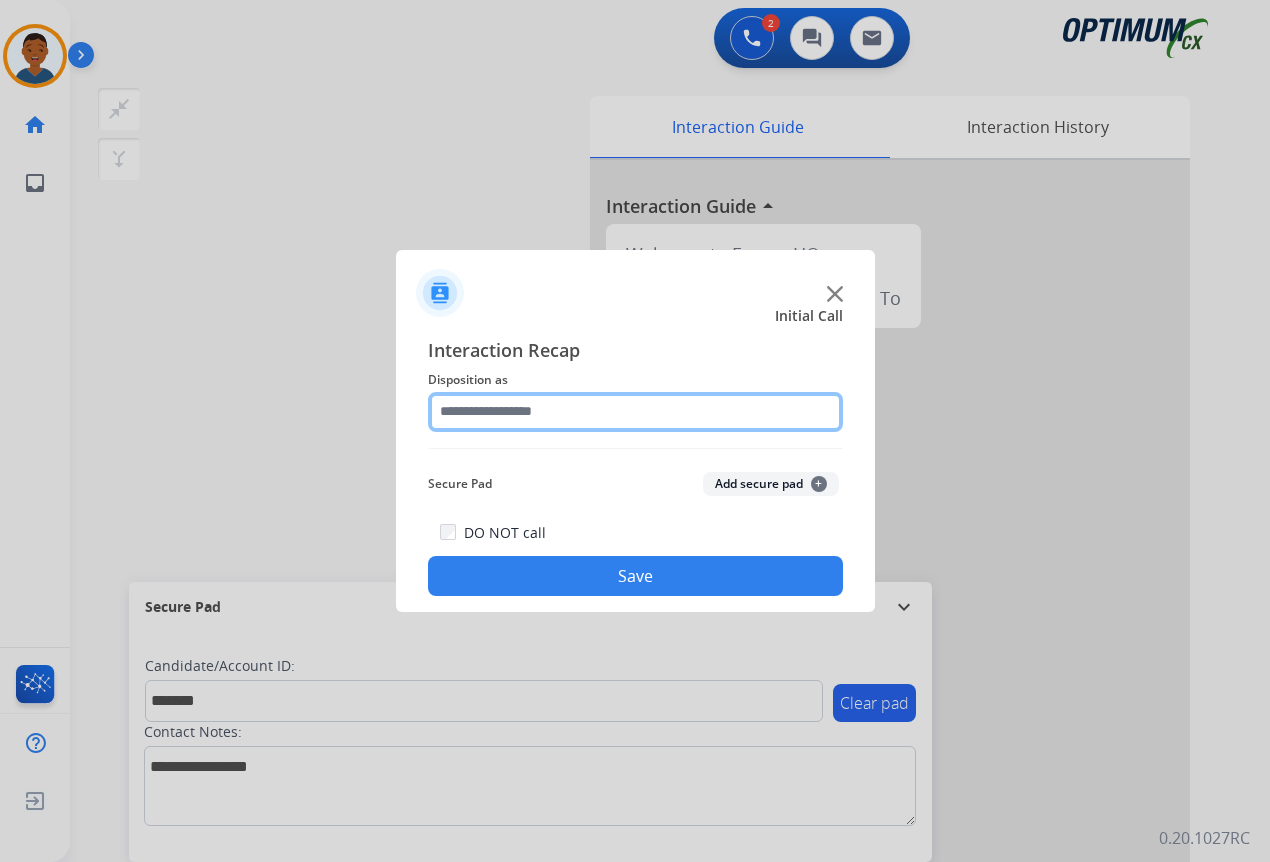 click 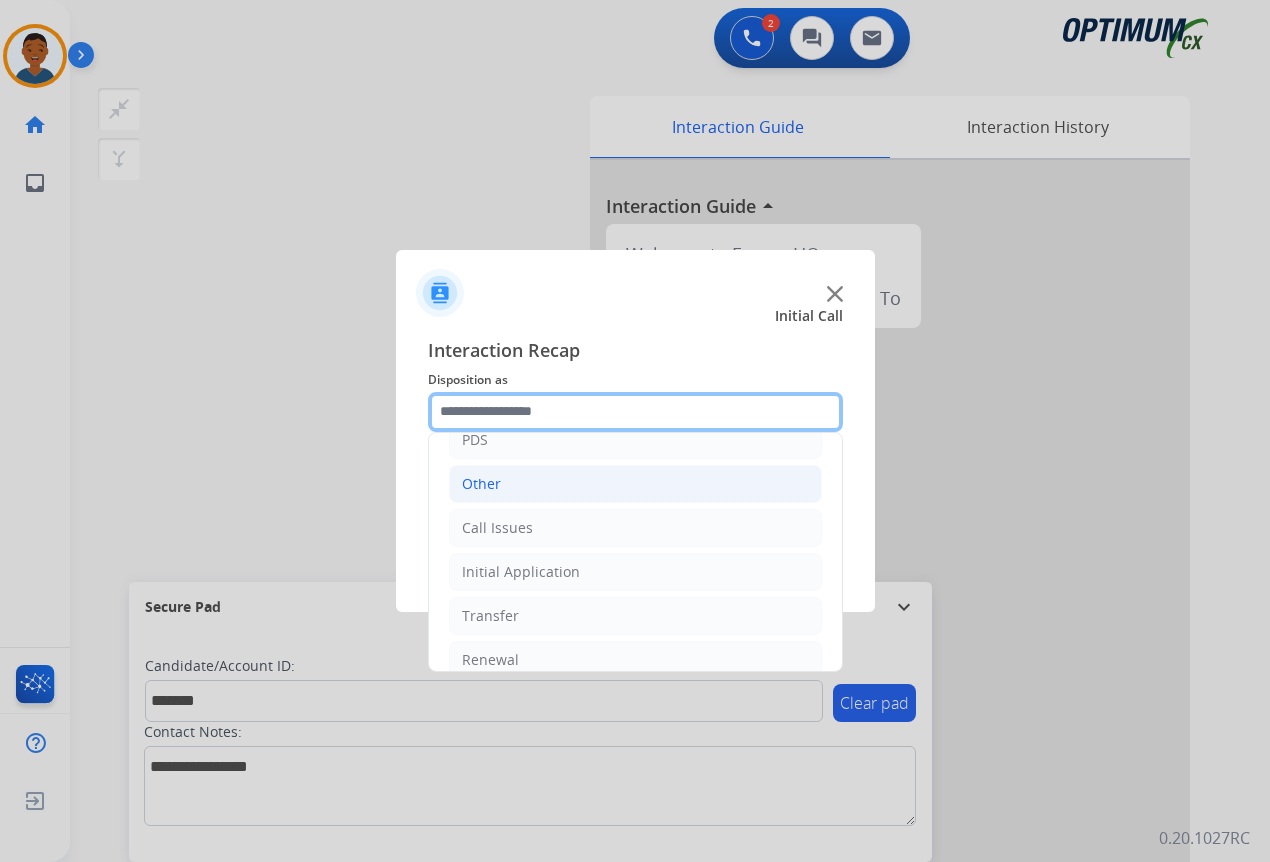 scroll, scrollTop: 136, scrollLeft: 0, axis: vertical 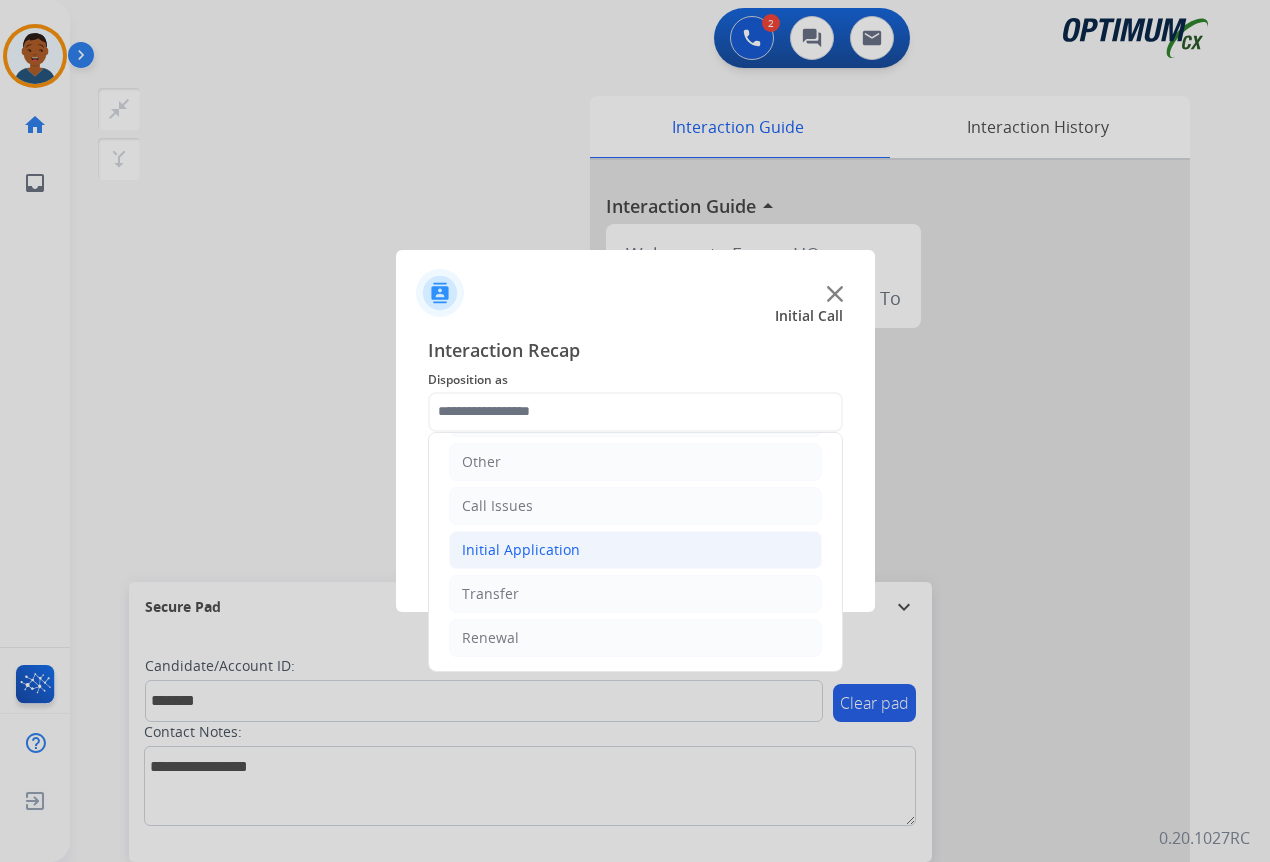click on "Initial Application" 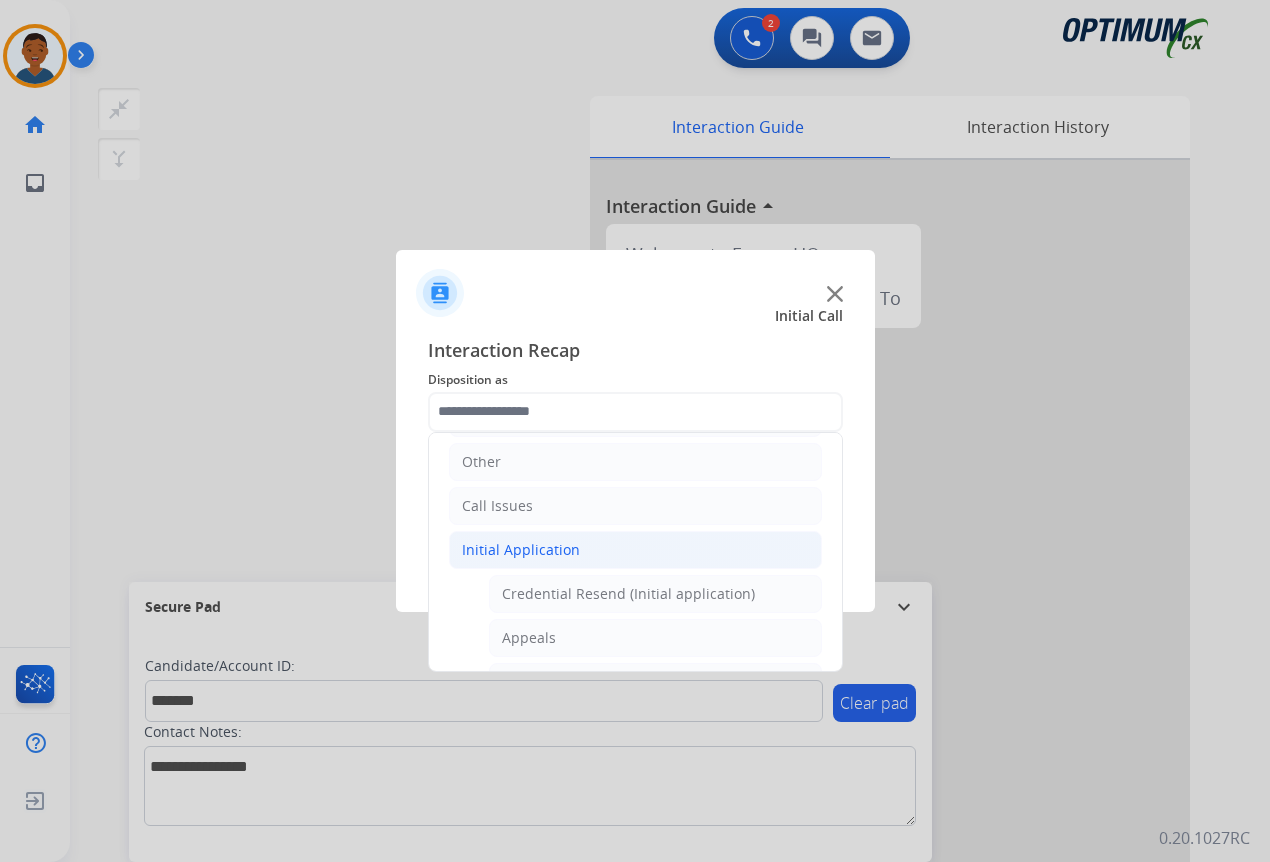 click on "Initial Application" 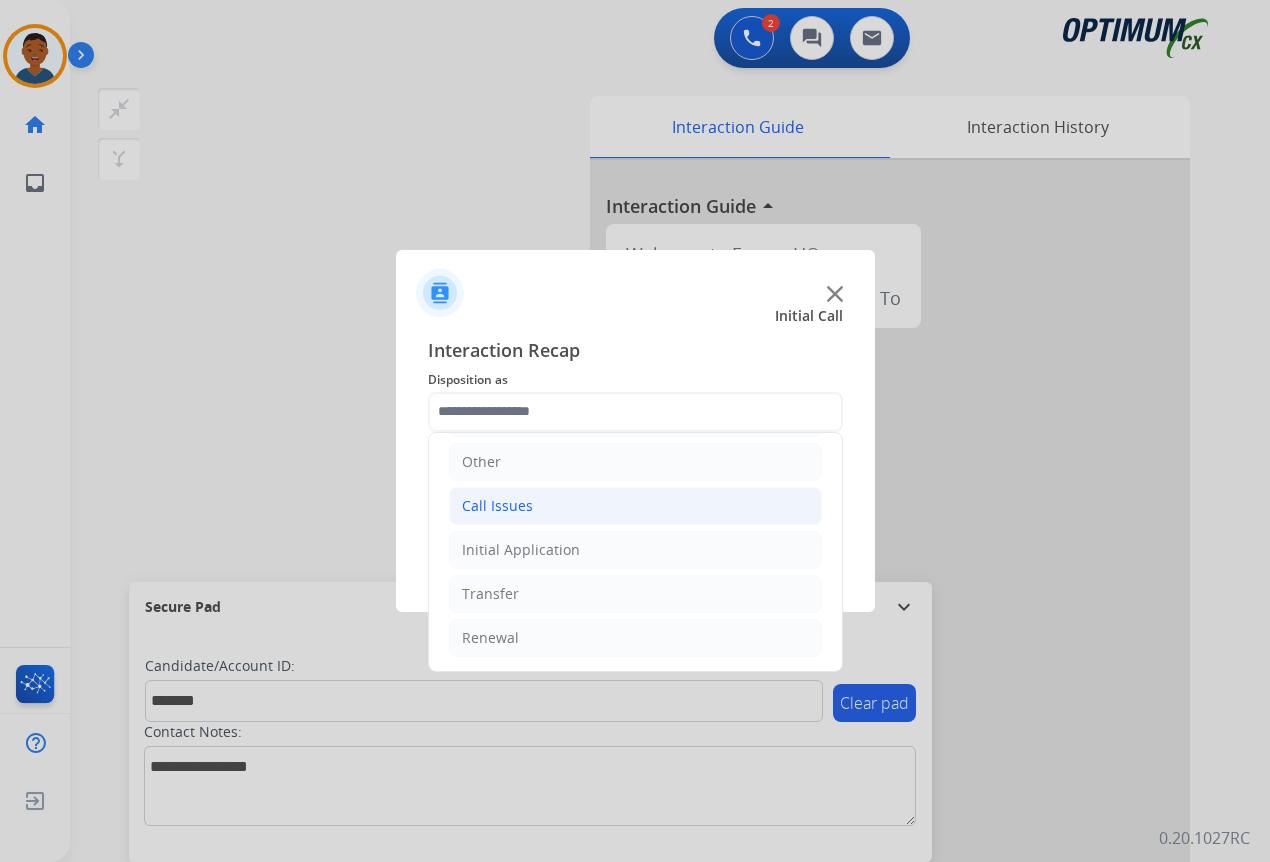 click on "Call Issues" 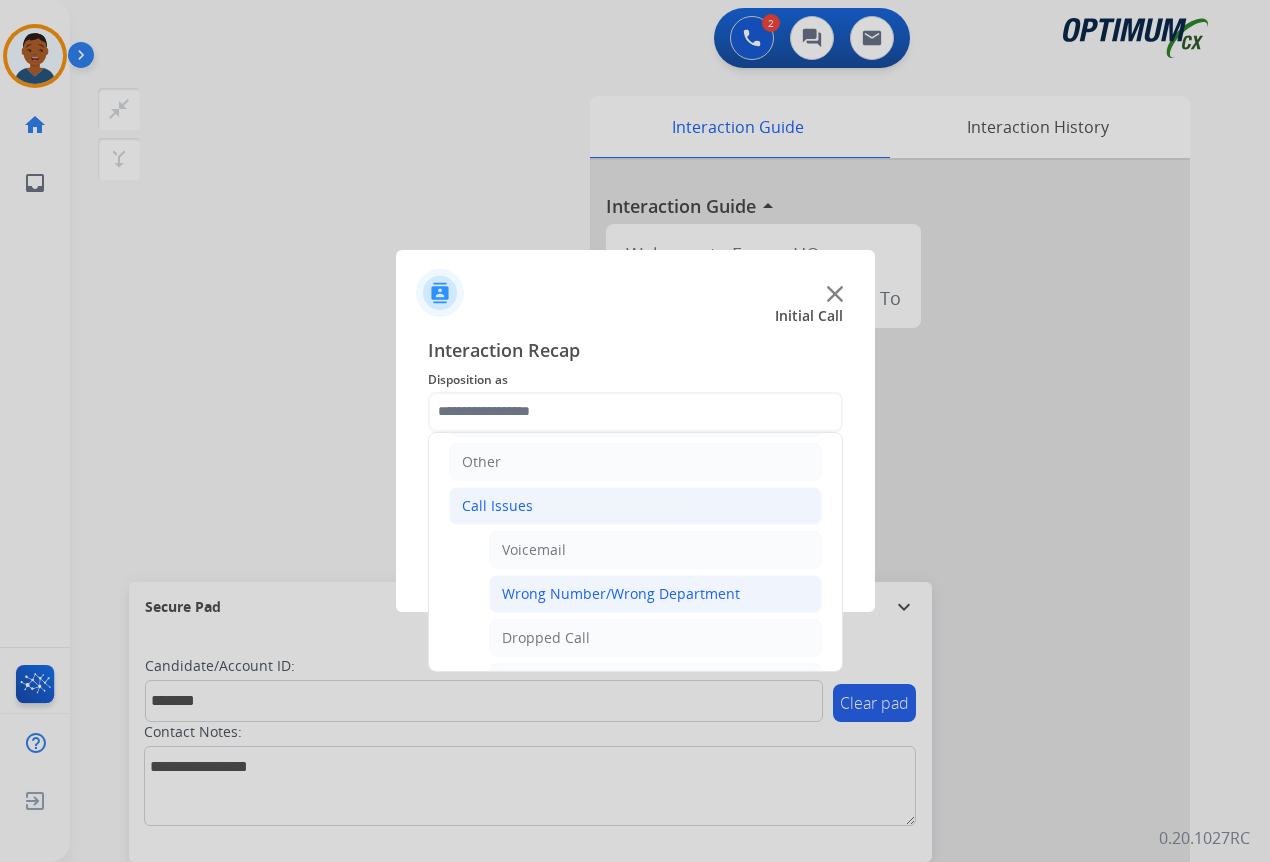 click on "Wrong Number/Wrong Department" 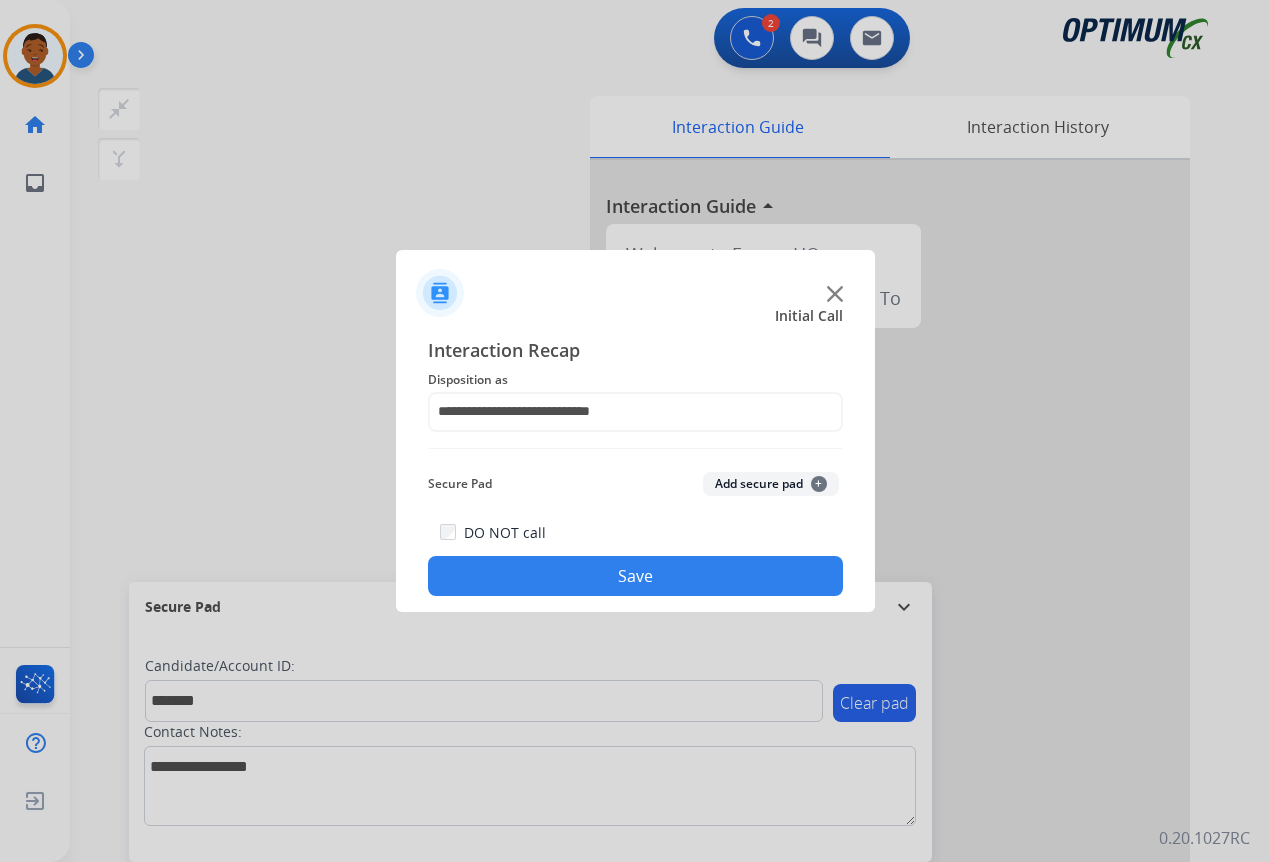 click on "Add secure pad  +" 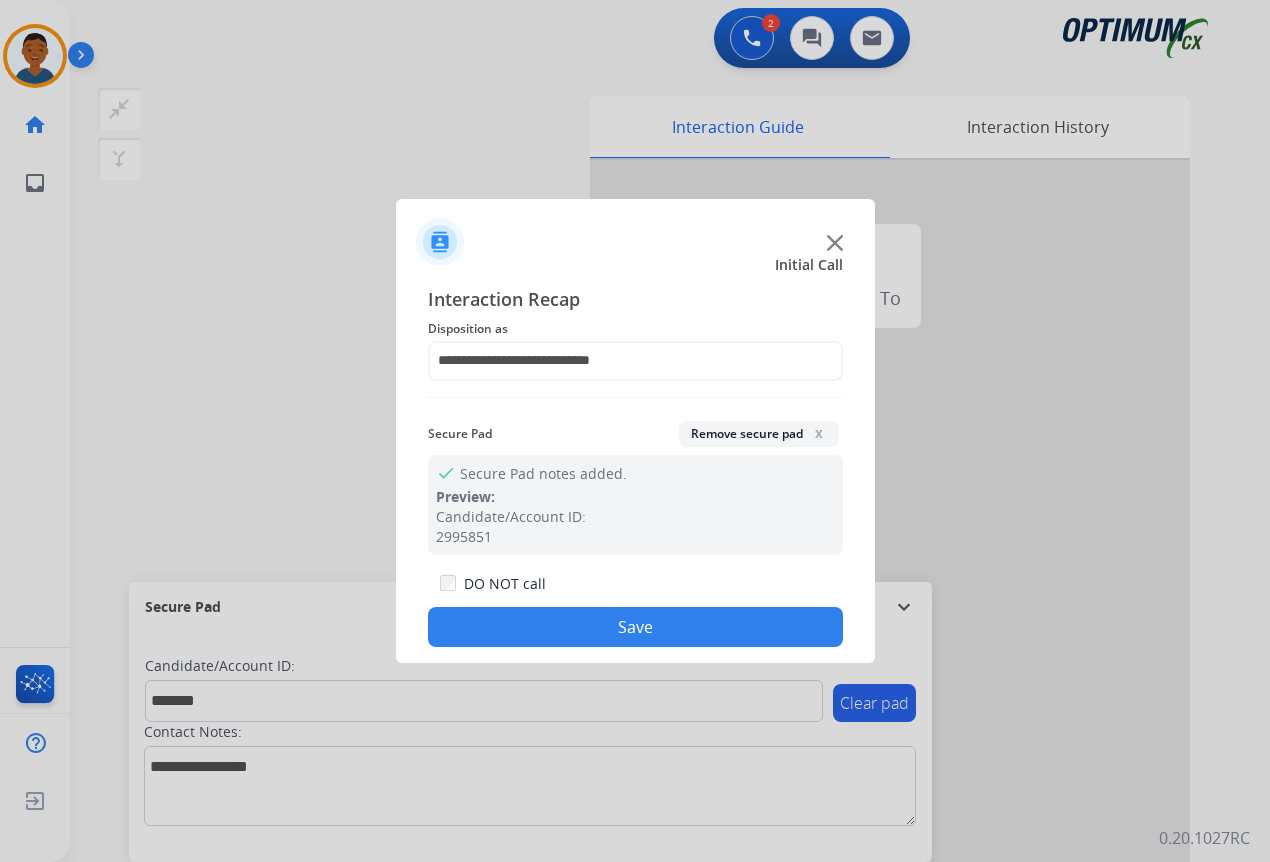 drag, startPoint x: 580, startPoint y: 622, endPoint x: 384, endPoint y: 582, distance: 200.04 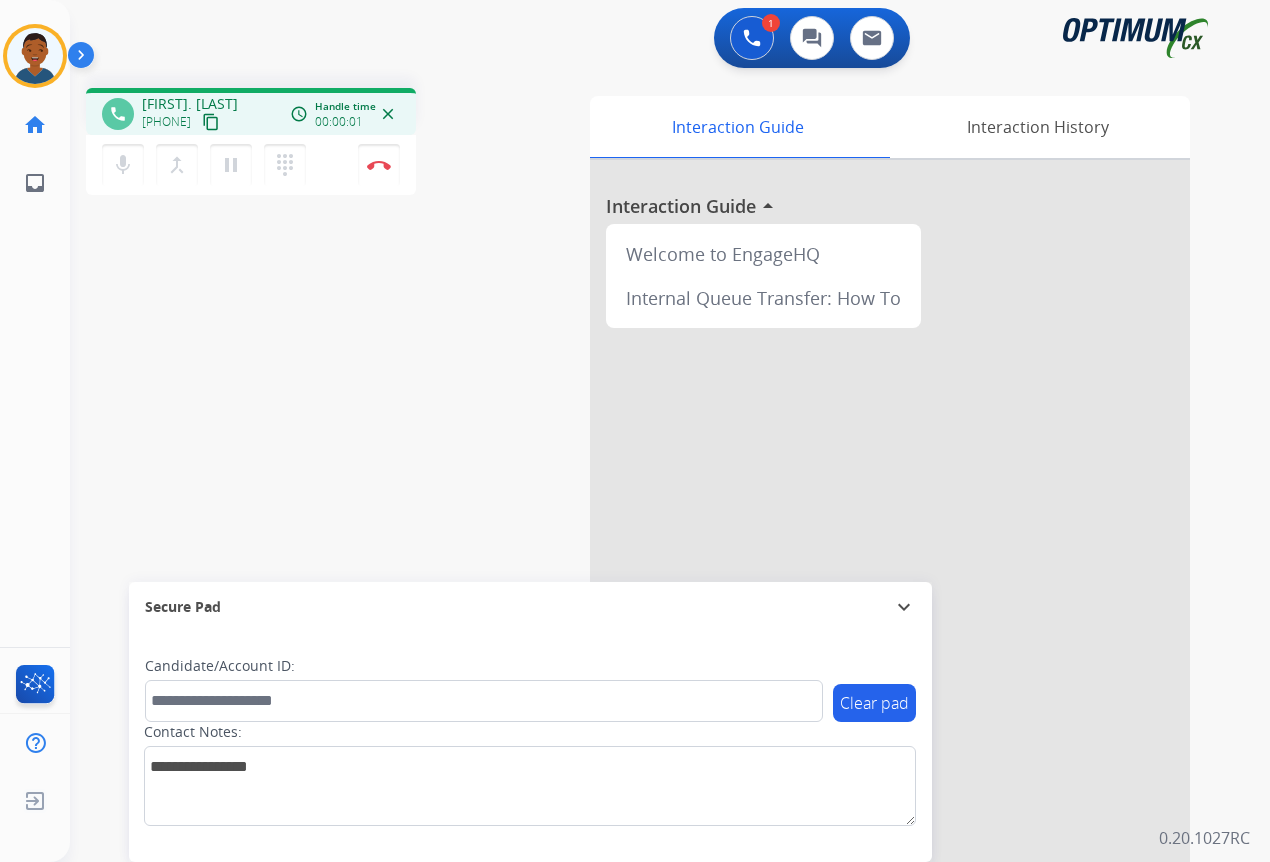 click on "content_copy" at bounding box center [211, 122] 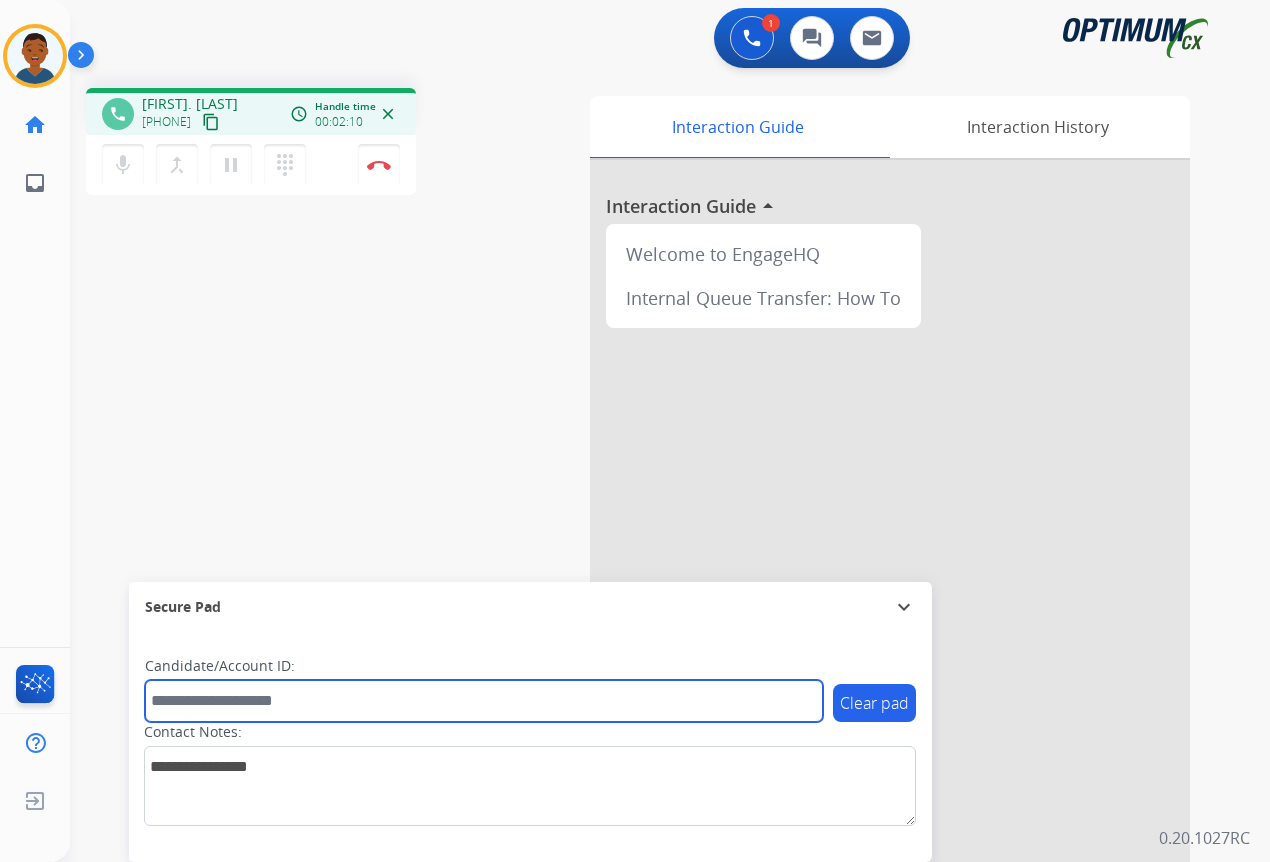 click at bounding box center (484, 701) 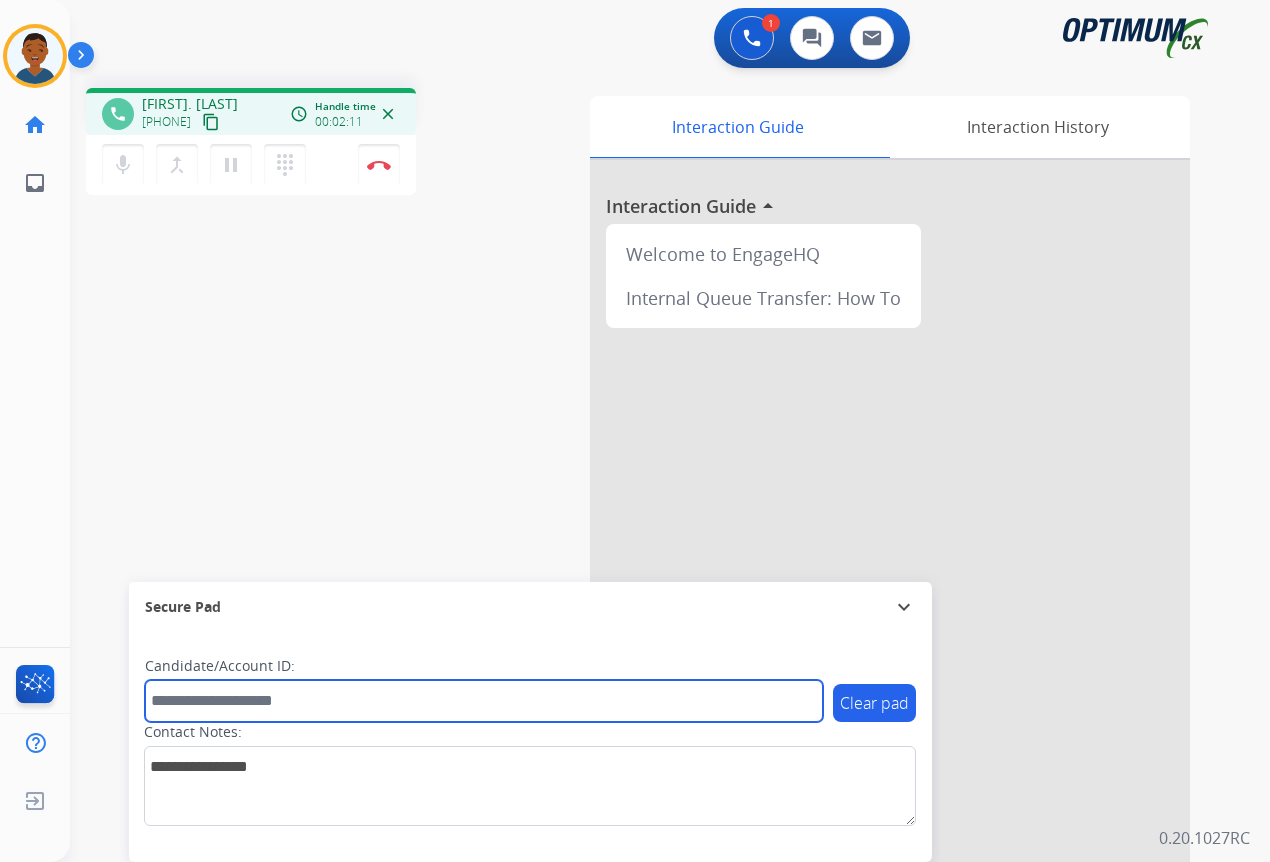paste on "*******" 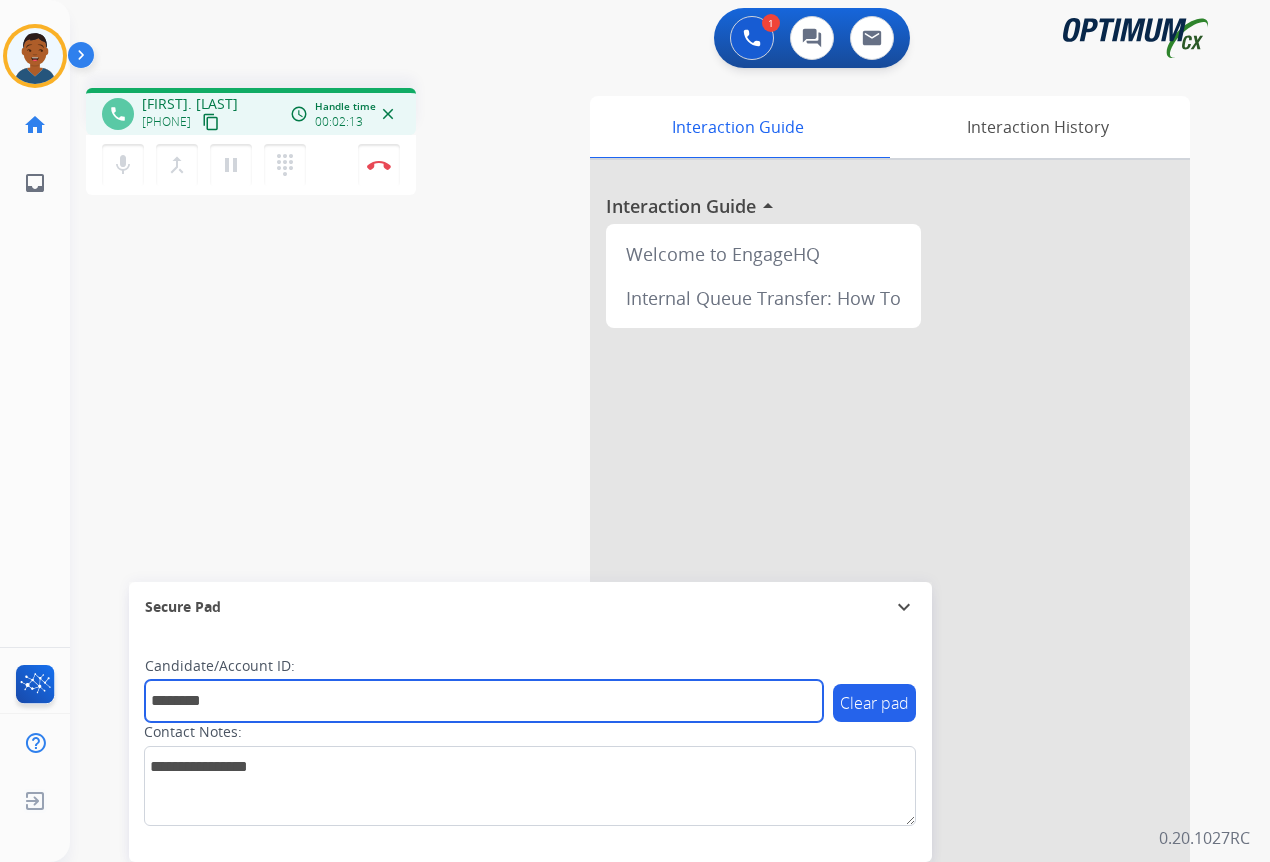 type on "*******" 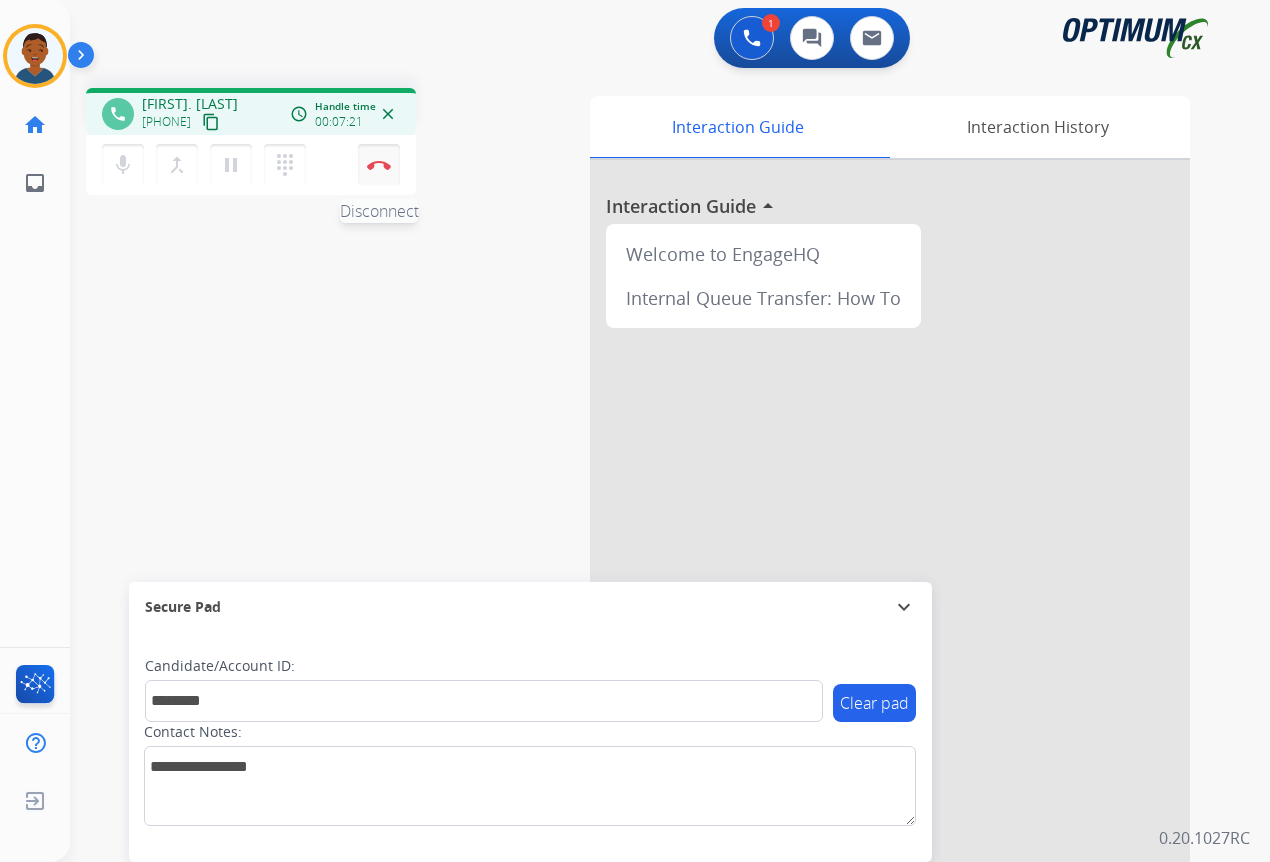 click at bounding box center (379, 165) 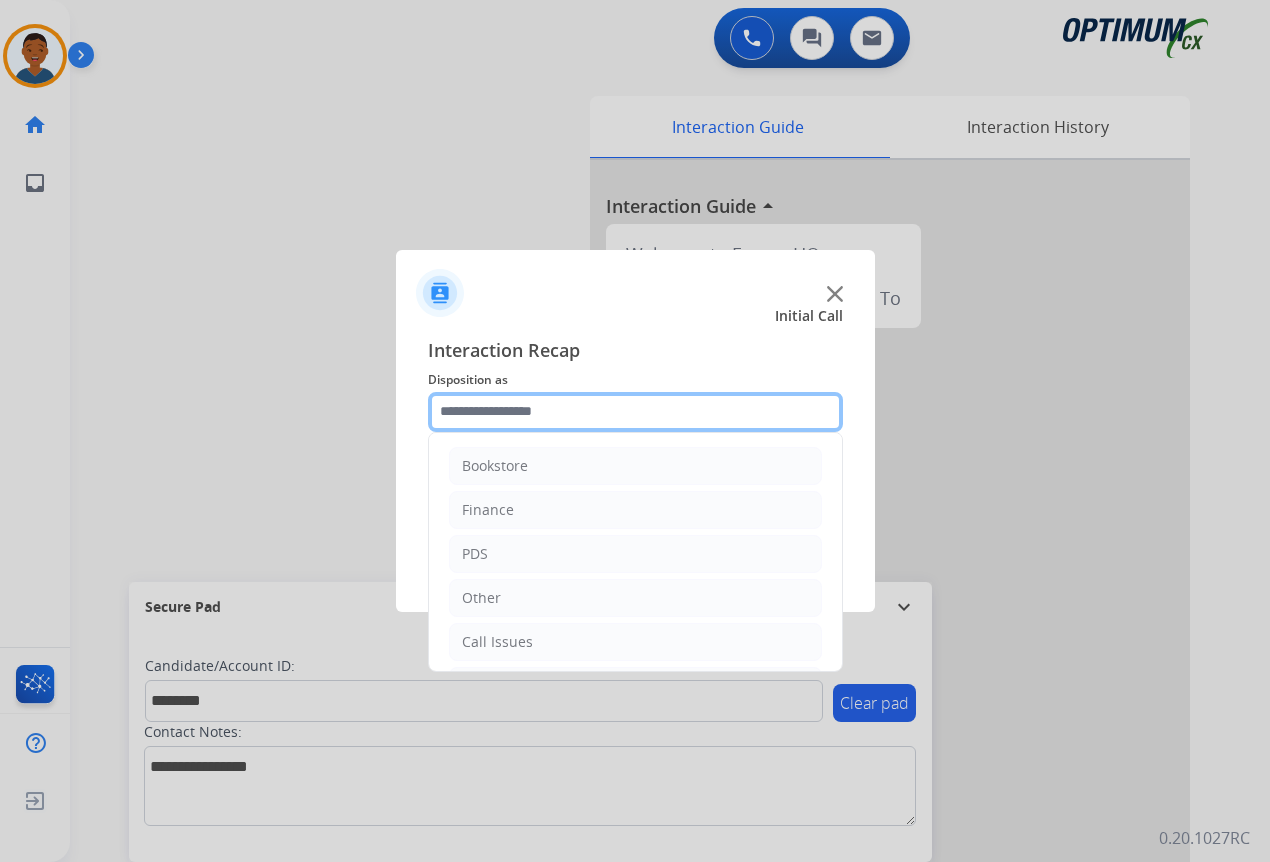click 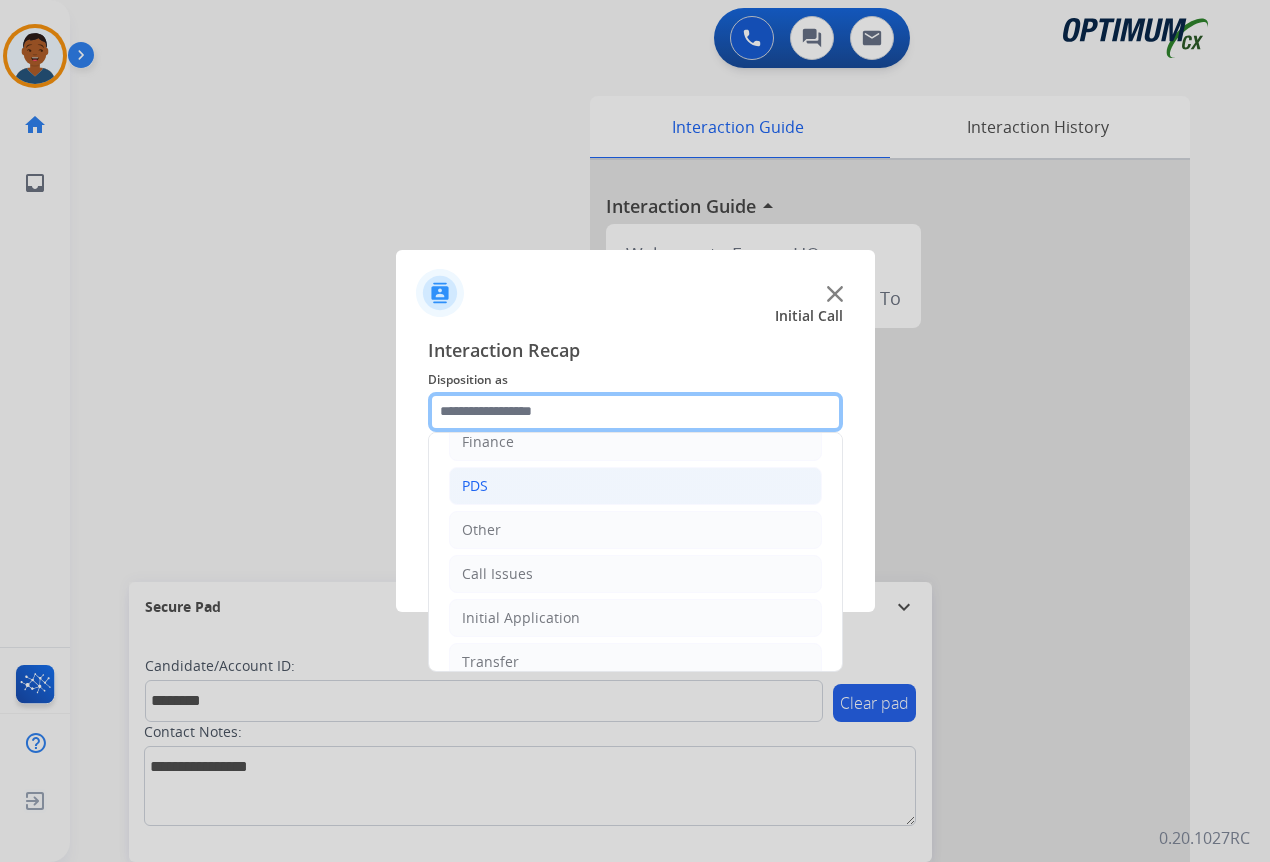 scroll, scrollTop: 136, scrollLeft: 0, axis: vertical 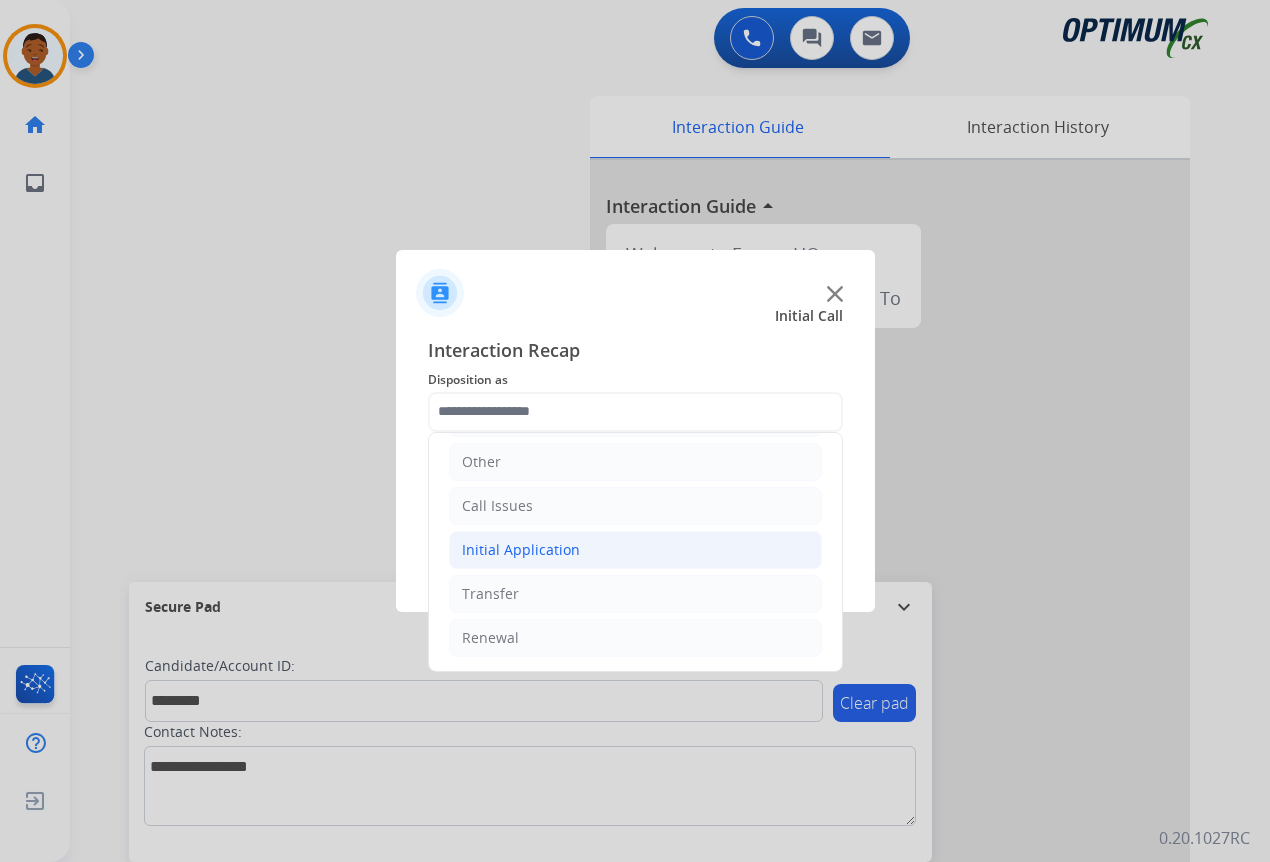 click on "Initial Application" 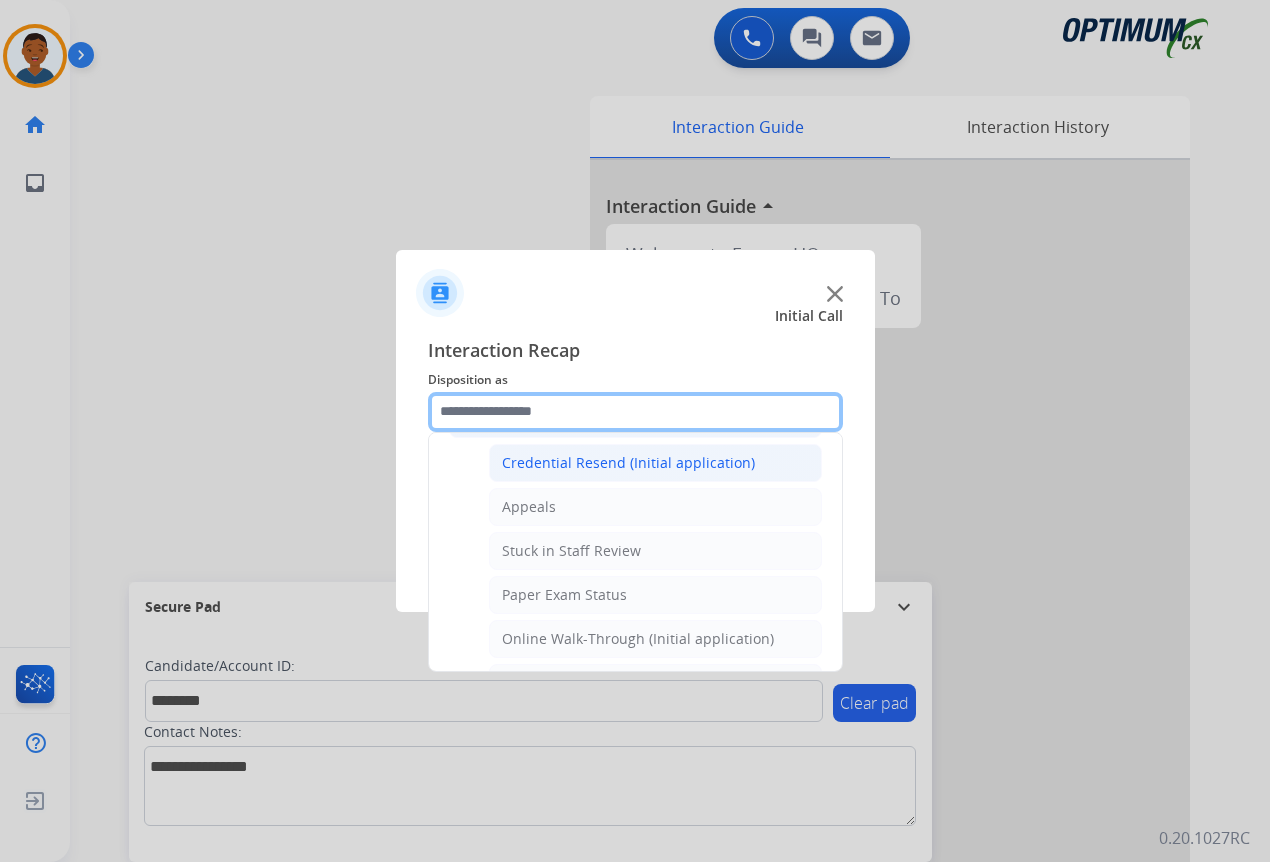 scroll, scrollTop: 236, scrollLeft: 0, axis: vertical 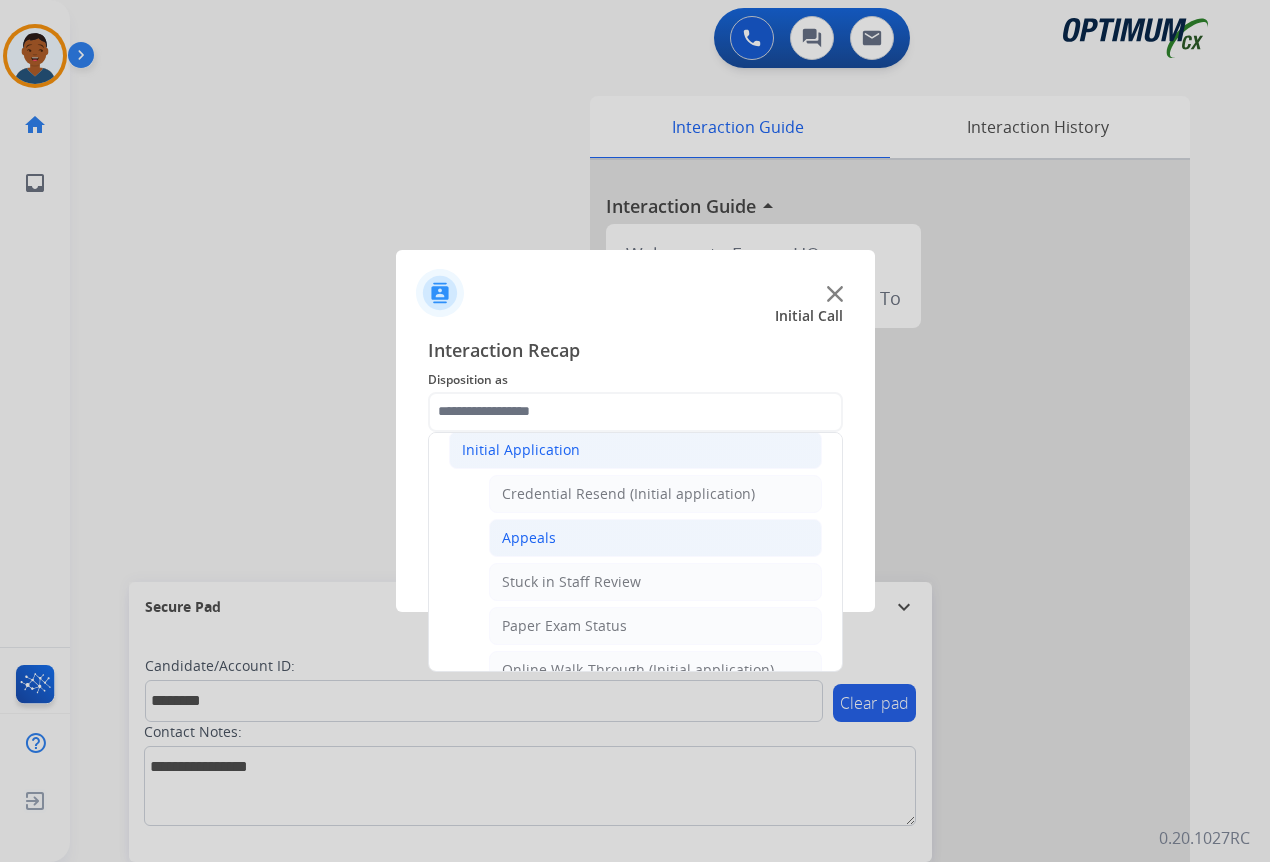 click on "Appeals" 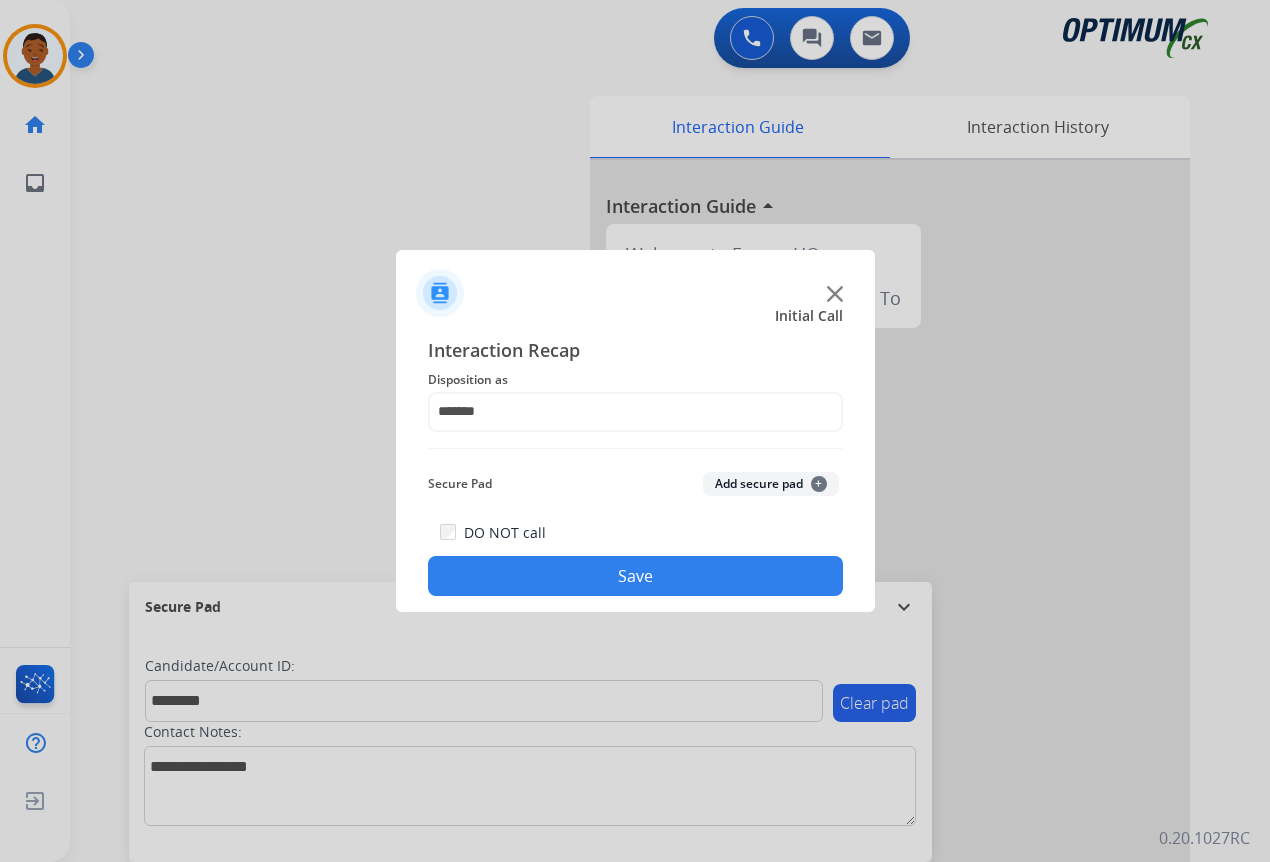 click on "Add secure pad  +" 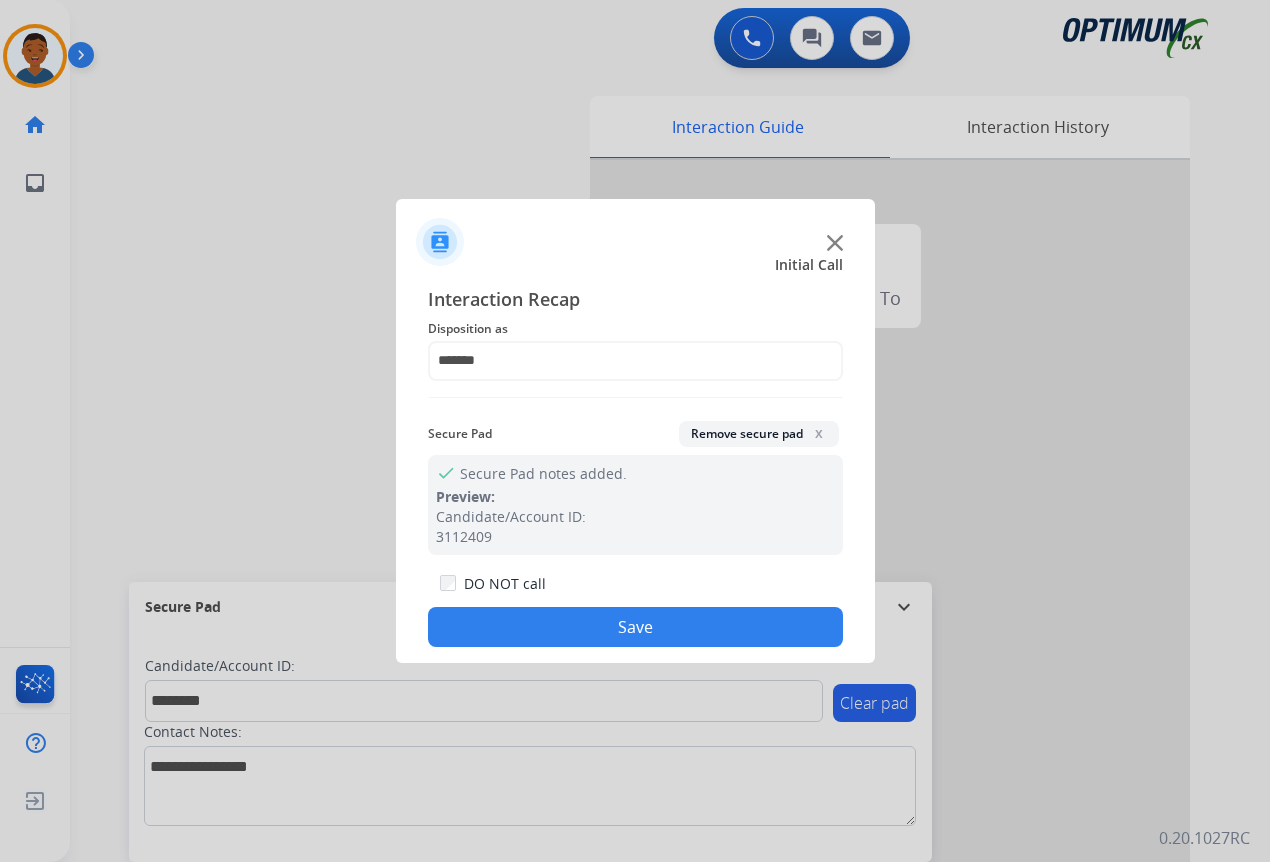 click on "Save" 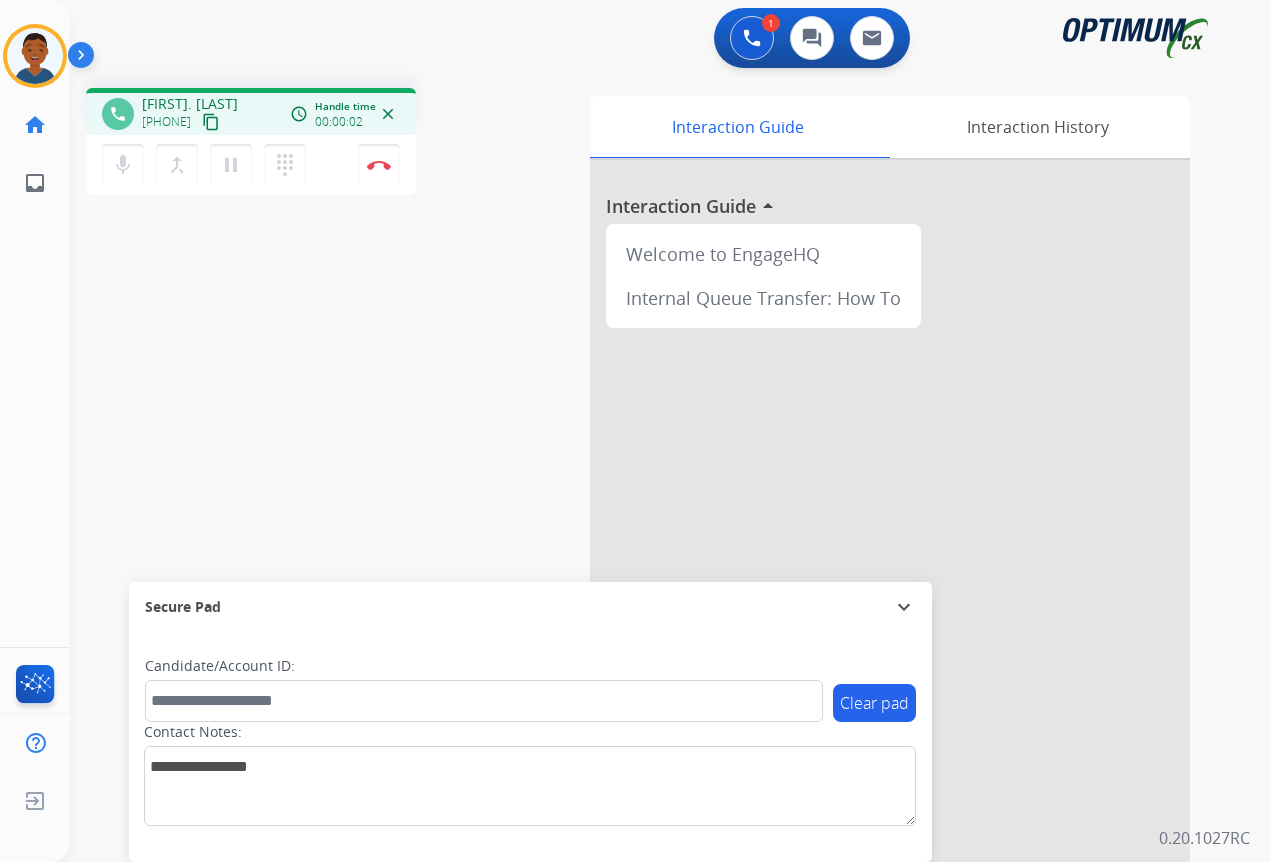 click on "content_copy" at bounding box center [211, 122] 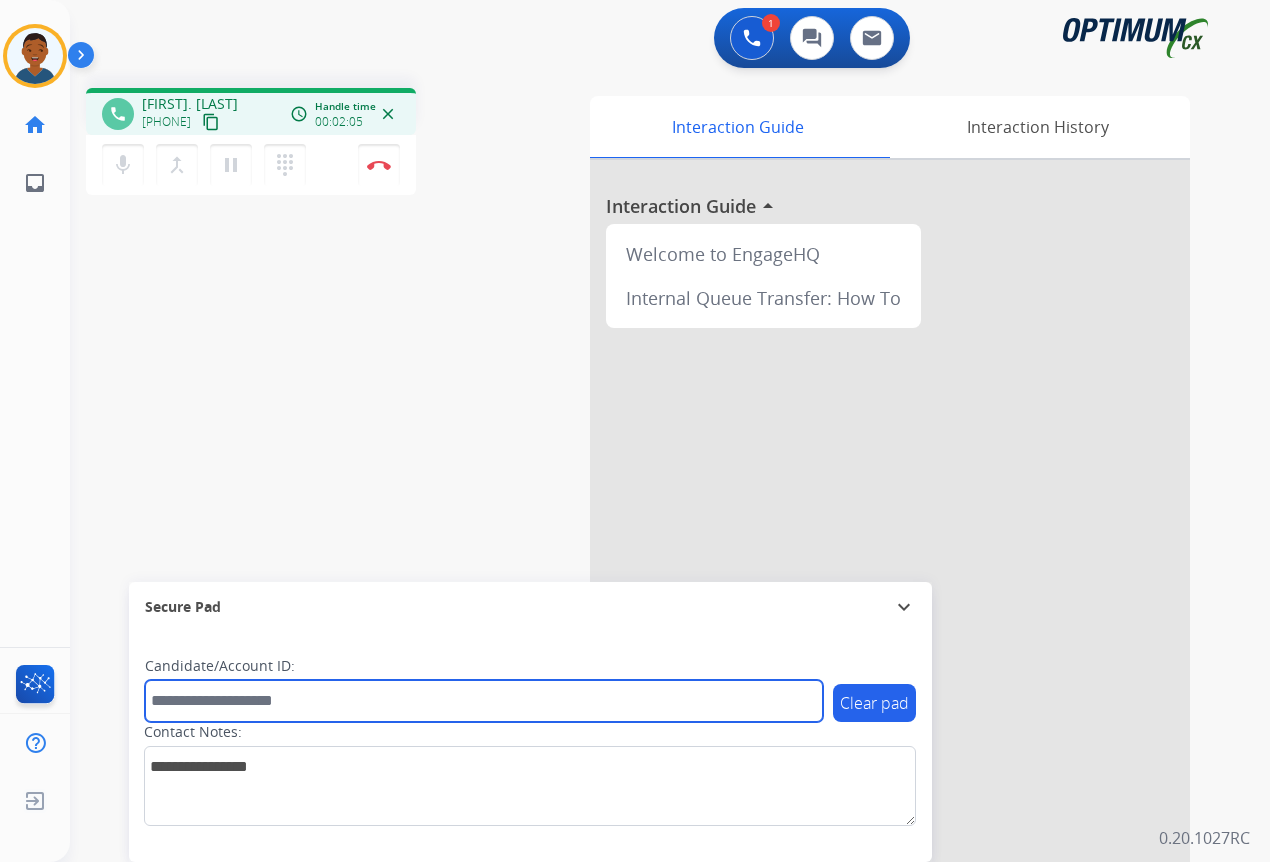 click at bounding box center (484, 701) 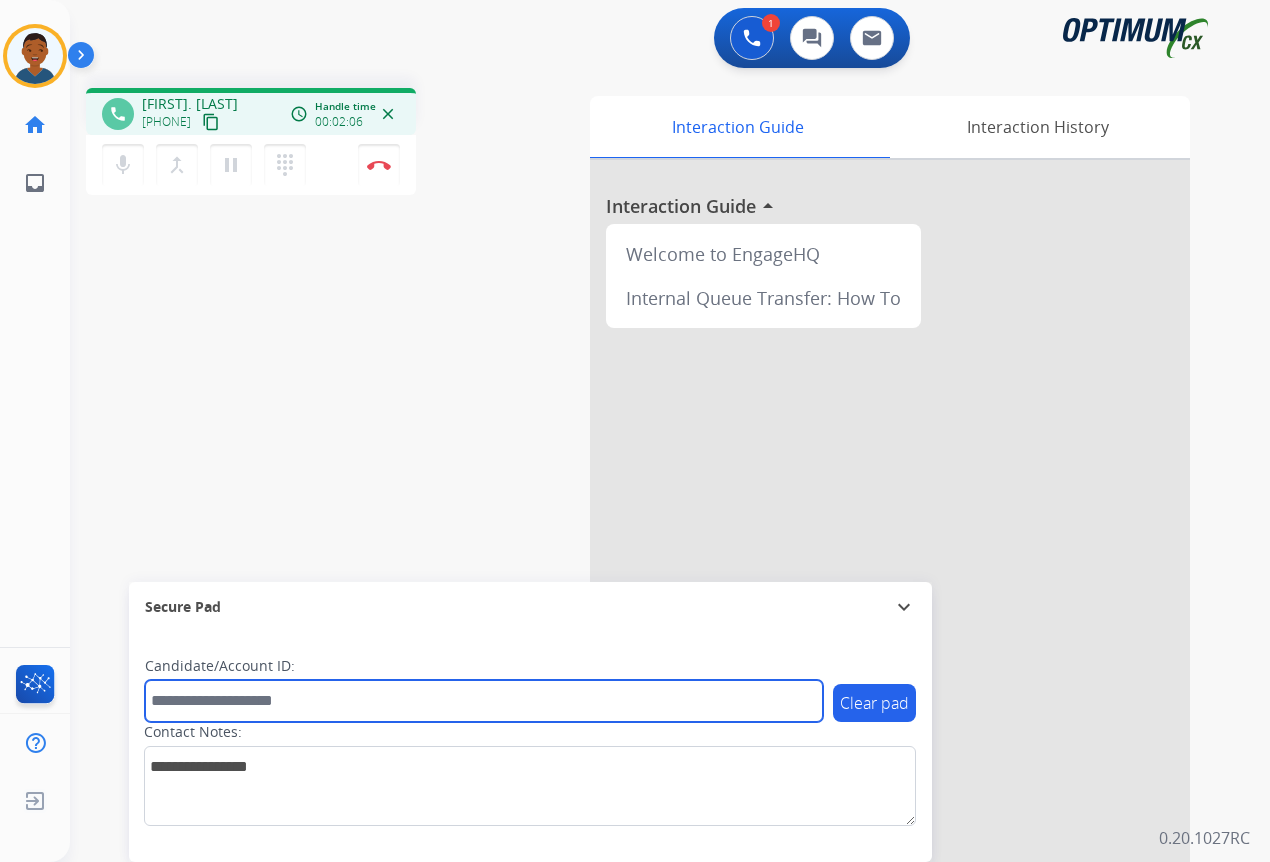 paste on "*******" 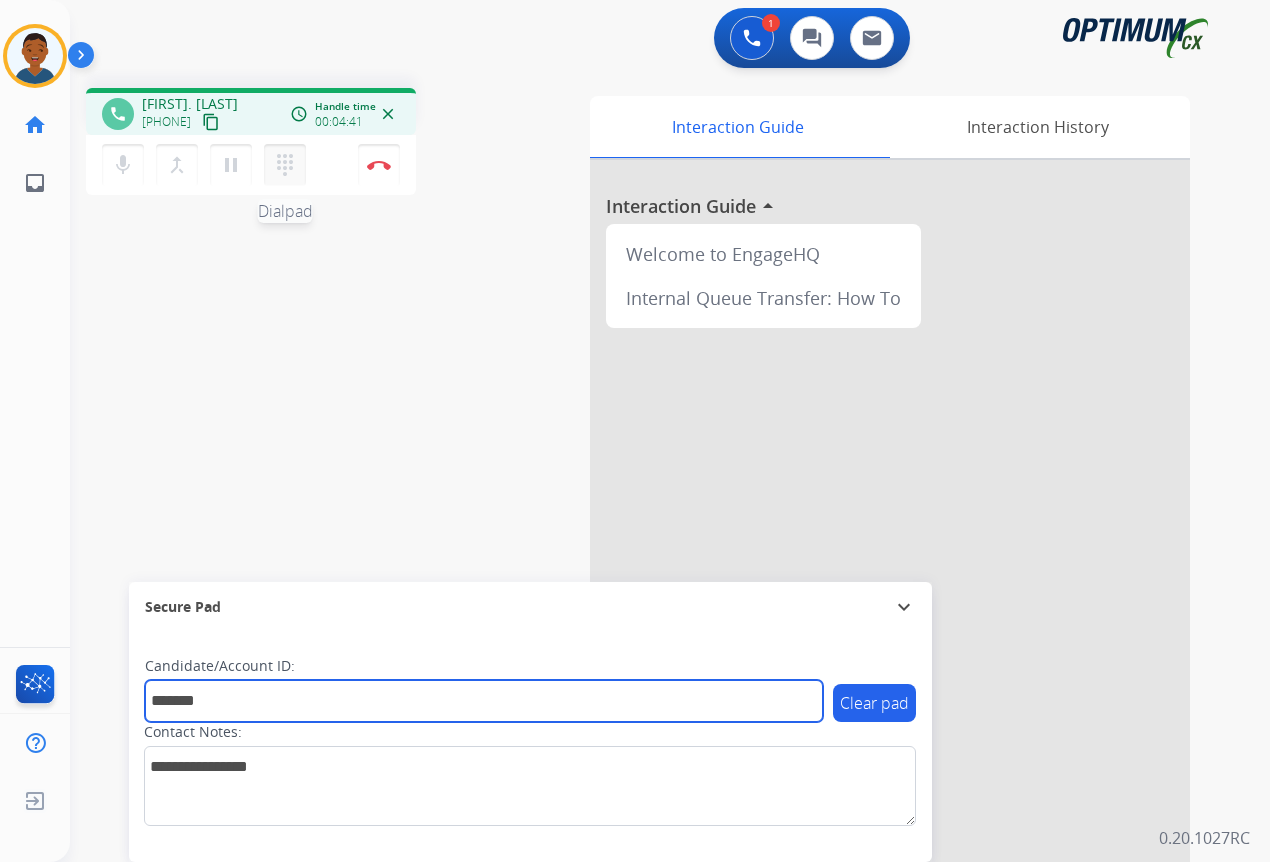 type on "*******" 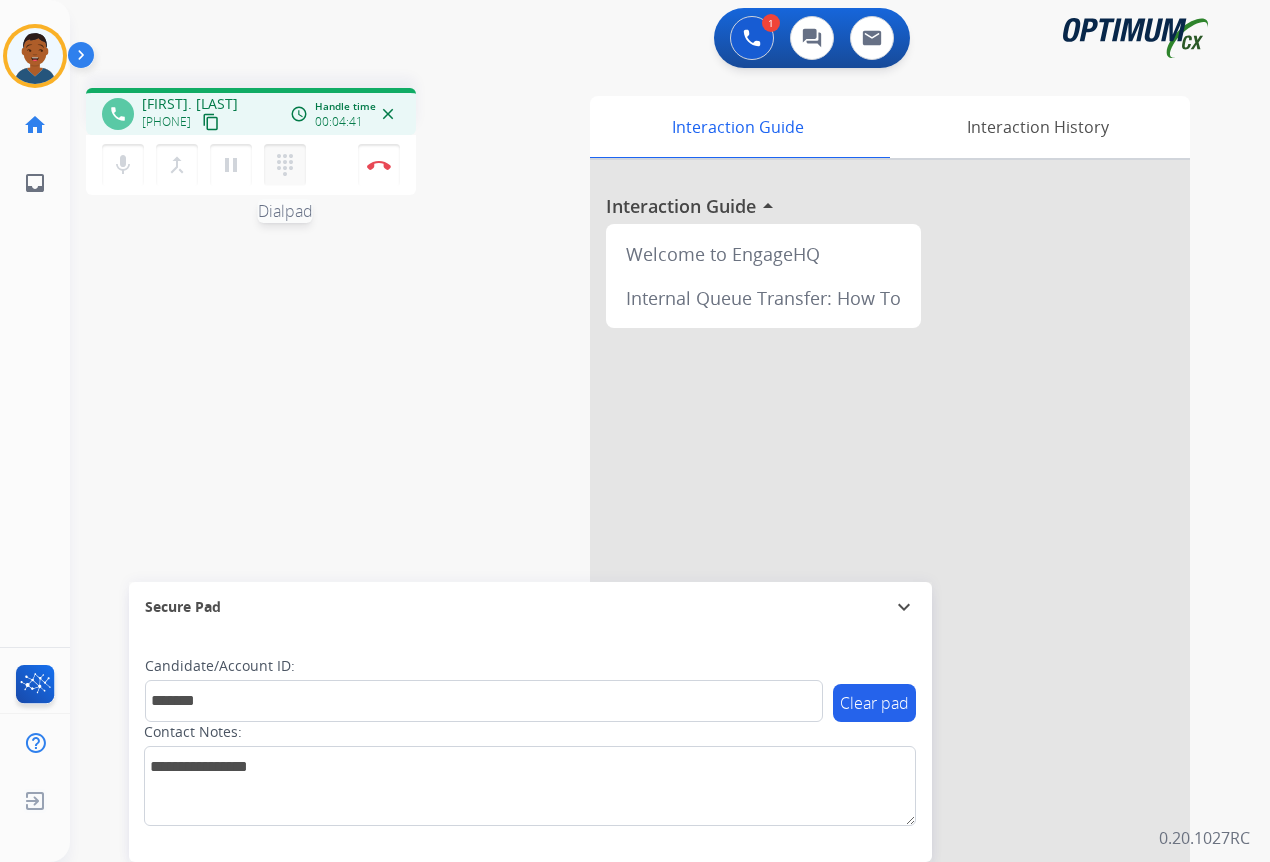 click on "dialpad" at bounding box center [285, 165] 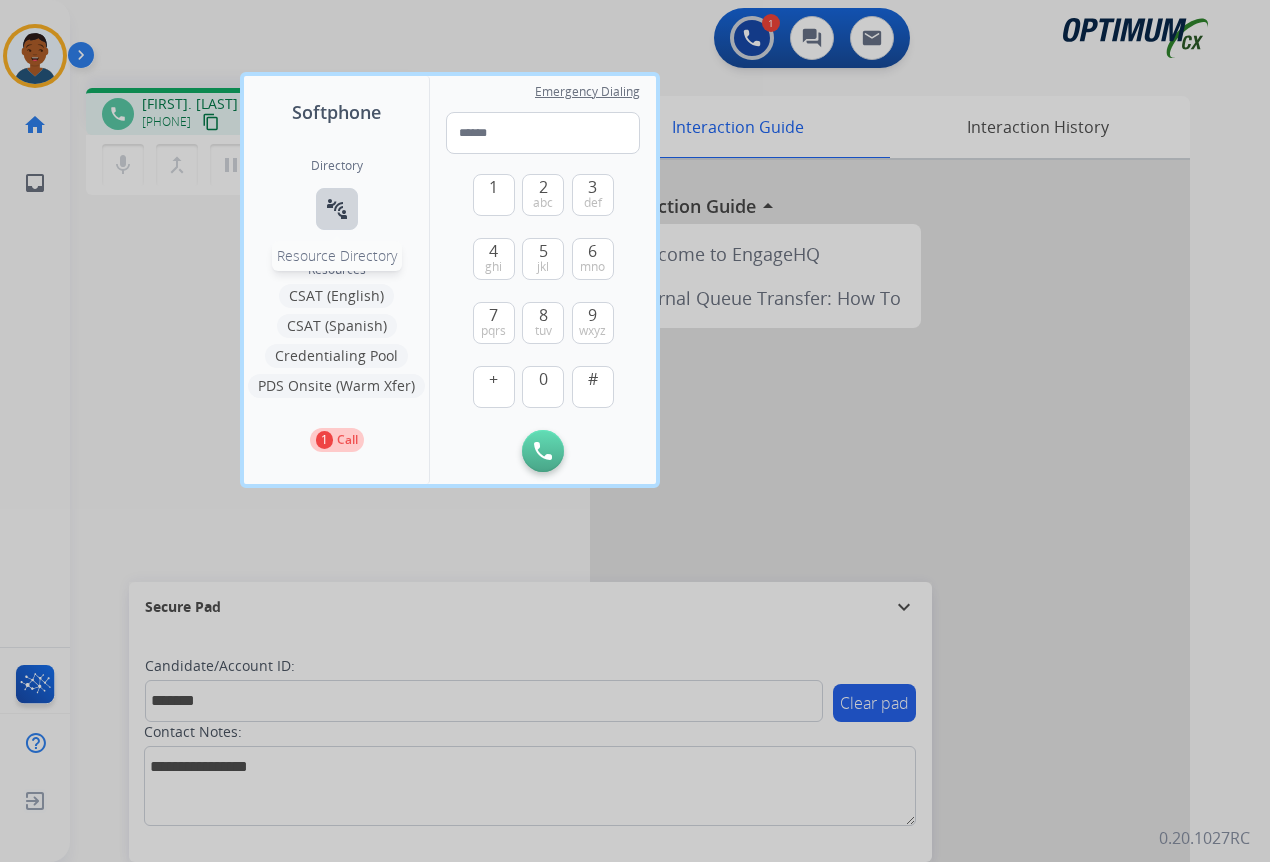 click on "connect_without_contact" at bounding box center [337, 209] 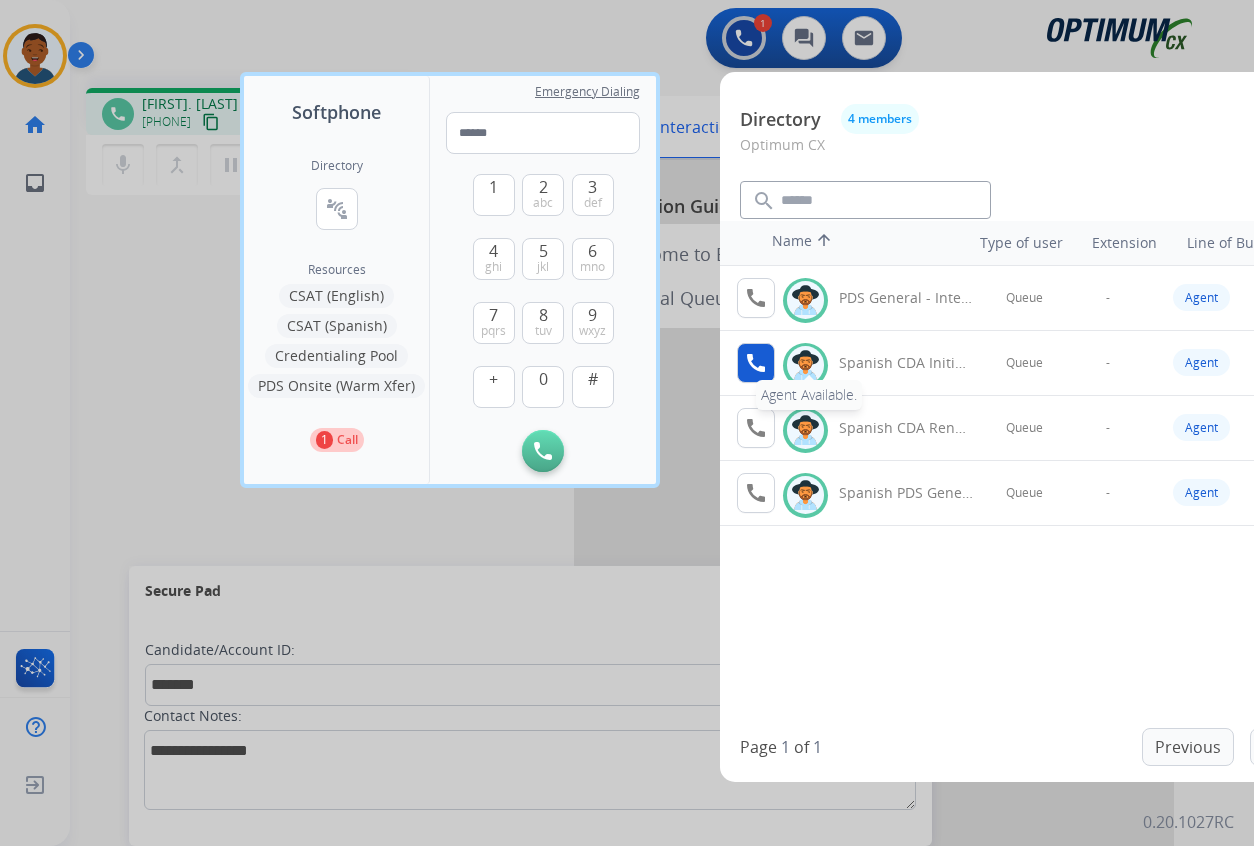 click on "call" at bounding box center (756, 363) 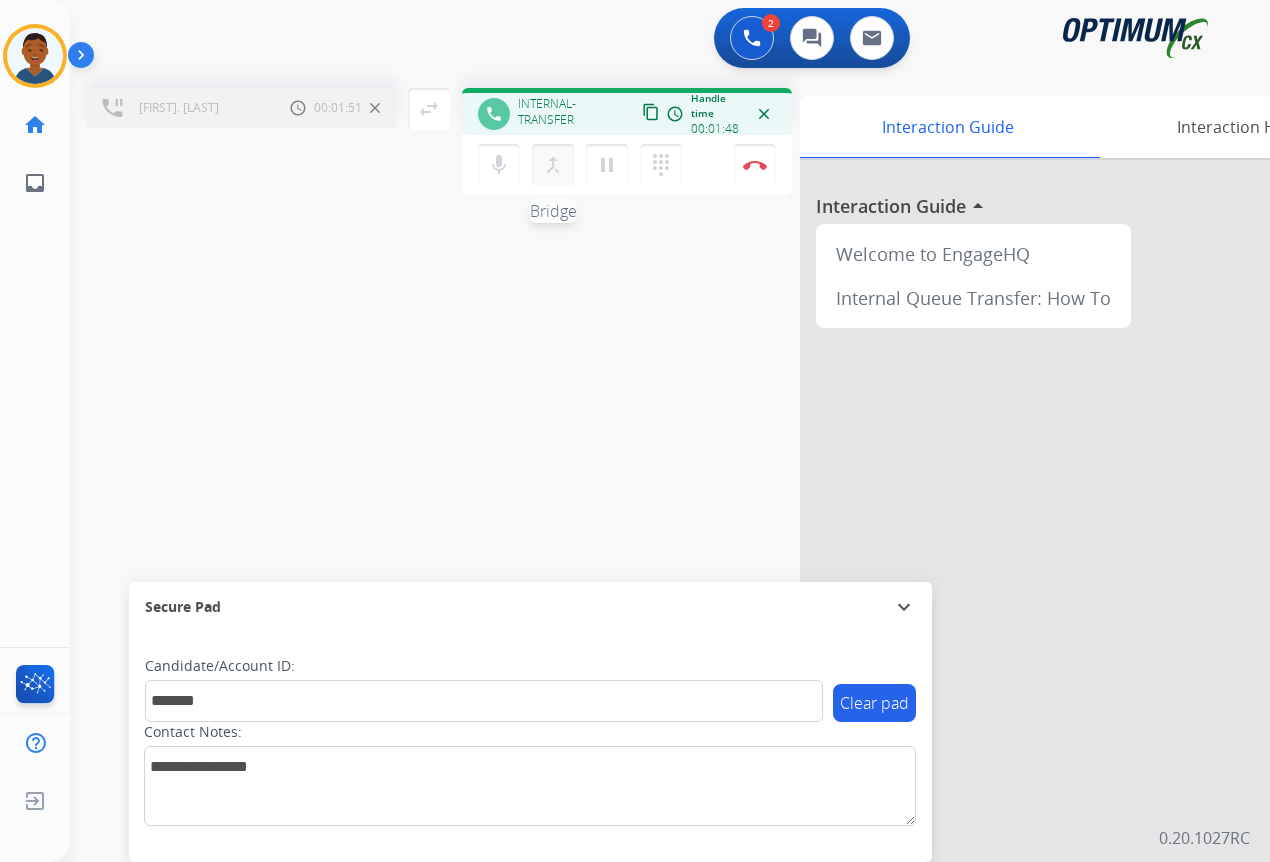 click on "merge_type" at bounding box center [553, 165] 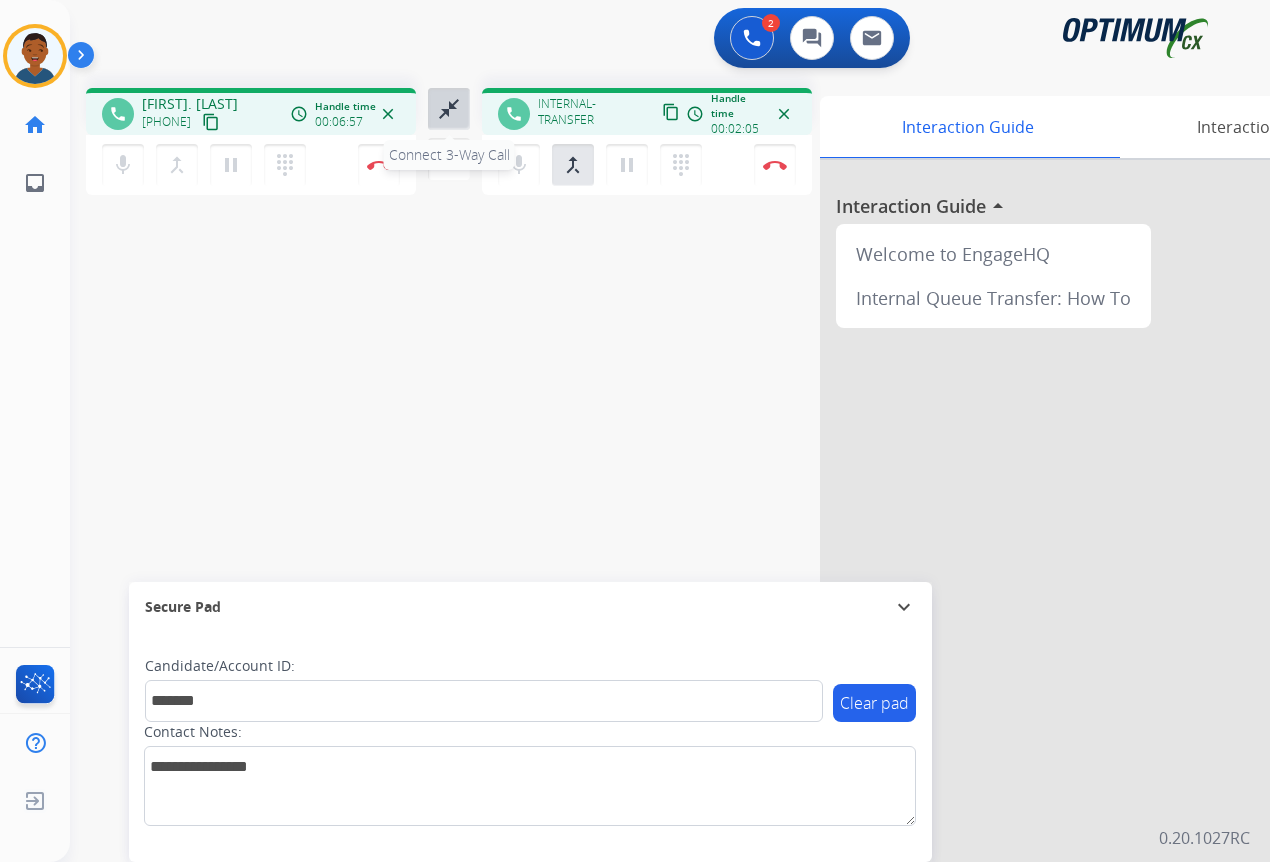 click on "close_fullscreen" at bounding box center [449, 109] 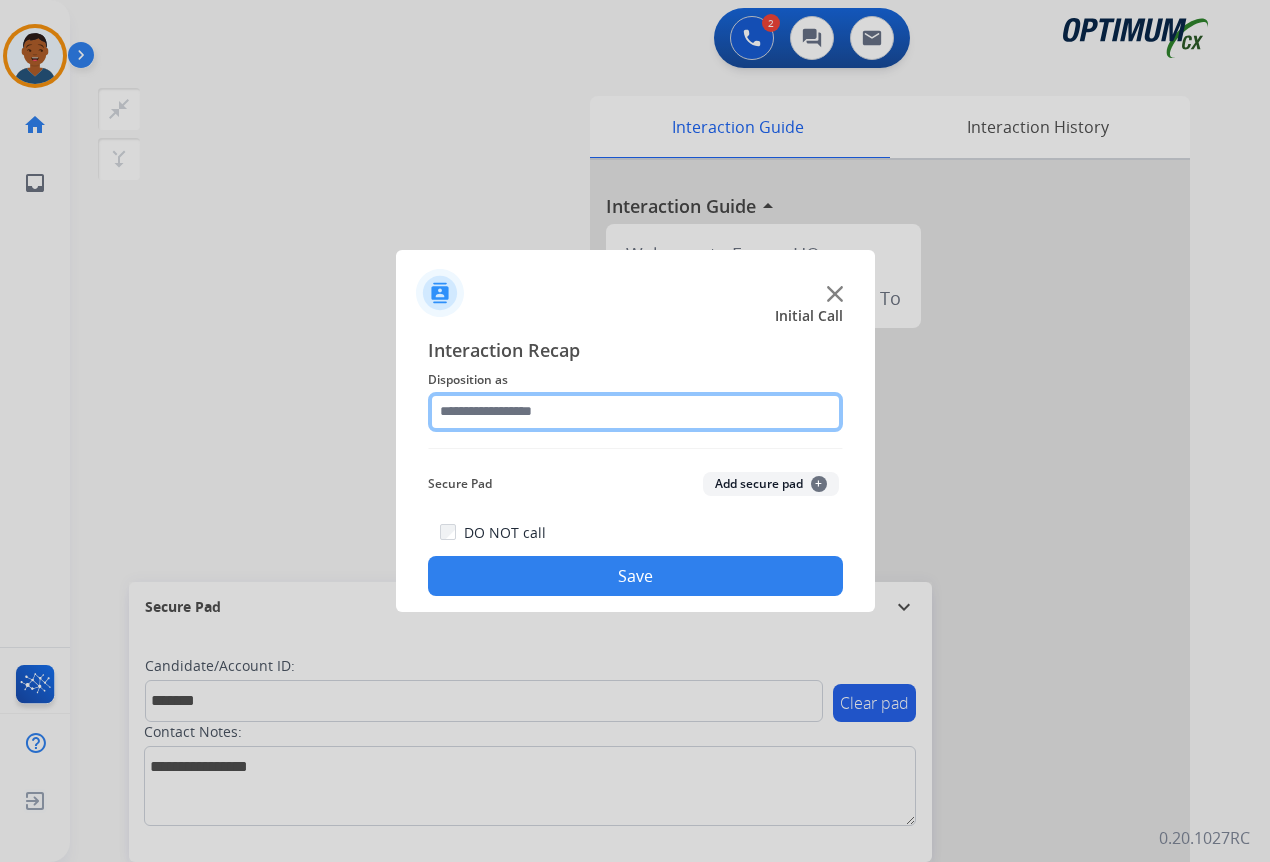 click 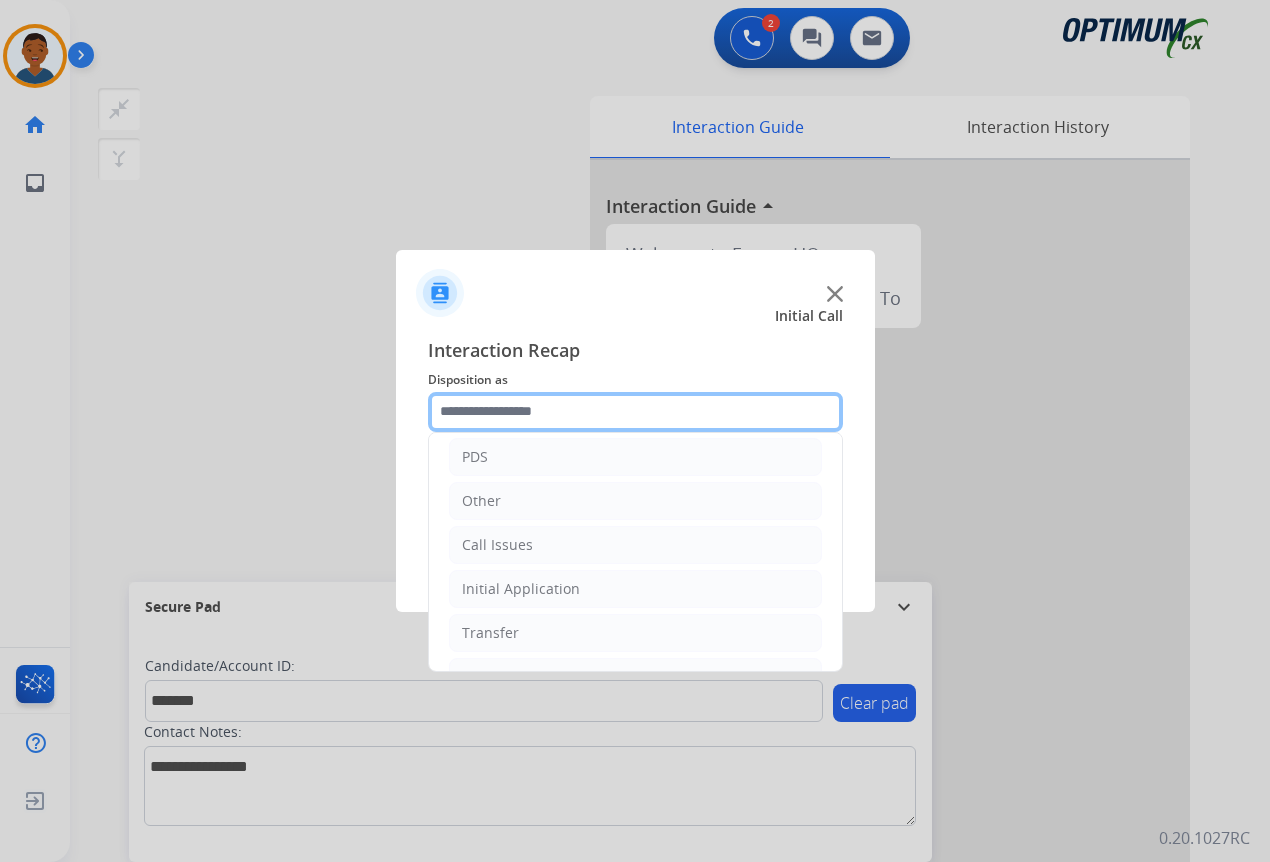 scroll, scrollTop: 136, scrollLeft: 0, axis: vertical 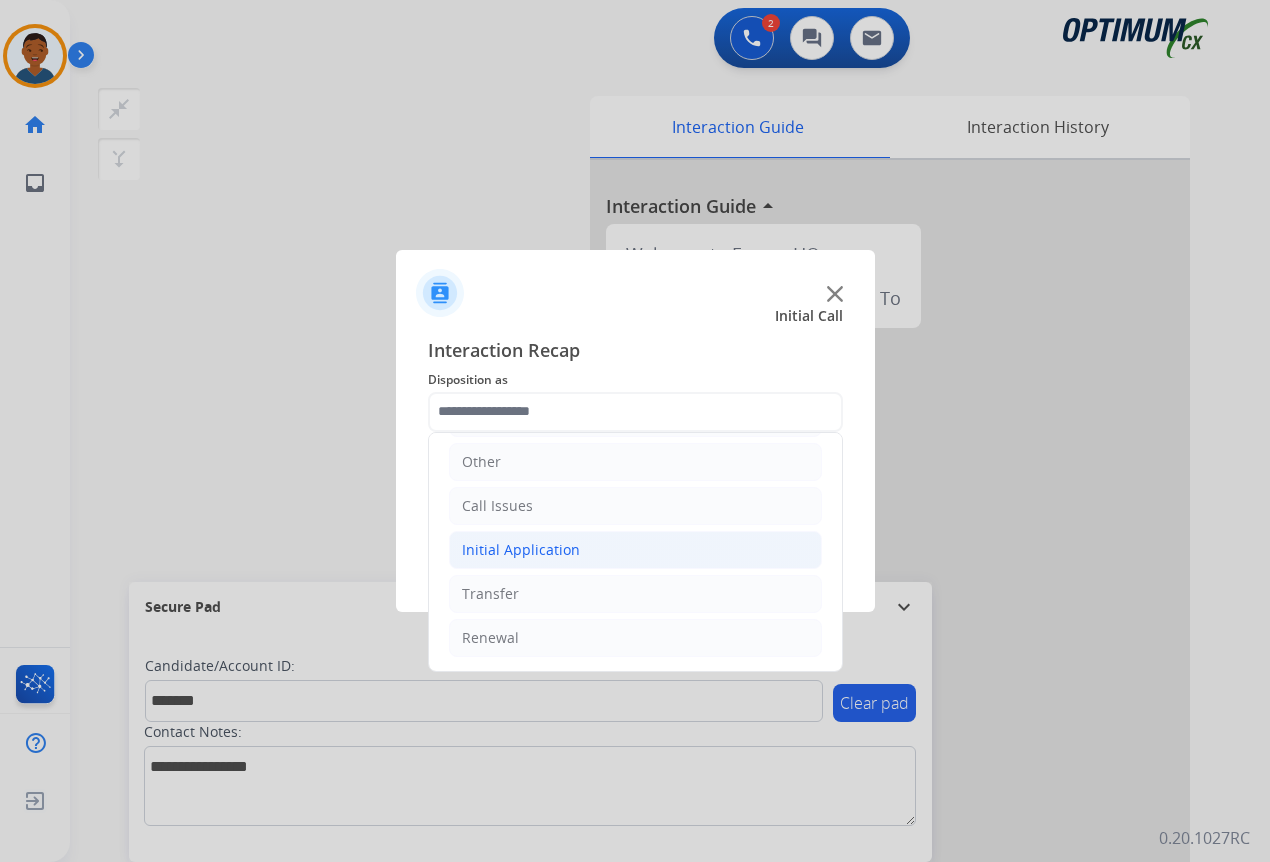 click on "Initial Application" 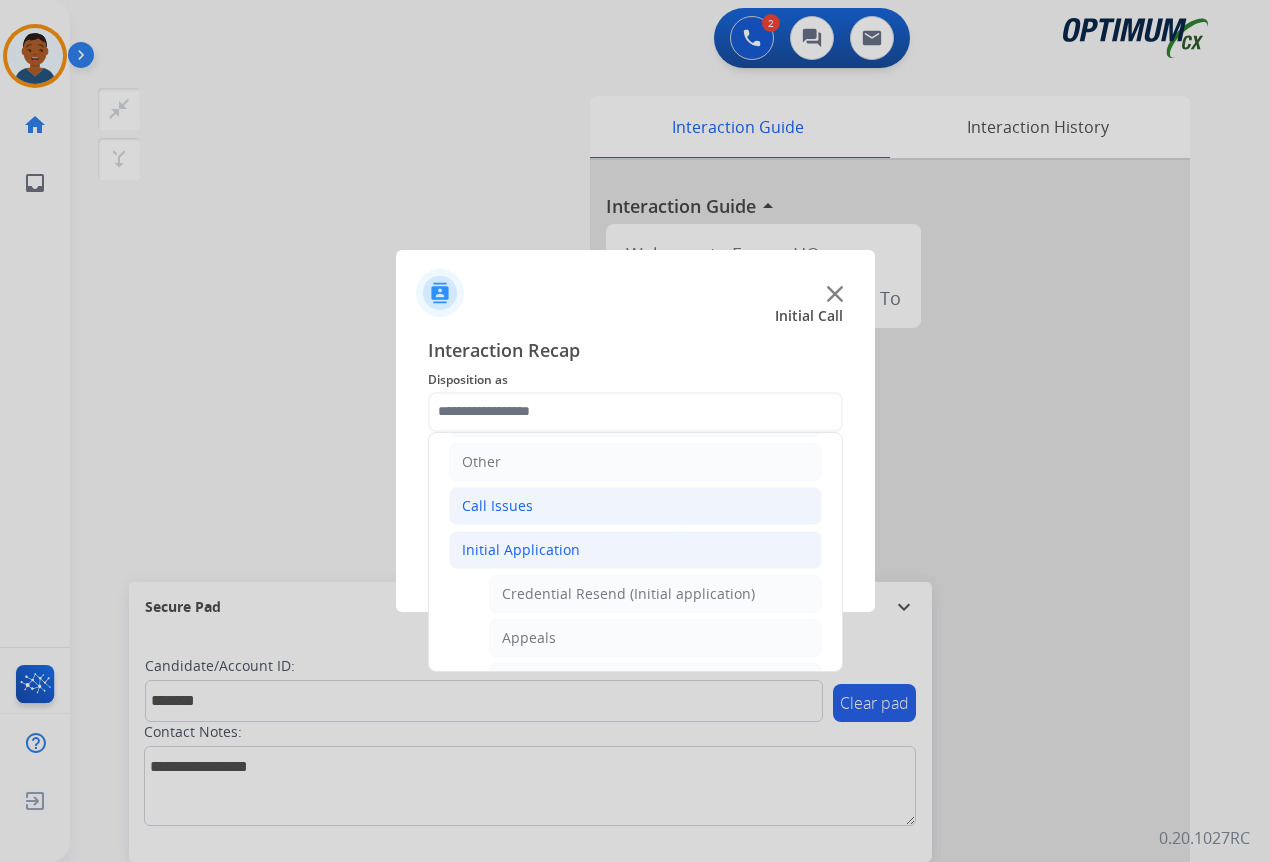 click on "Call Issues" 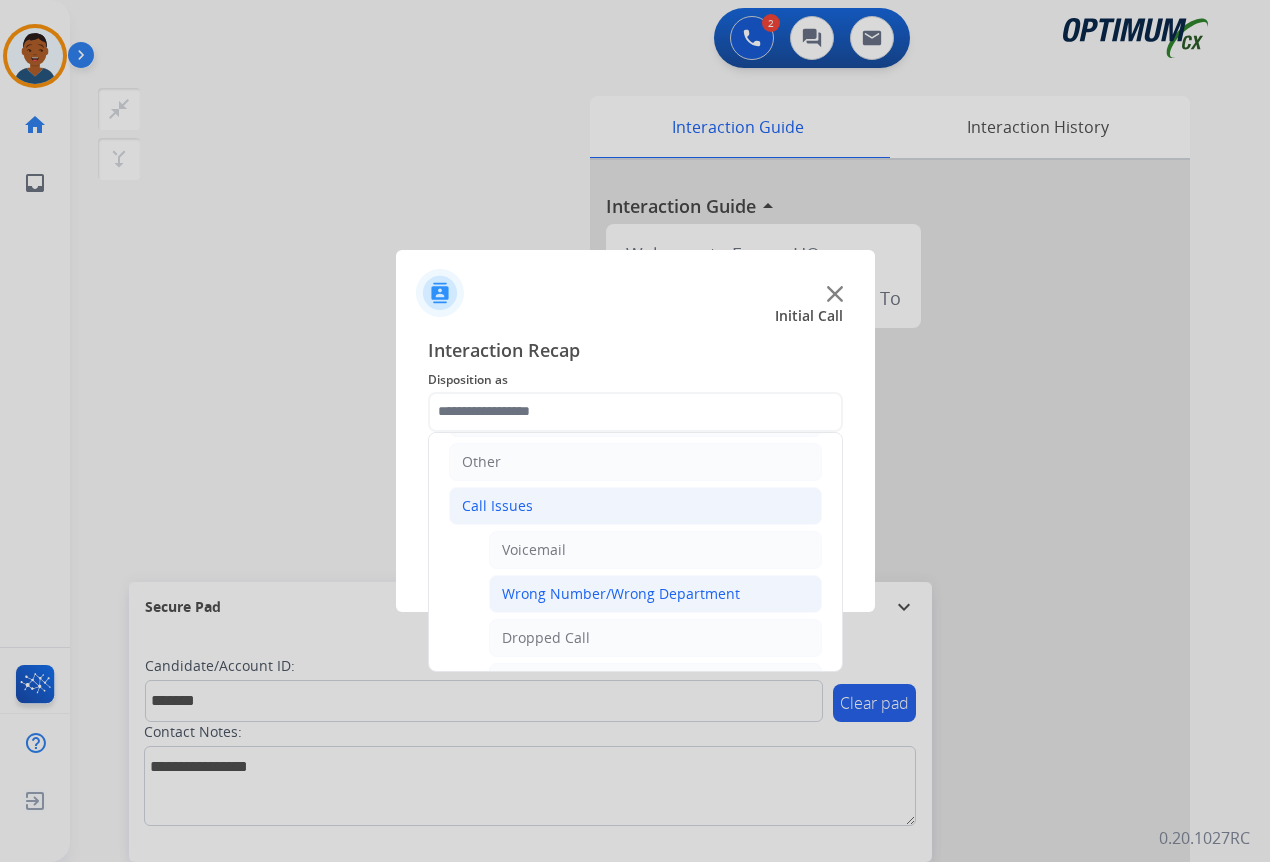 click on "Wrong Number/Wrong Department" 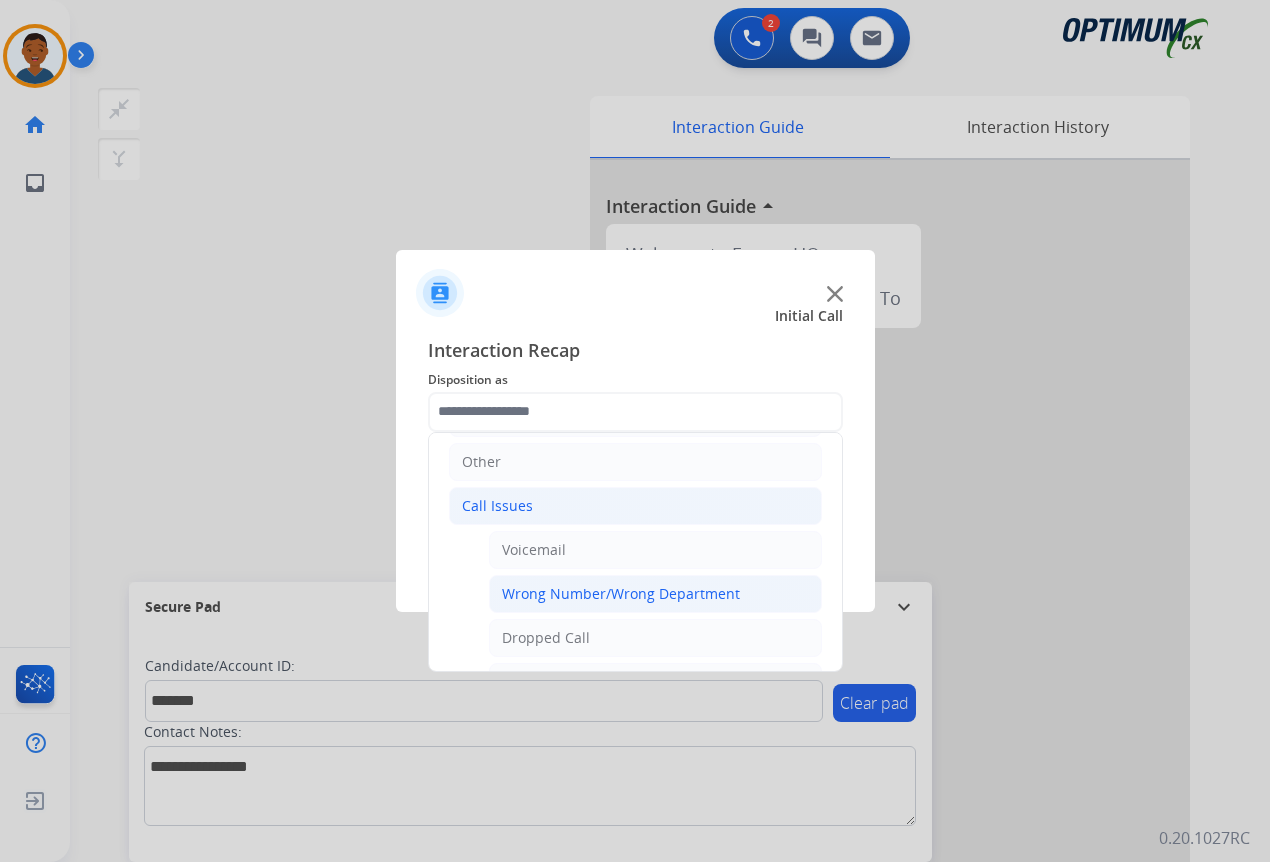 type on "**********" 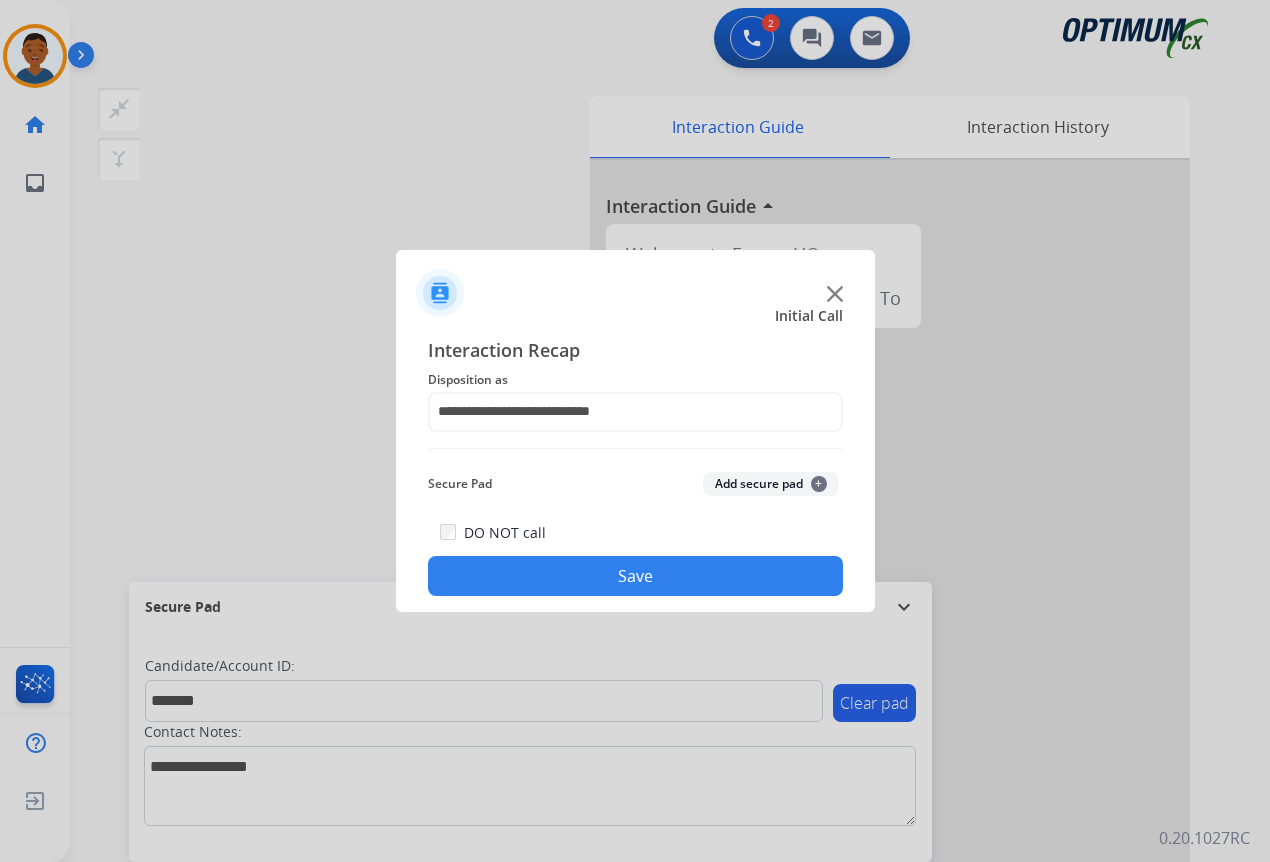 click on "Add secure pad  +" 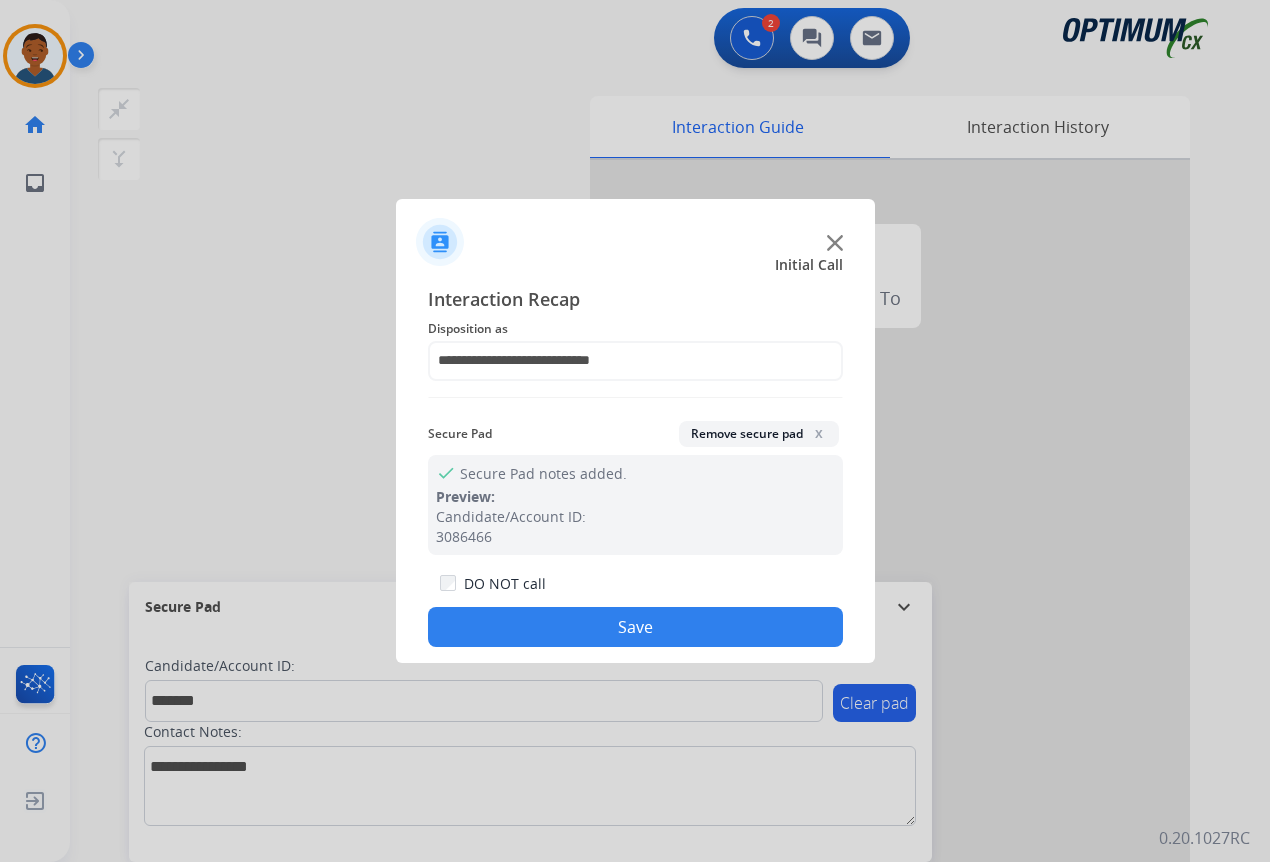 click on "Save" 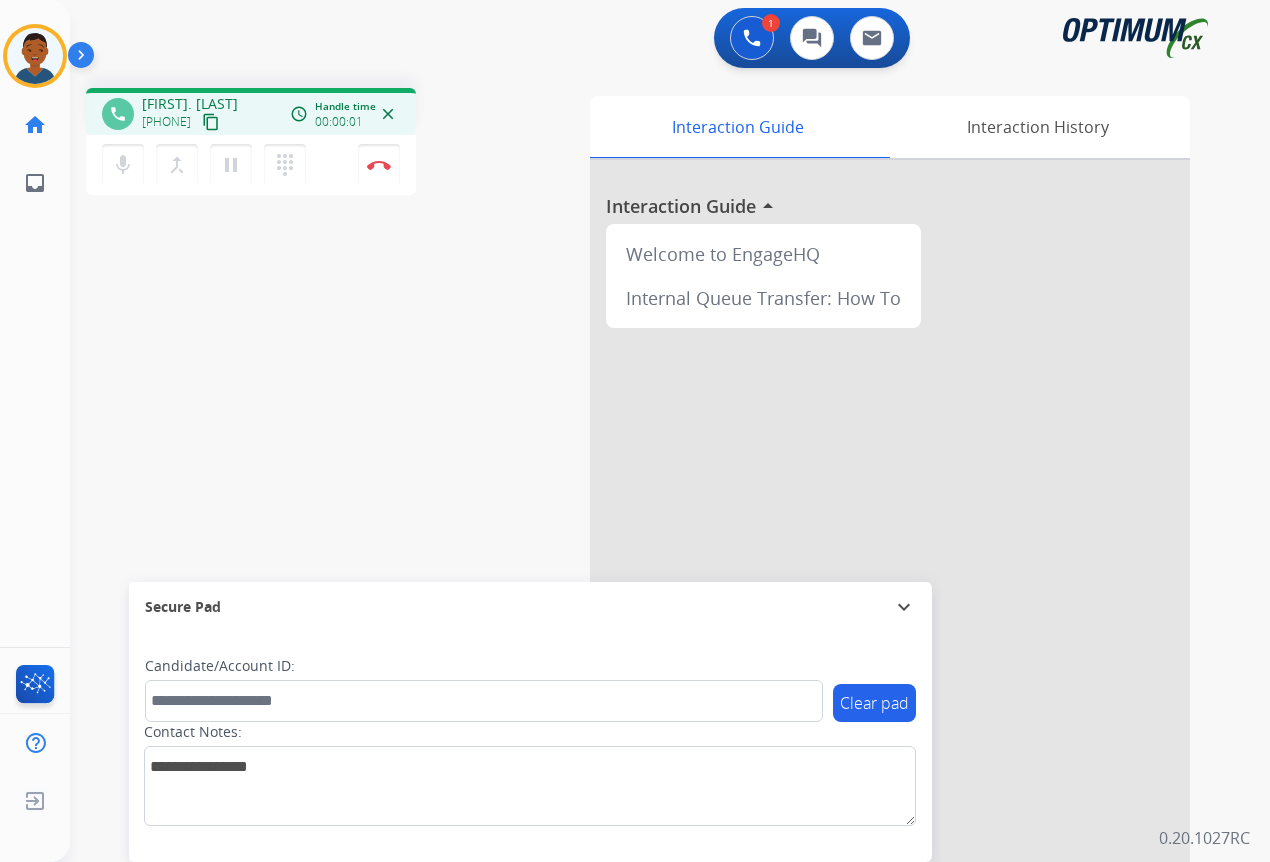 click on "content_copy" at bounding box center (211, 122) 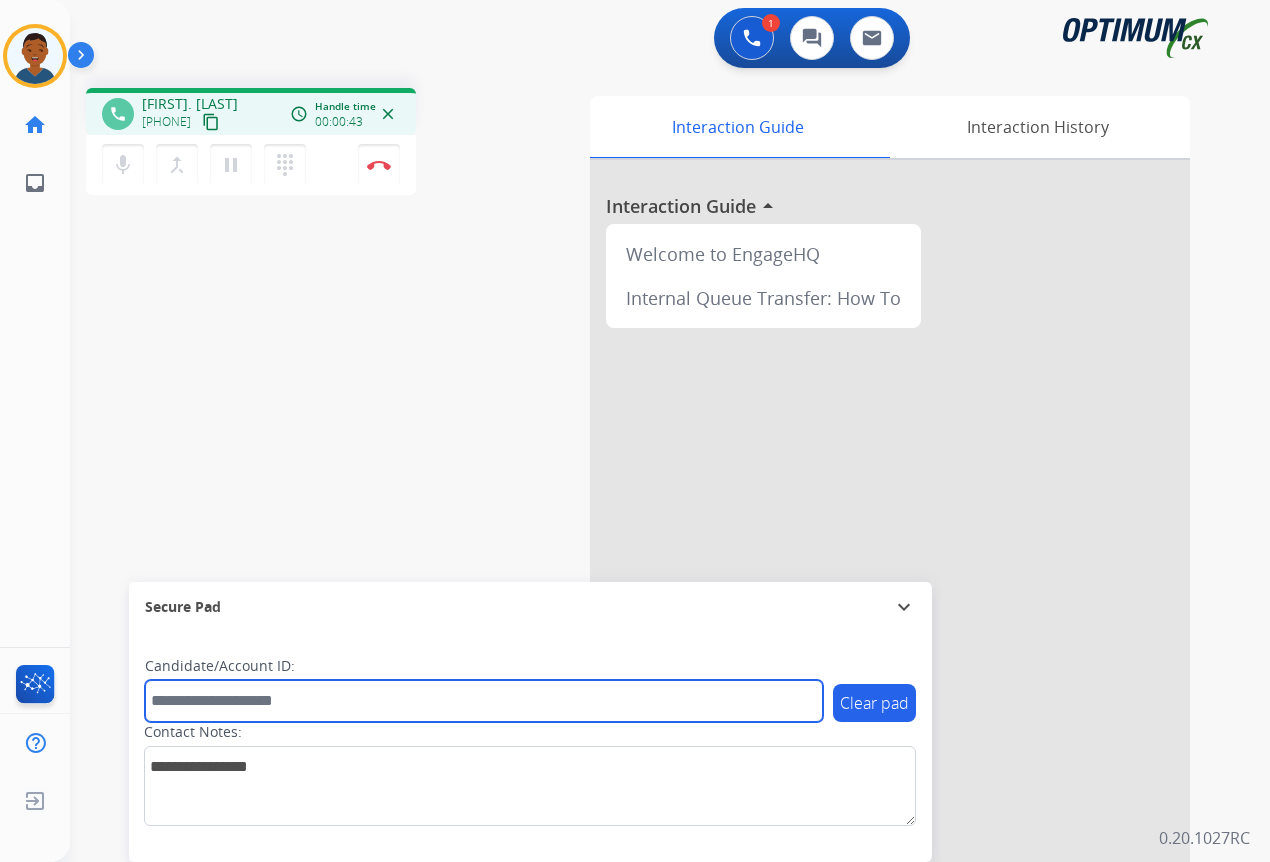 click at bounding box center (484, 701) 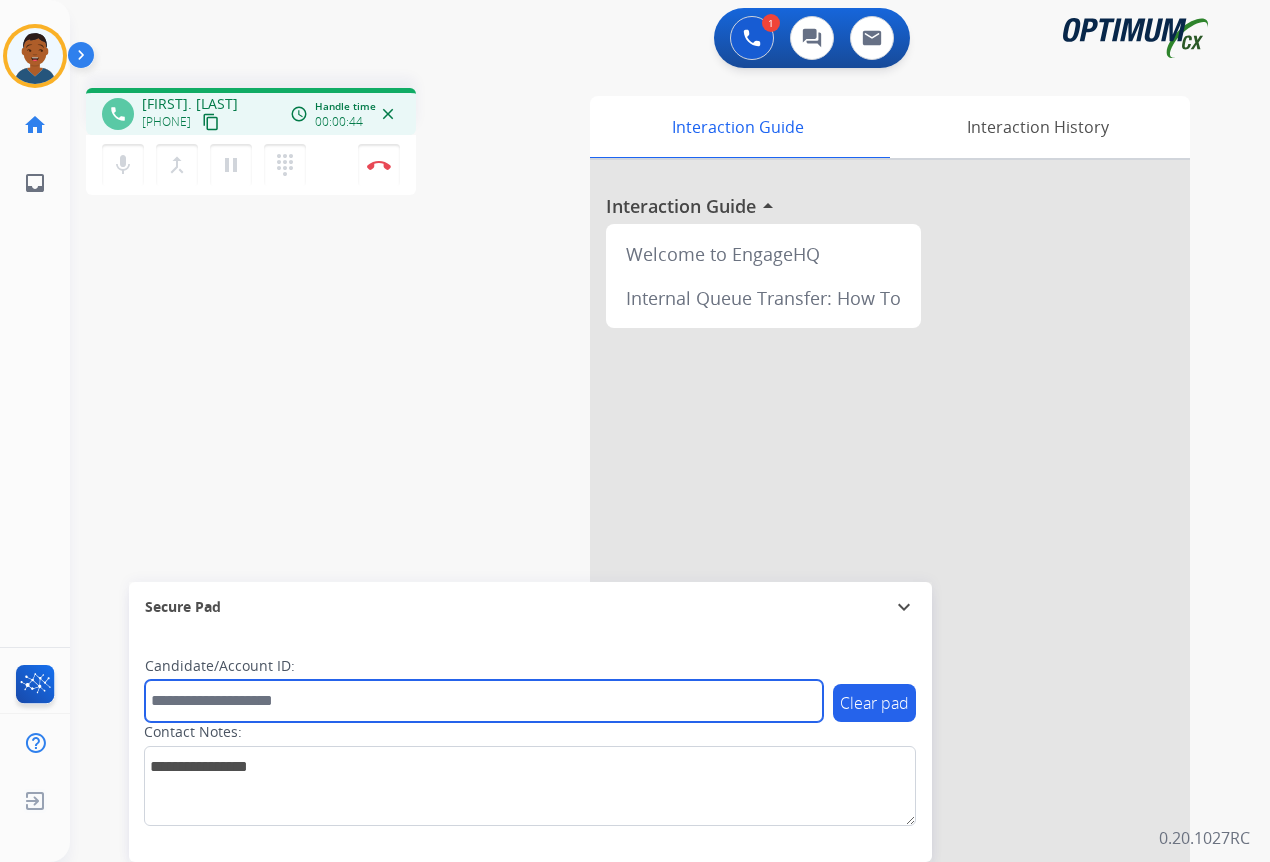 paste on "*******" 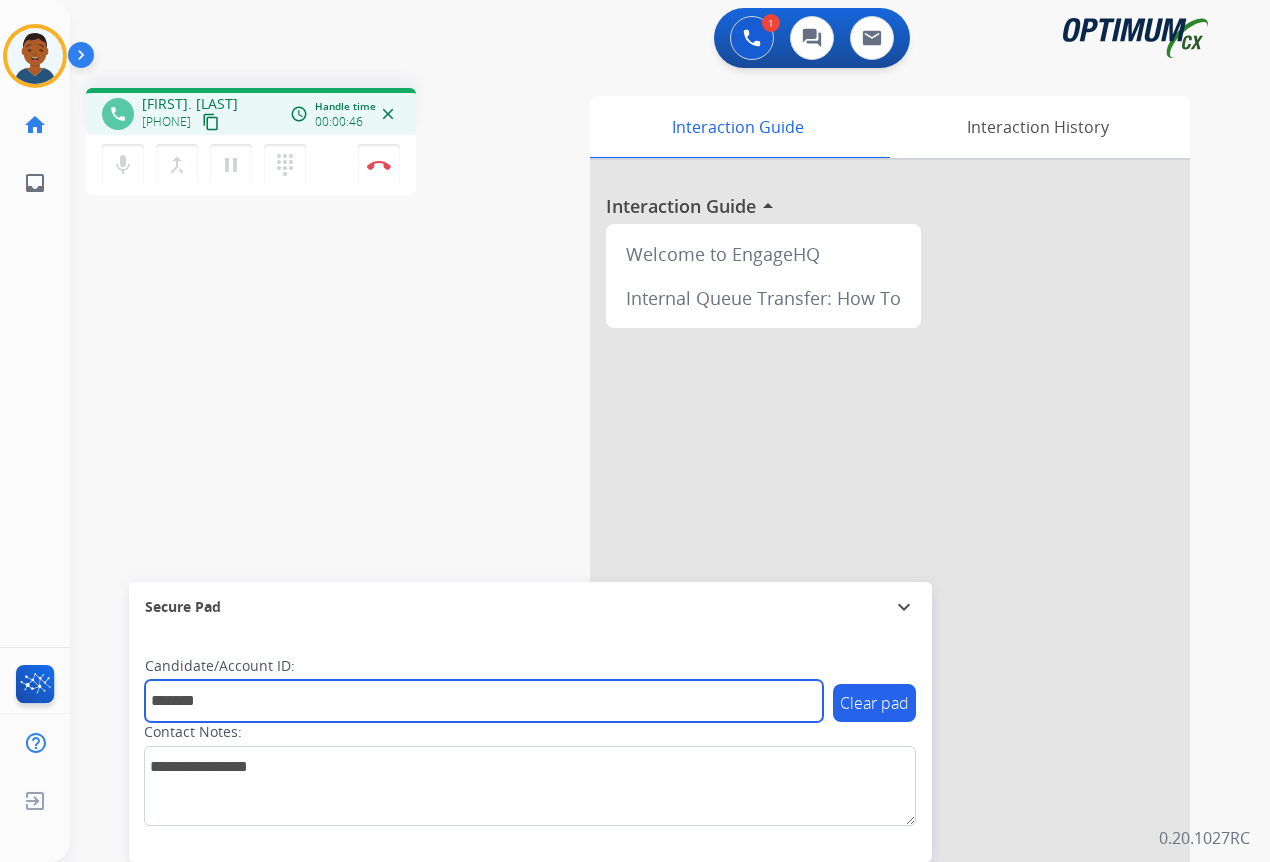 type on "*******" 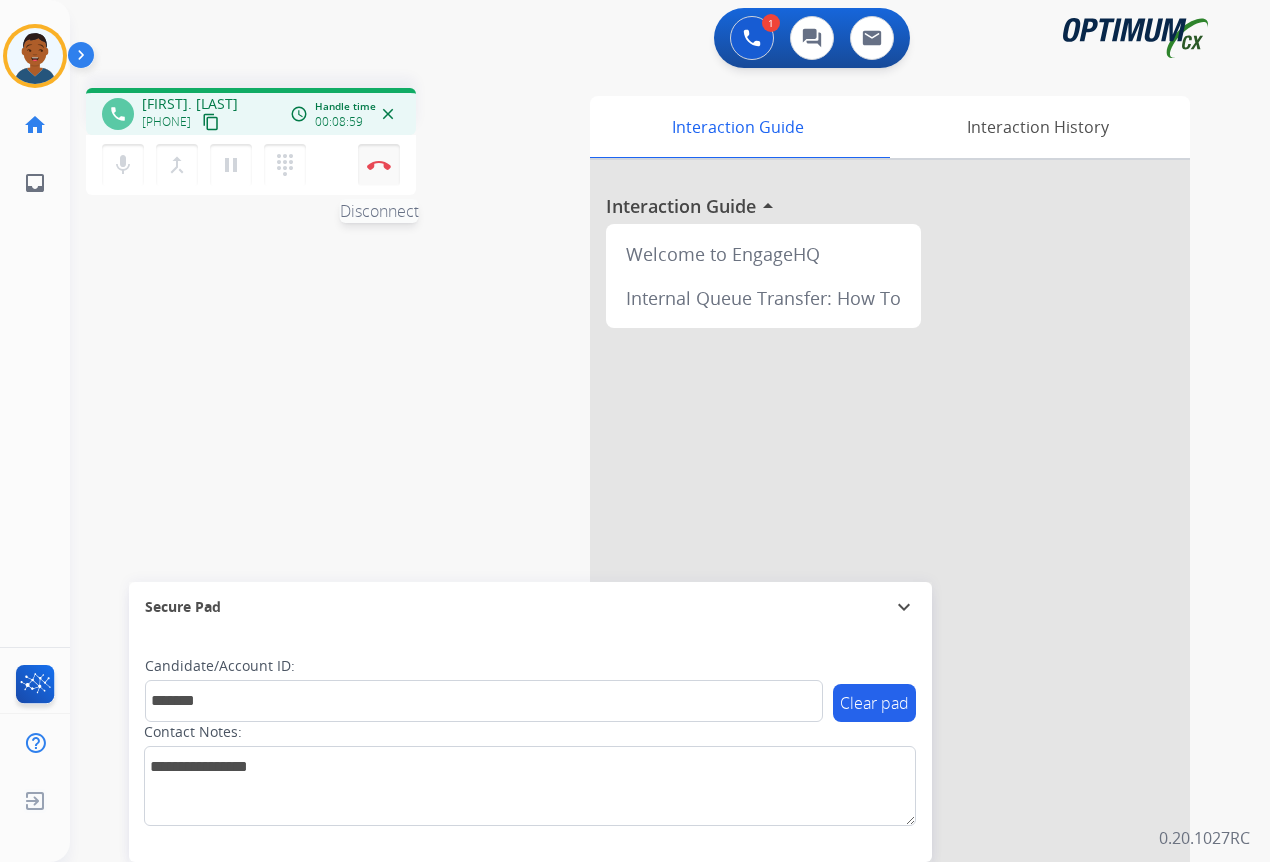 click on "Disconnect" at bounding box center (379, 165) 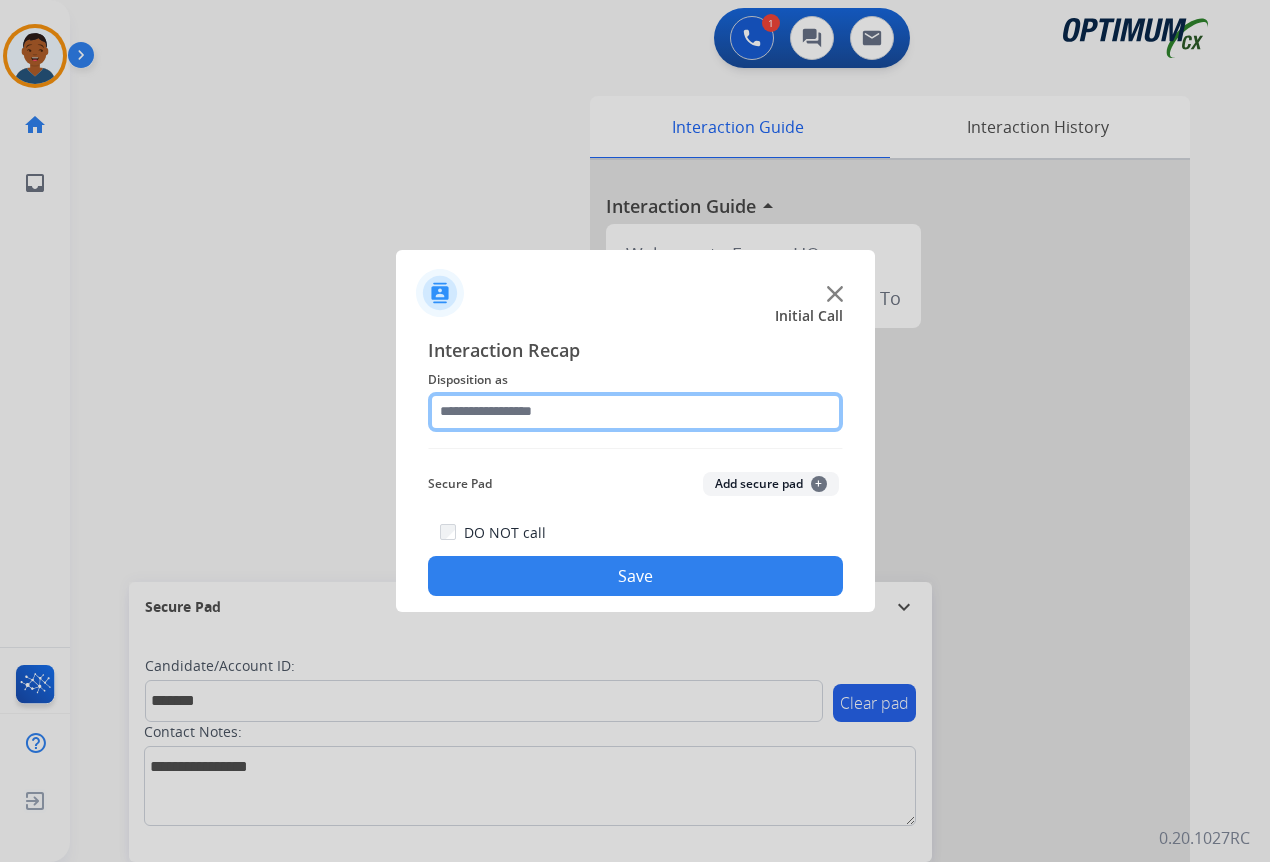 click 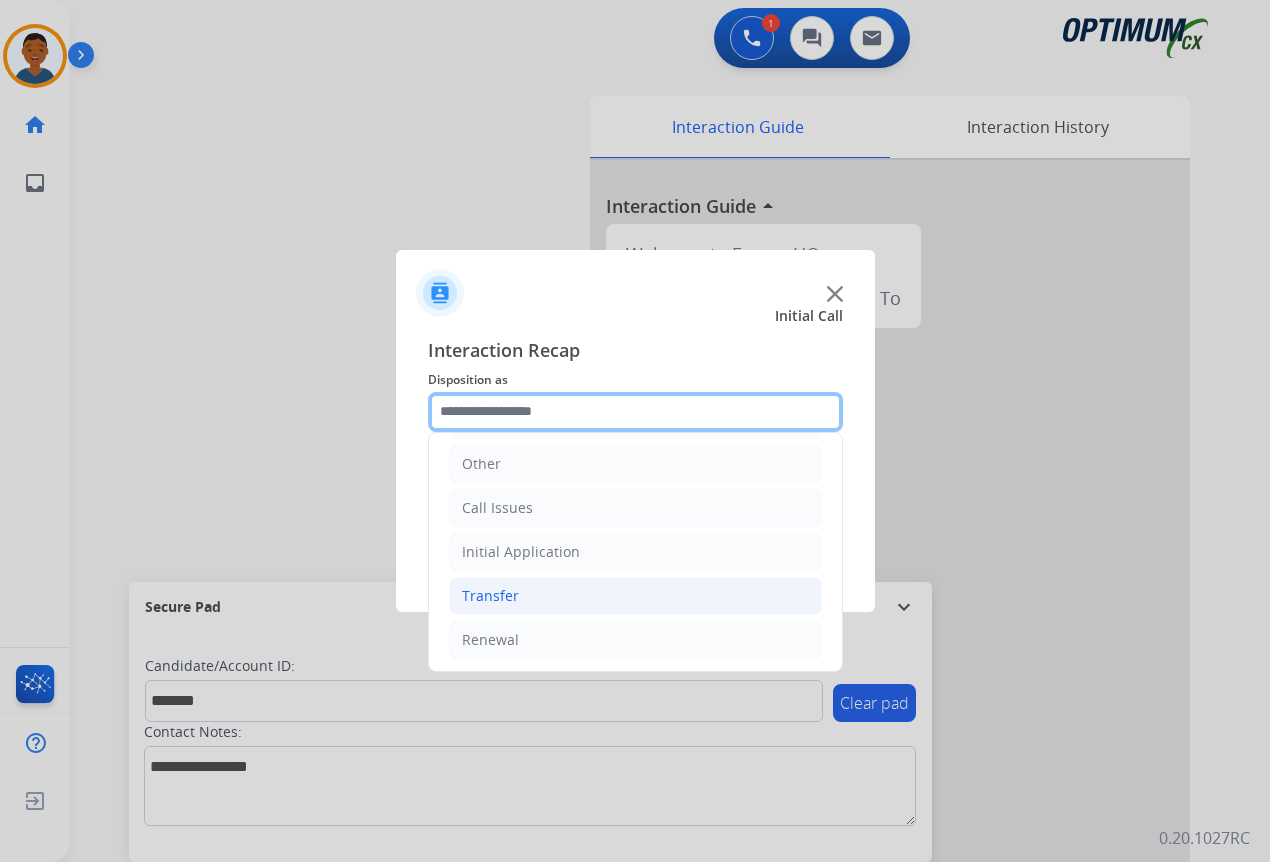 scroll, scrollTop: 136, scrollLeft: 0, axis: vertical 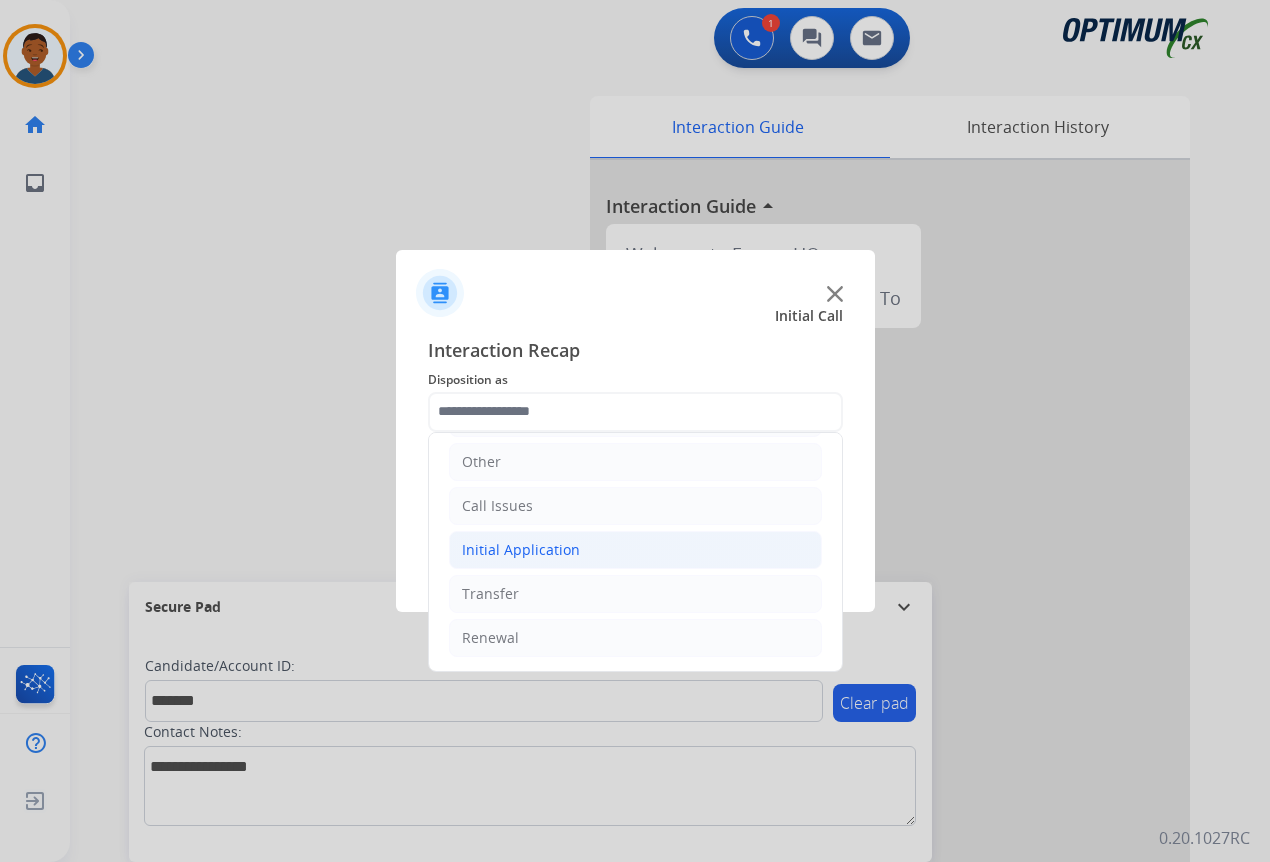 click on "Initial Application" 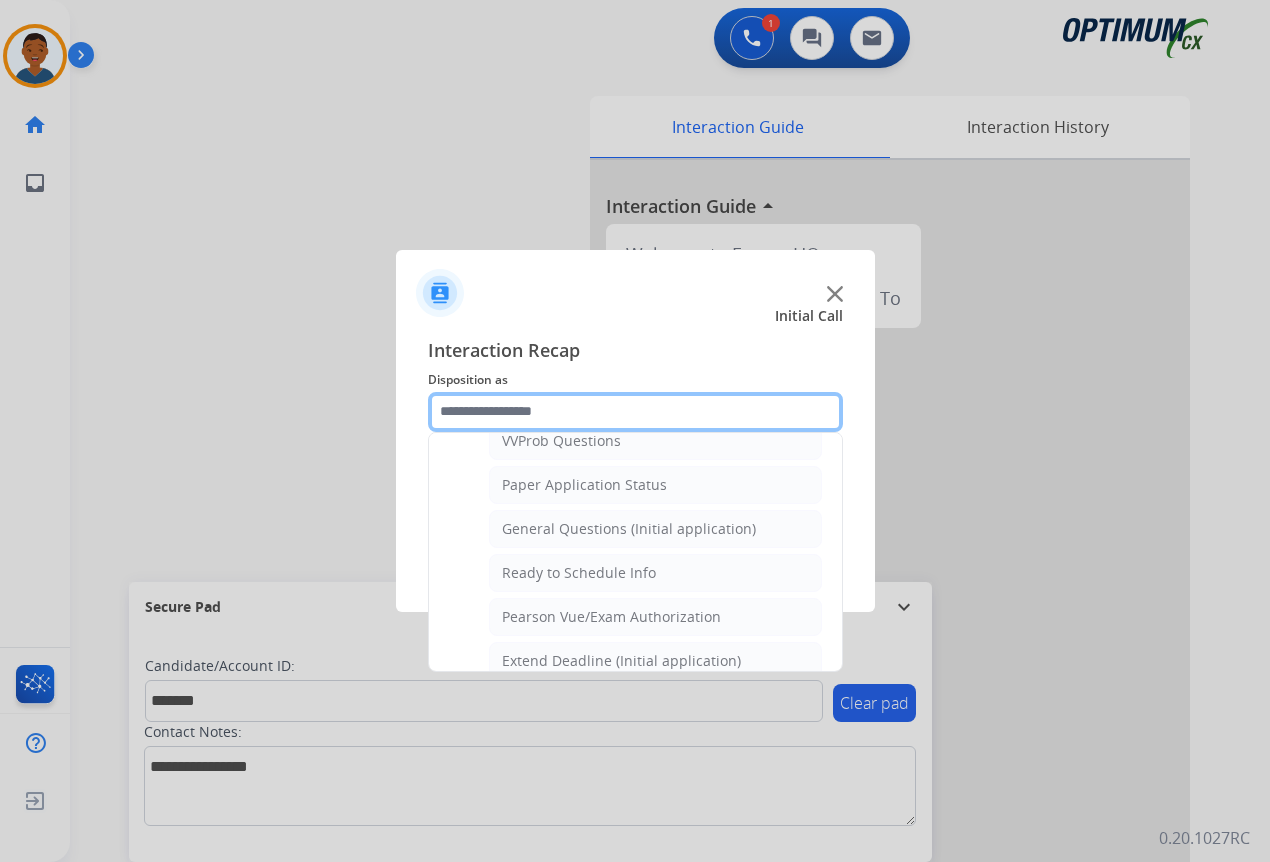 scroll, scrollTop: 1136, scrollLeft: 0, axis: vertical 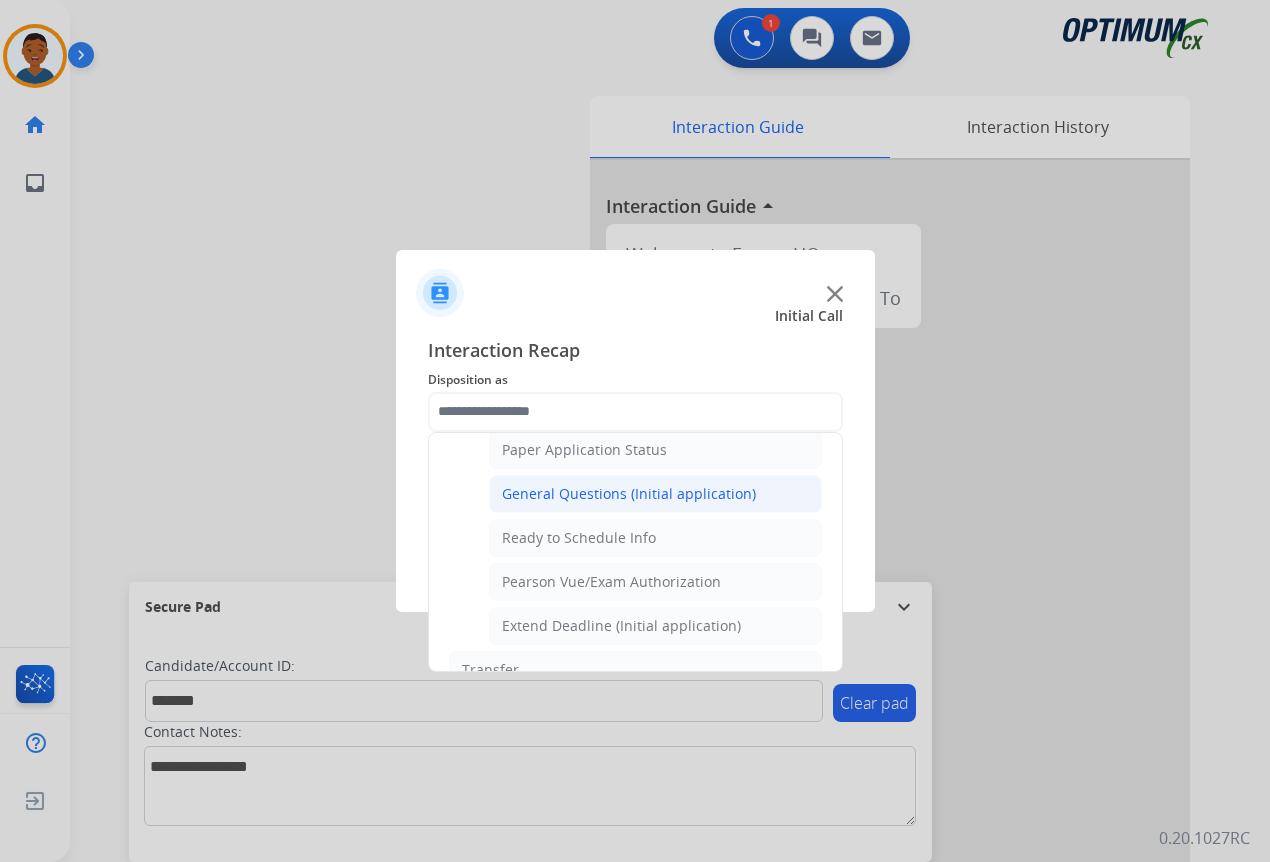 click on "General Questions (Initial application)" 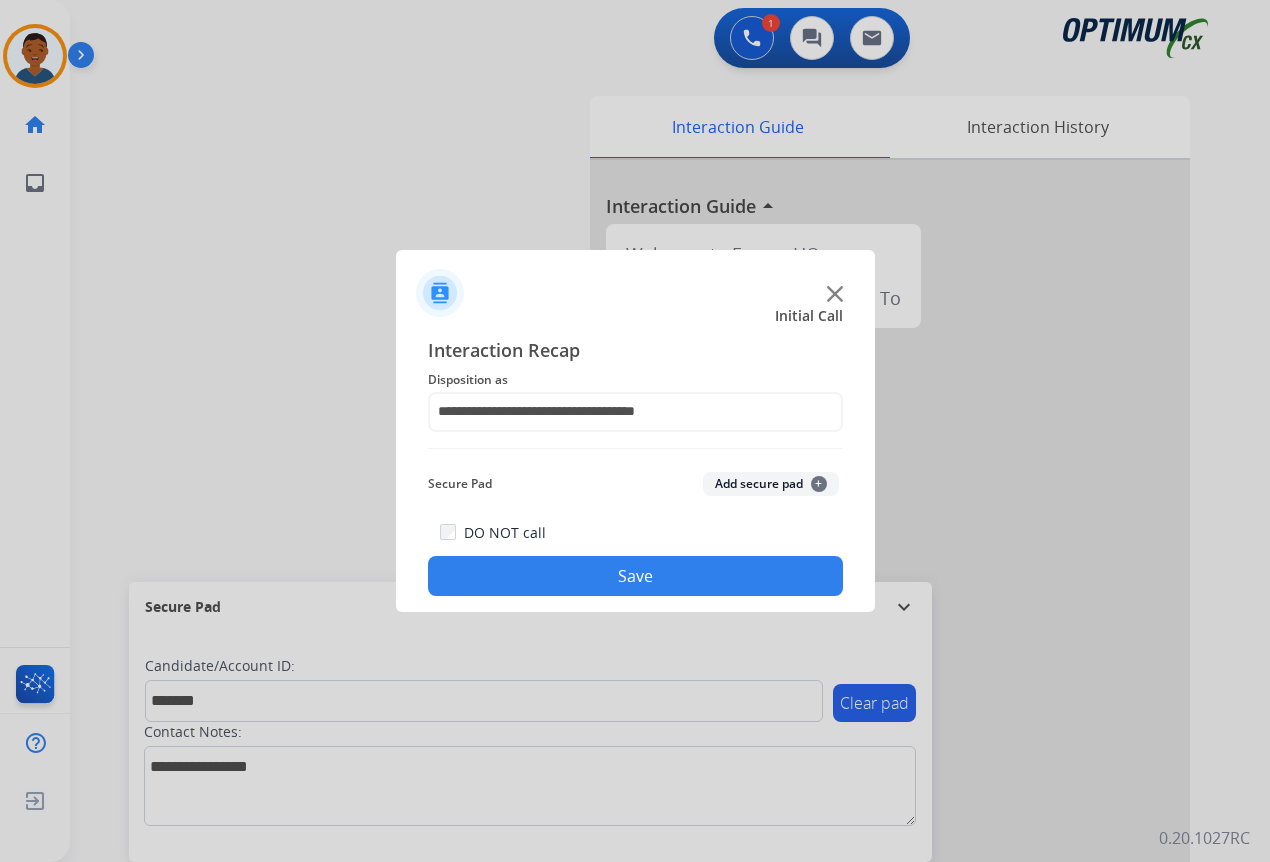 click on "Add secure pad  +" 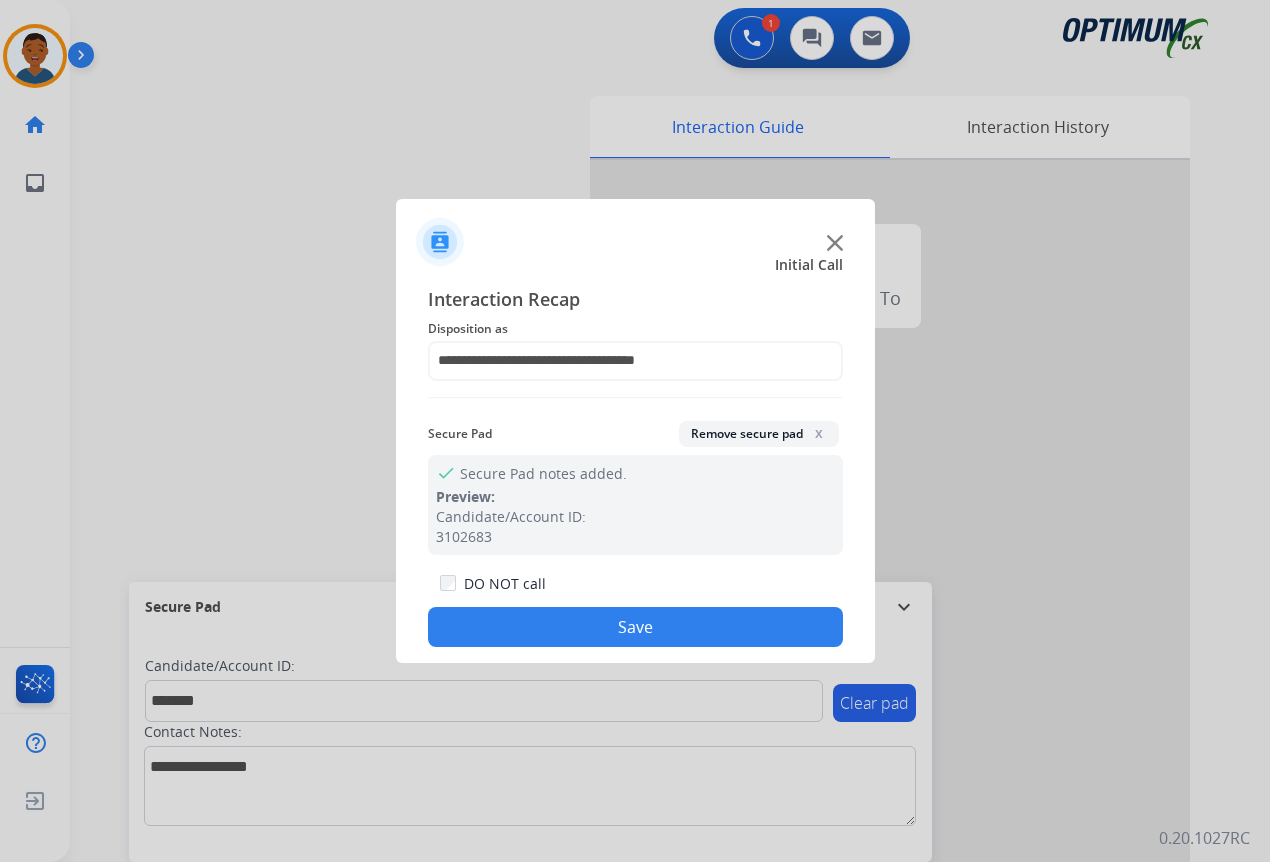 click on "Save" 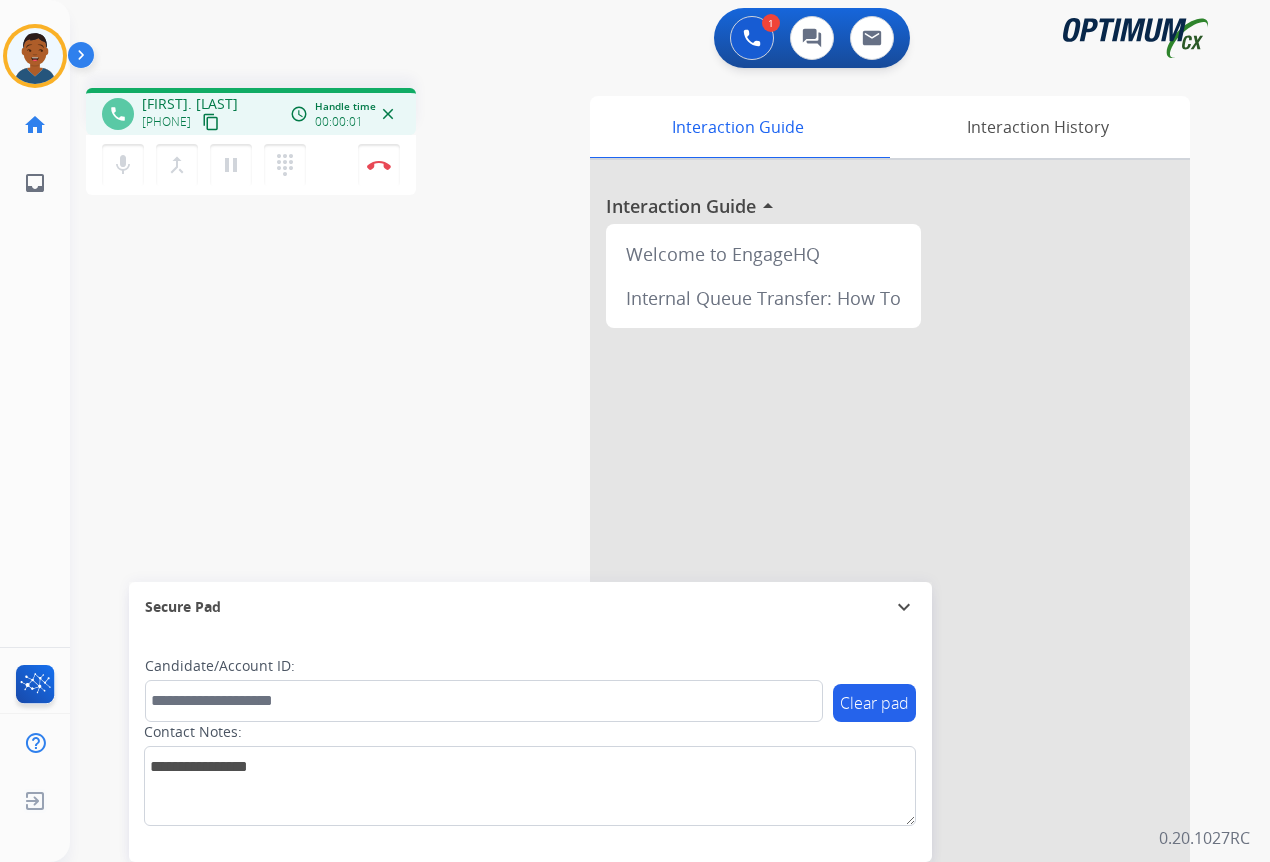 click on "content_copy" at bounding box center [211, 122] 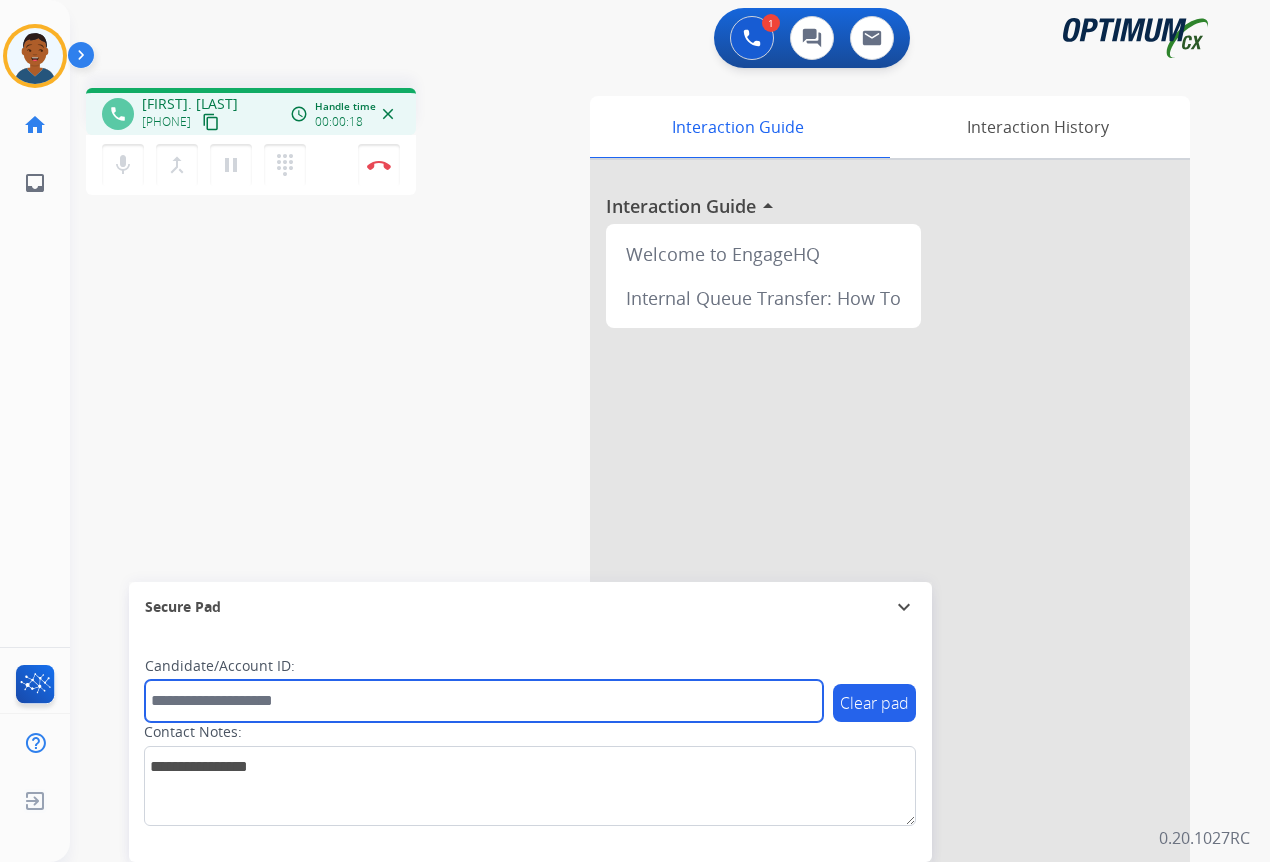 click at bounding box center (484, 701) 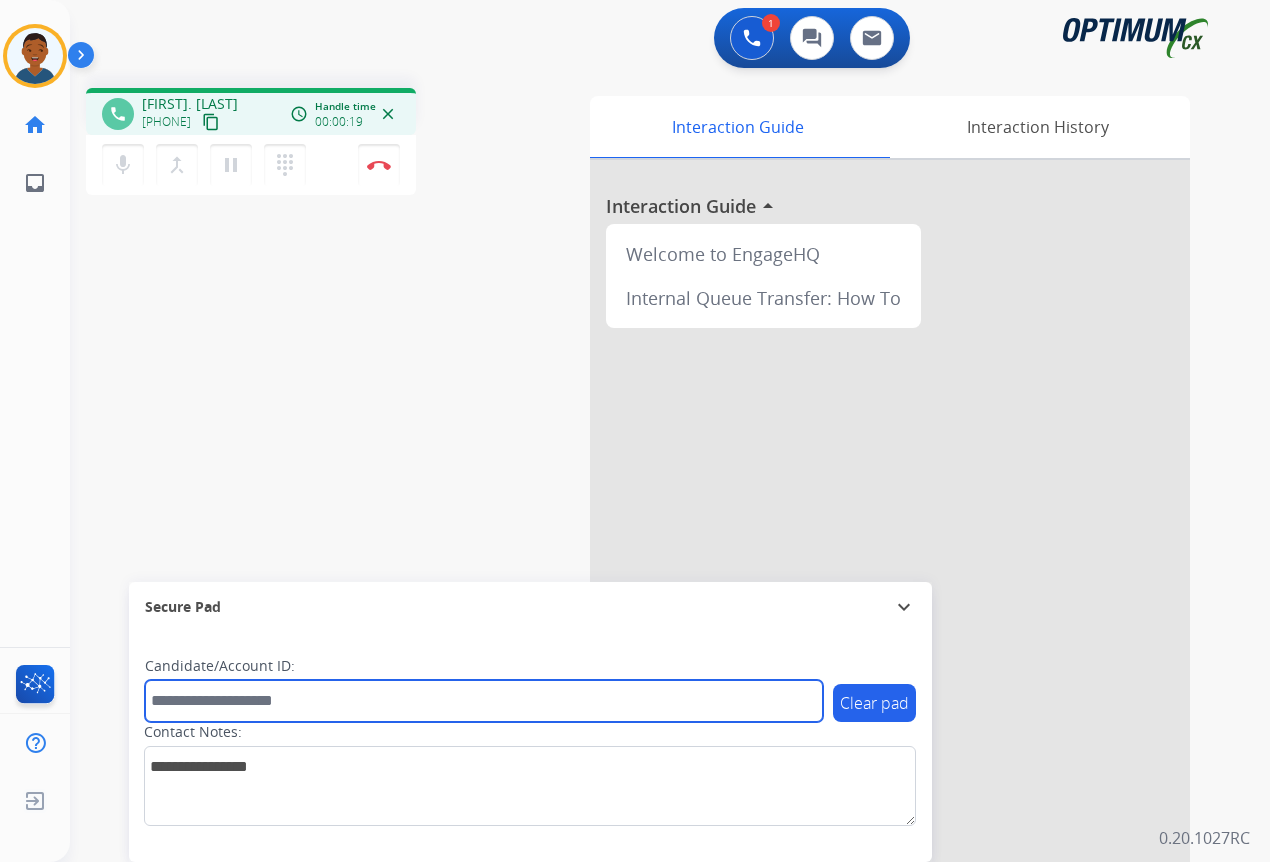 paste on "*******" 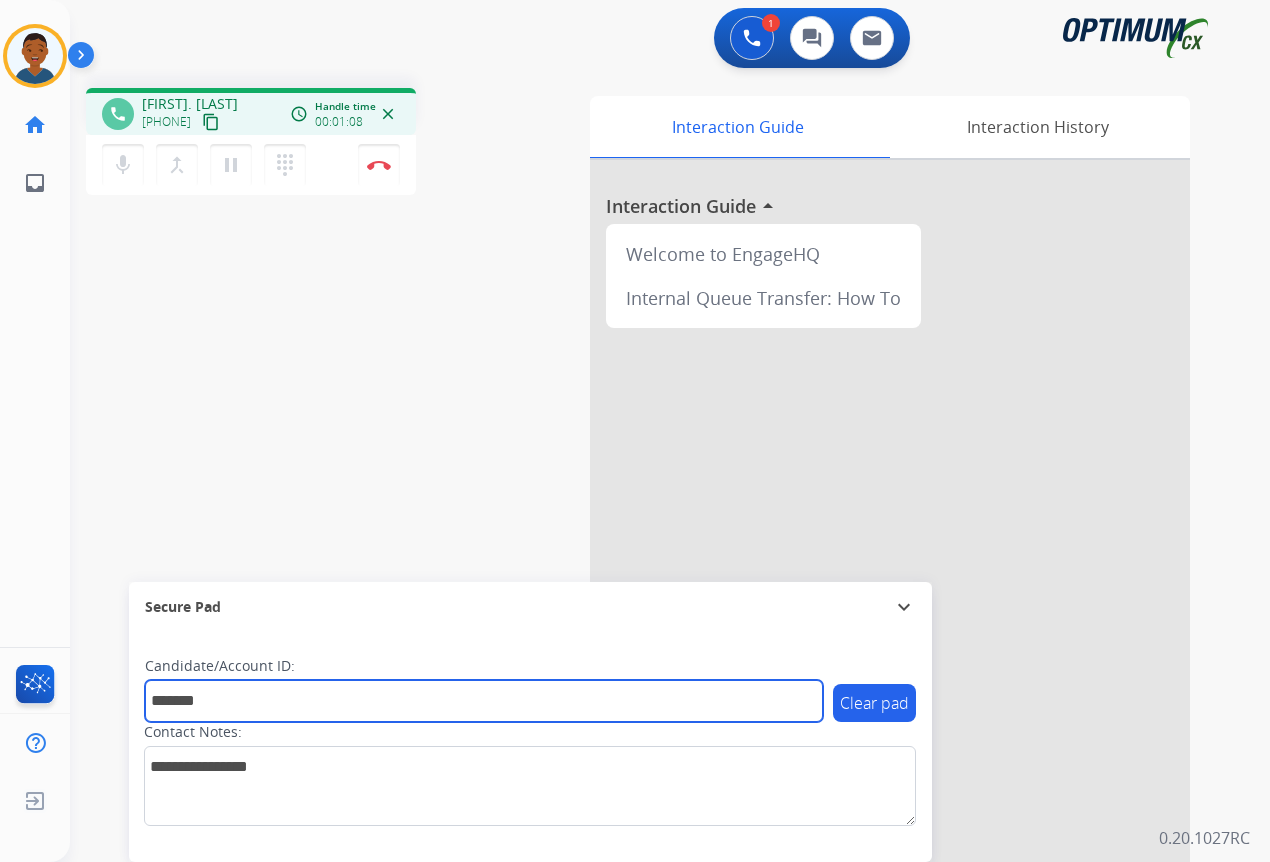 type on "*******" 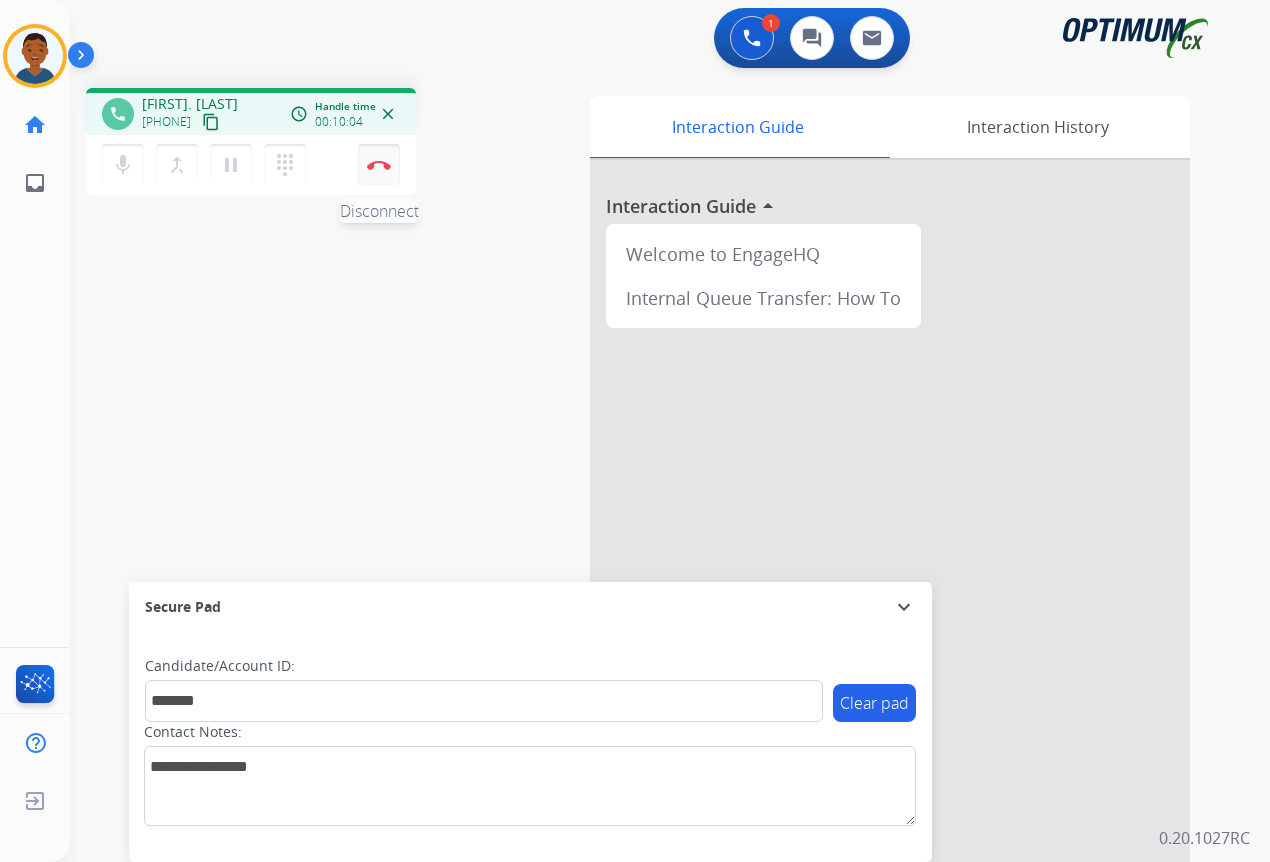 click at bounding box center [379, 165] 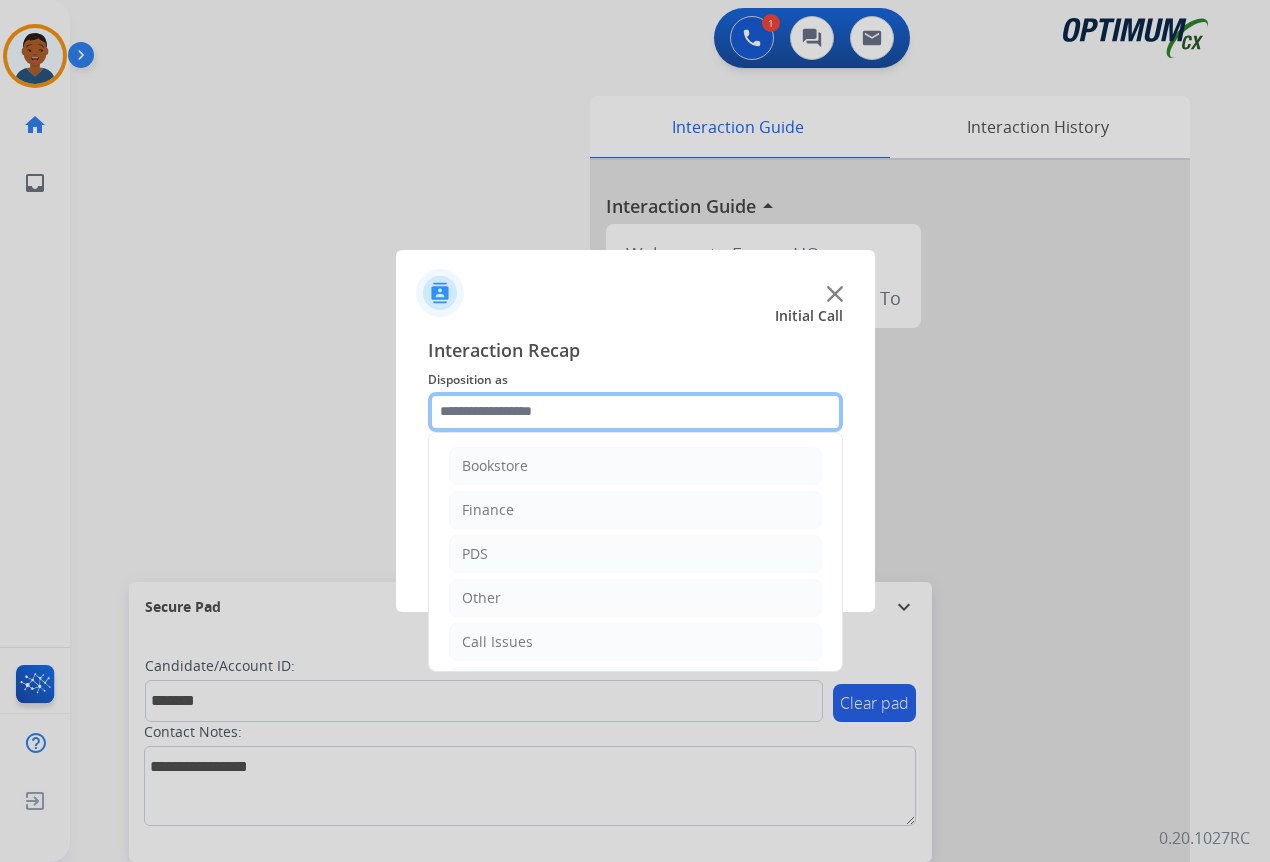 click 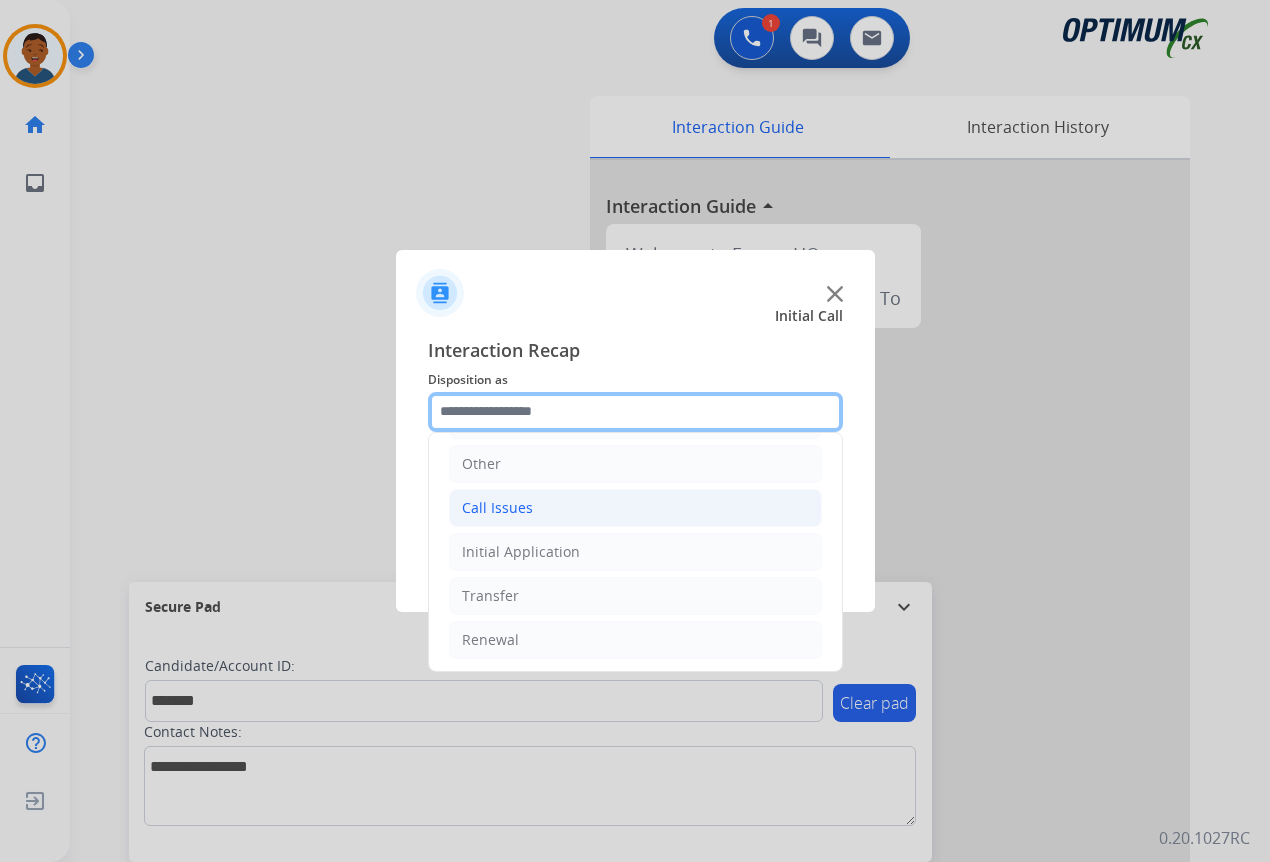 scroll, scrollTop: 136, scrollLeft: 0, axis: vertical 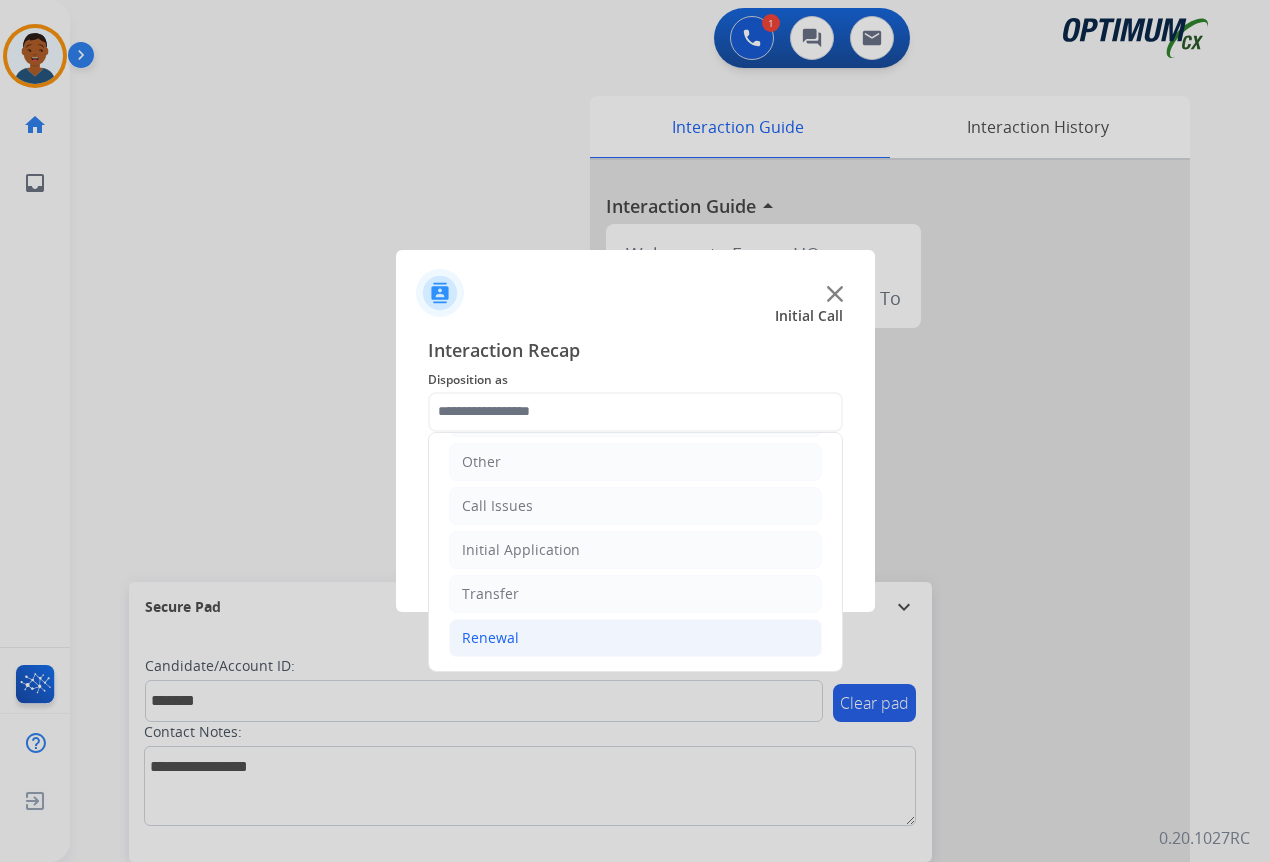 click on "Renewal" 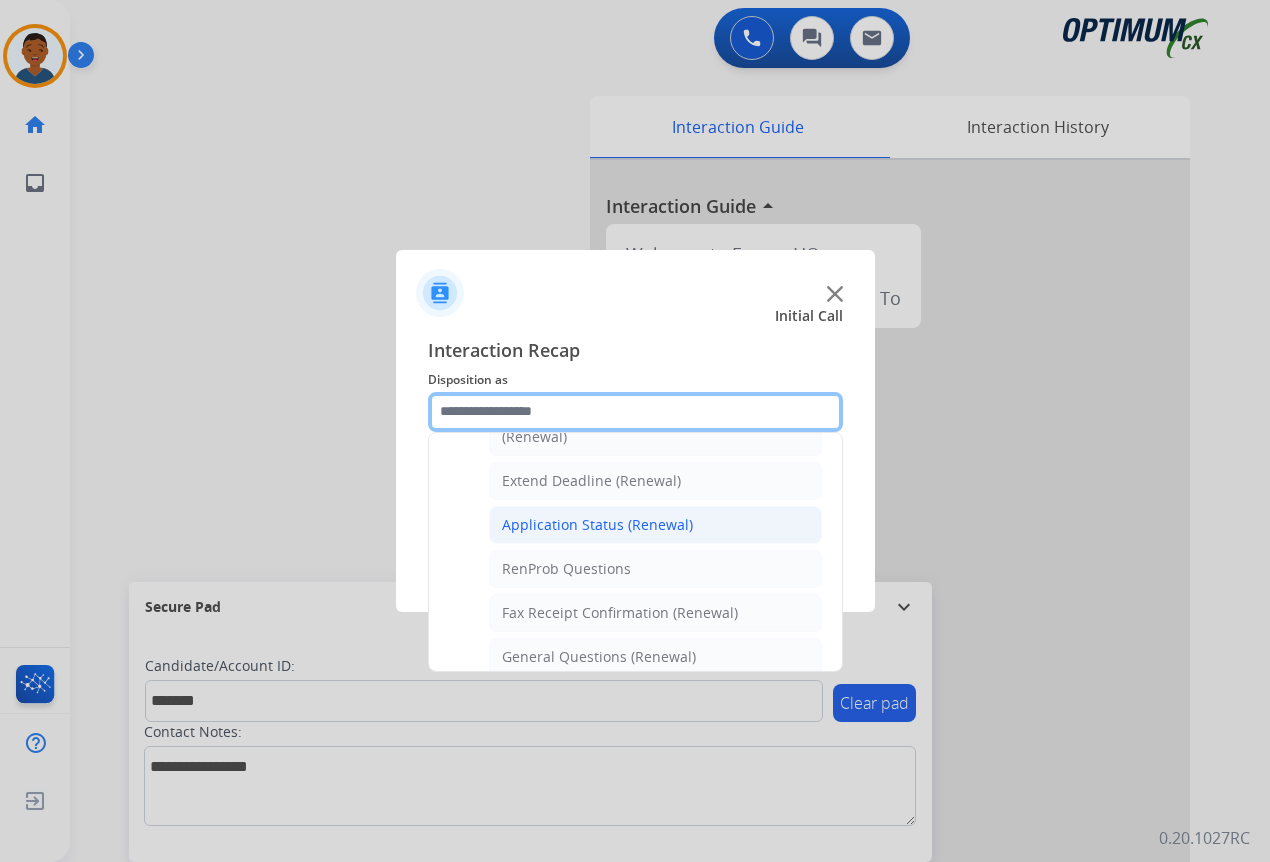 scroll, scrollTop: 436, scrollLeft: 0, axis: vertical 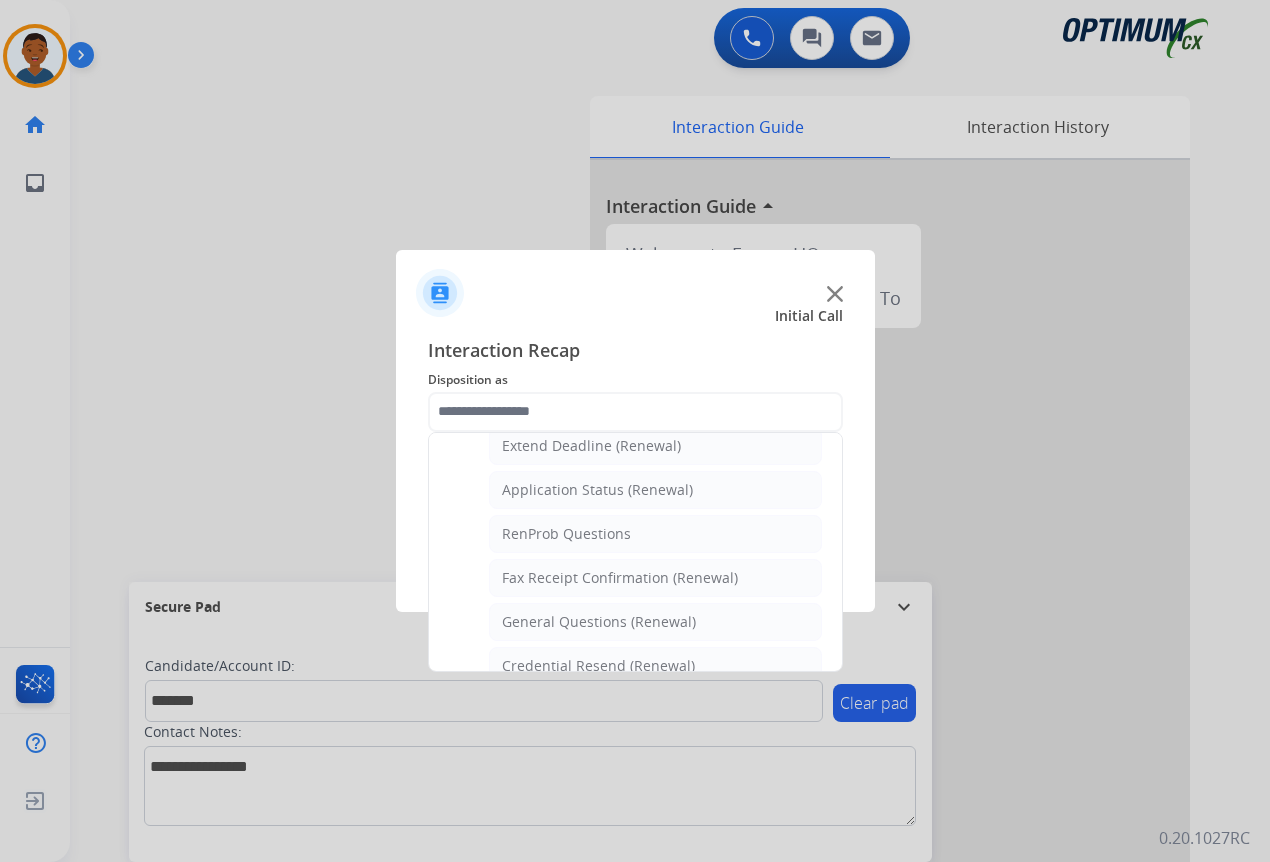 click on "General Questions (Renewal)" 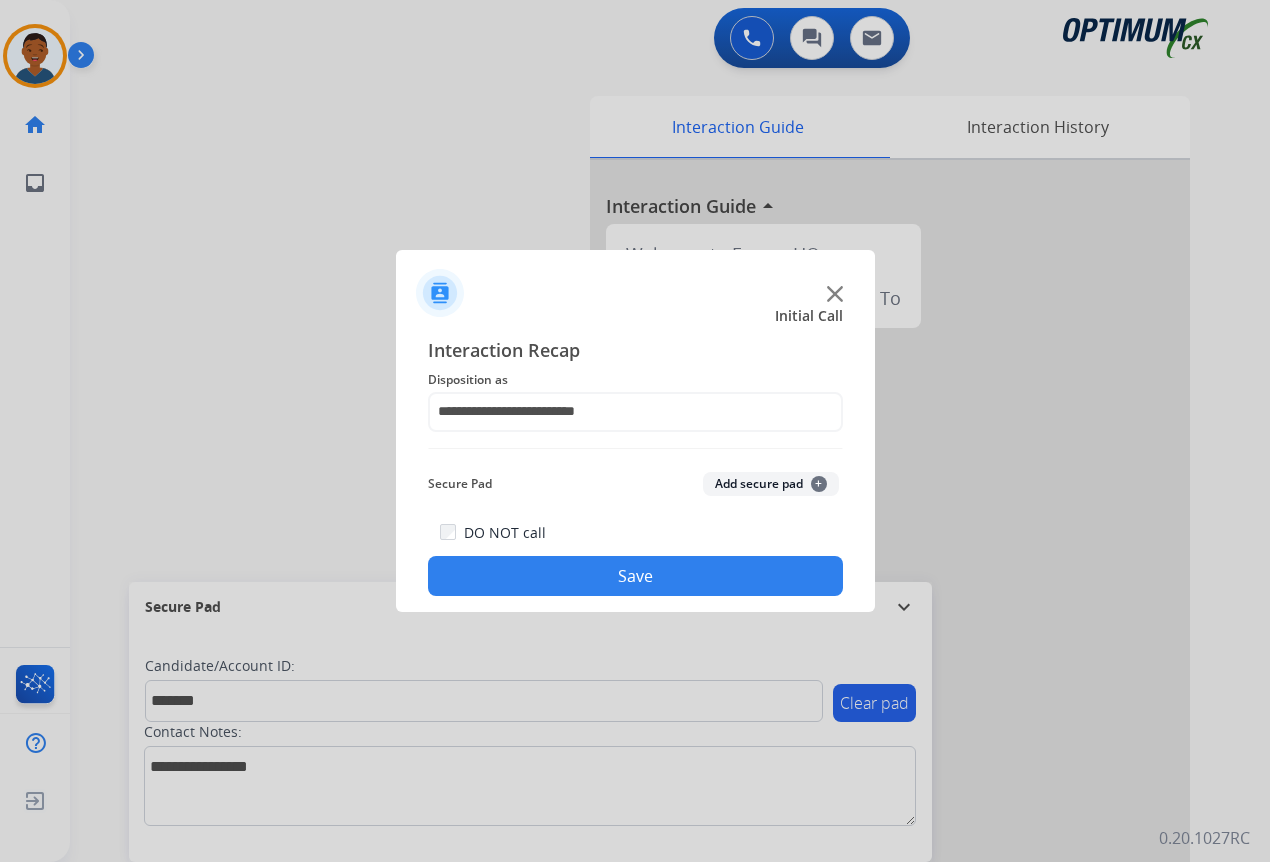 click on "Add secure pad  +" 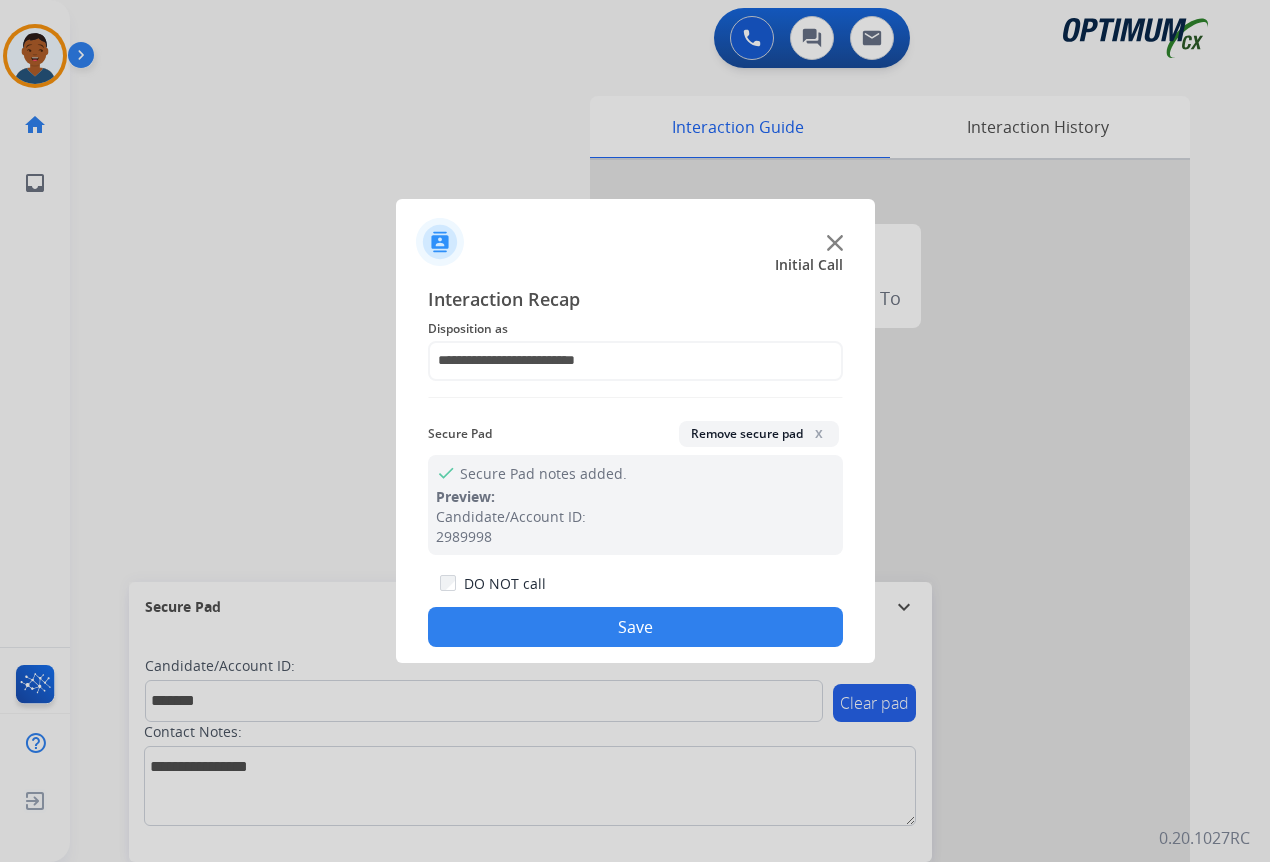 drag, startPoint x: 662, startPoint y: 621, endPoint x: 603, endPoint y: 585, distance: 69.115845 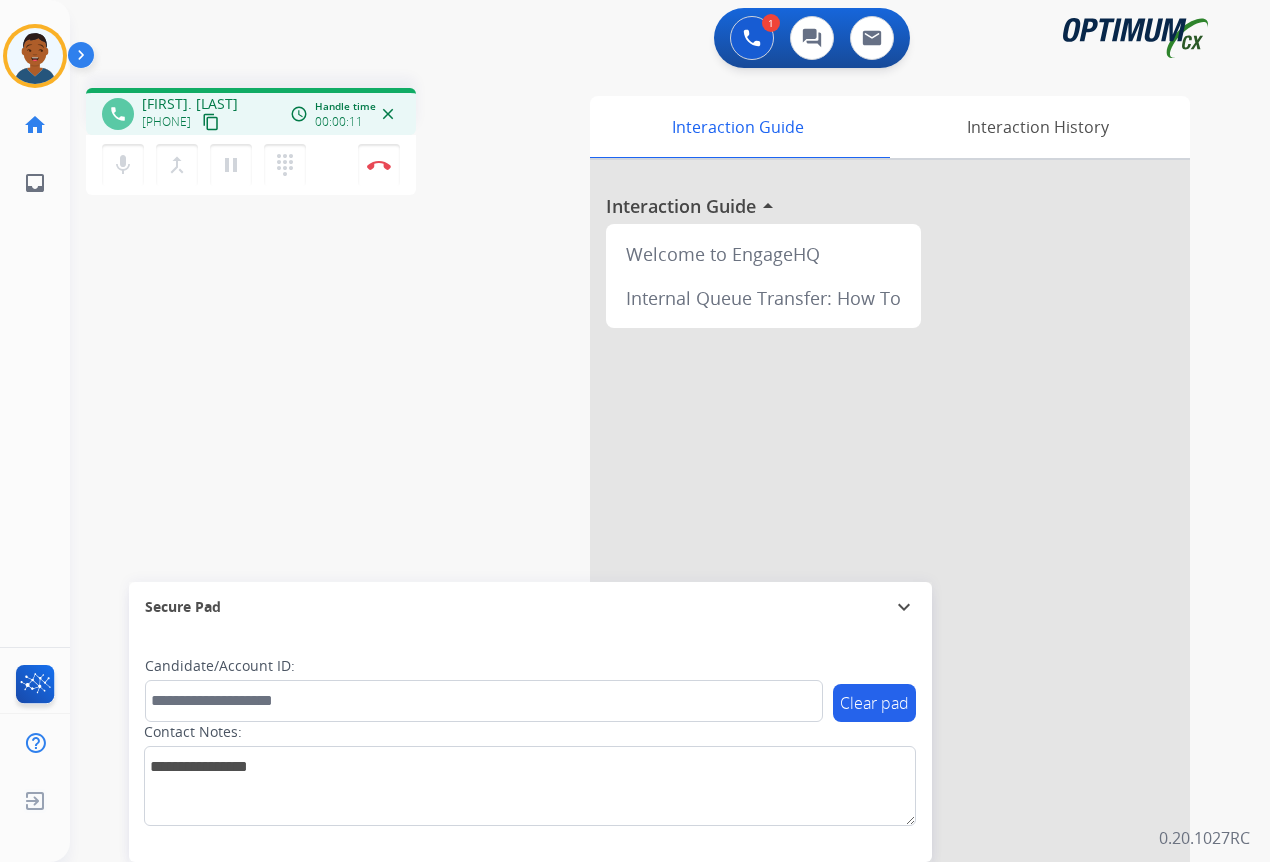 click on "content_copy" at bounding box center (211, 122) 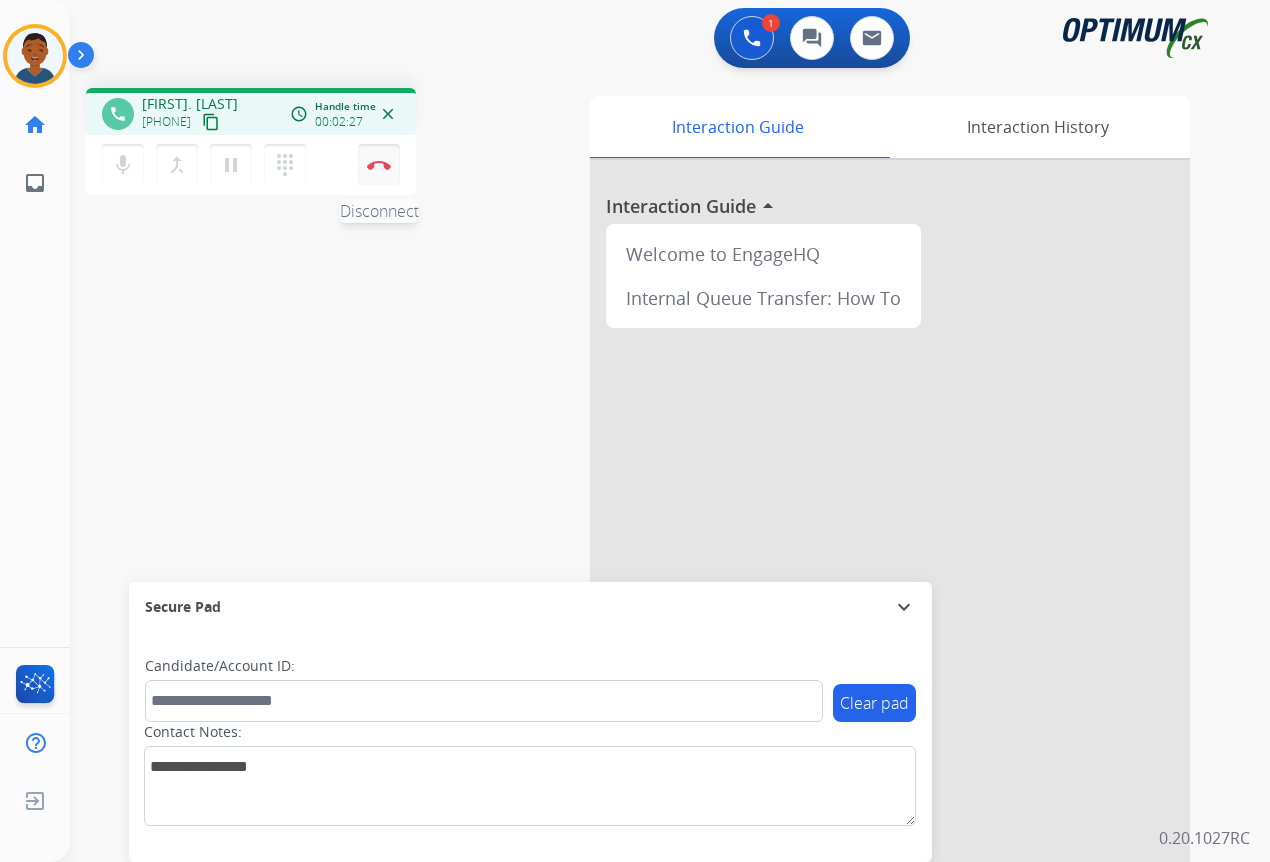 click on "Disconnect" at bounding box center (379, 165) 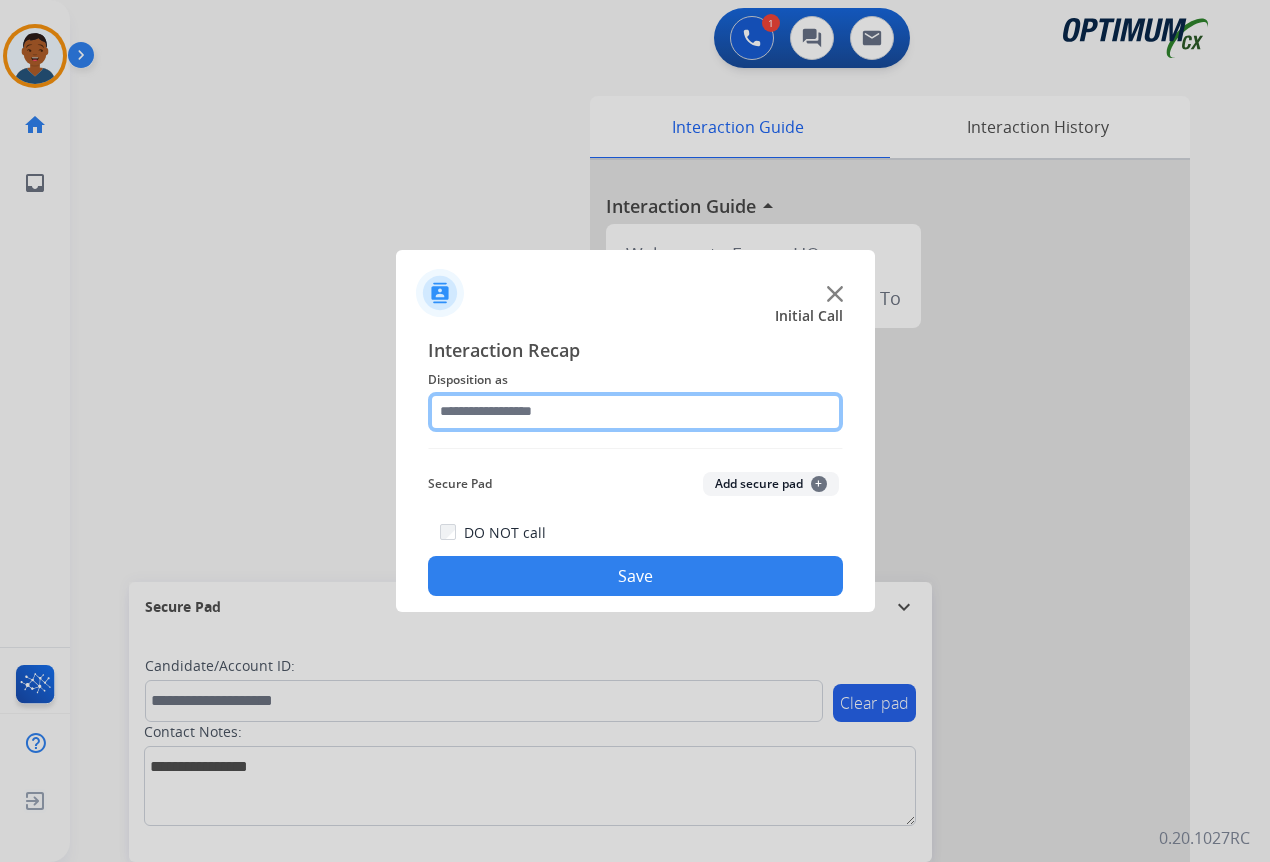 click 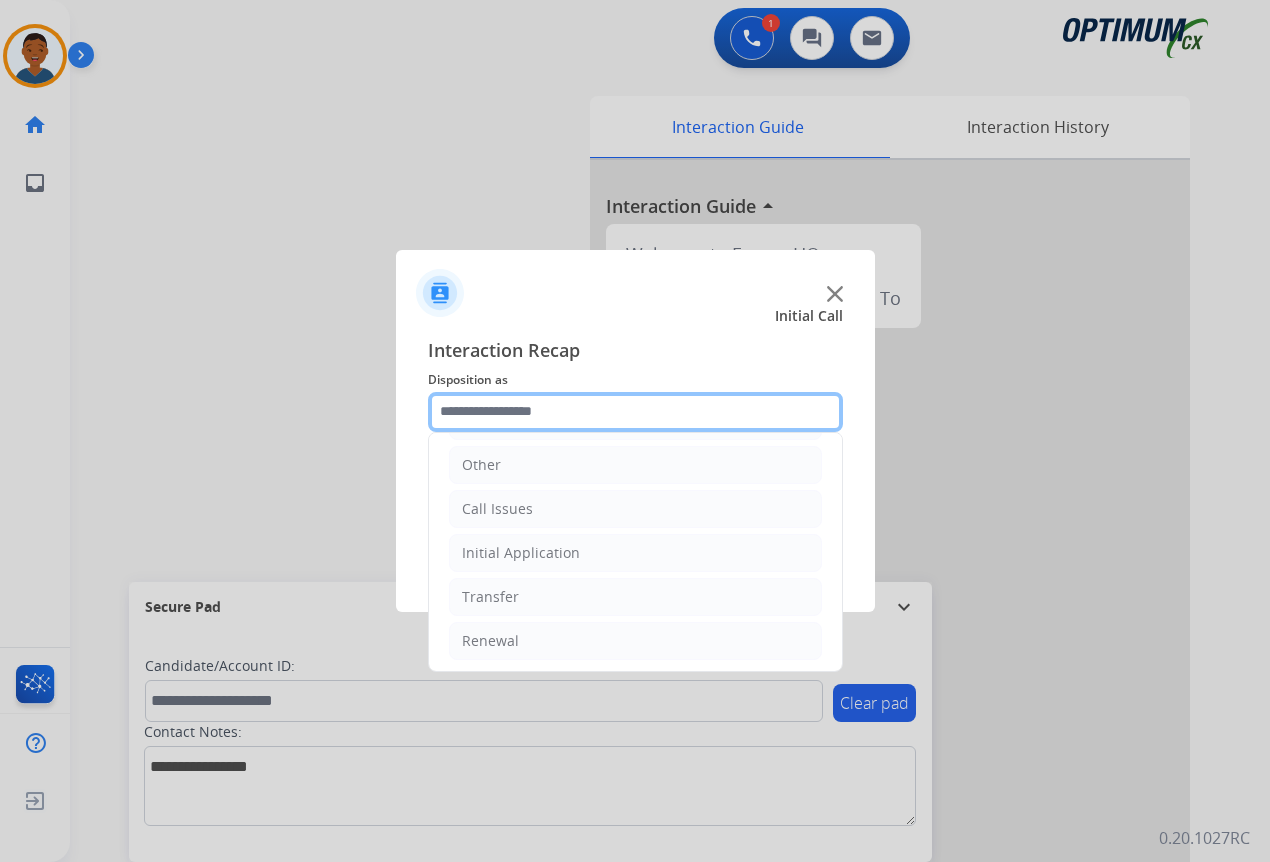 scroll, scrollTop: 136, scrollLeft: 0, axis: vertical 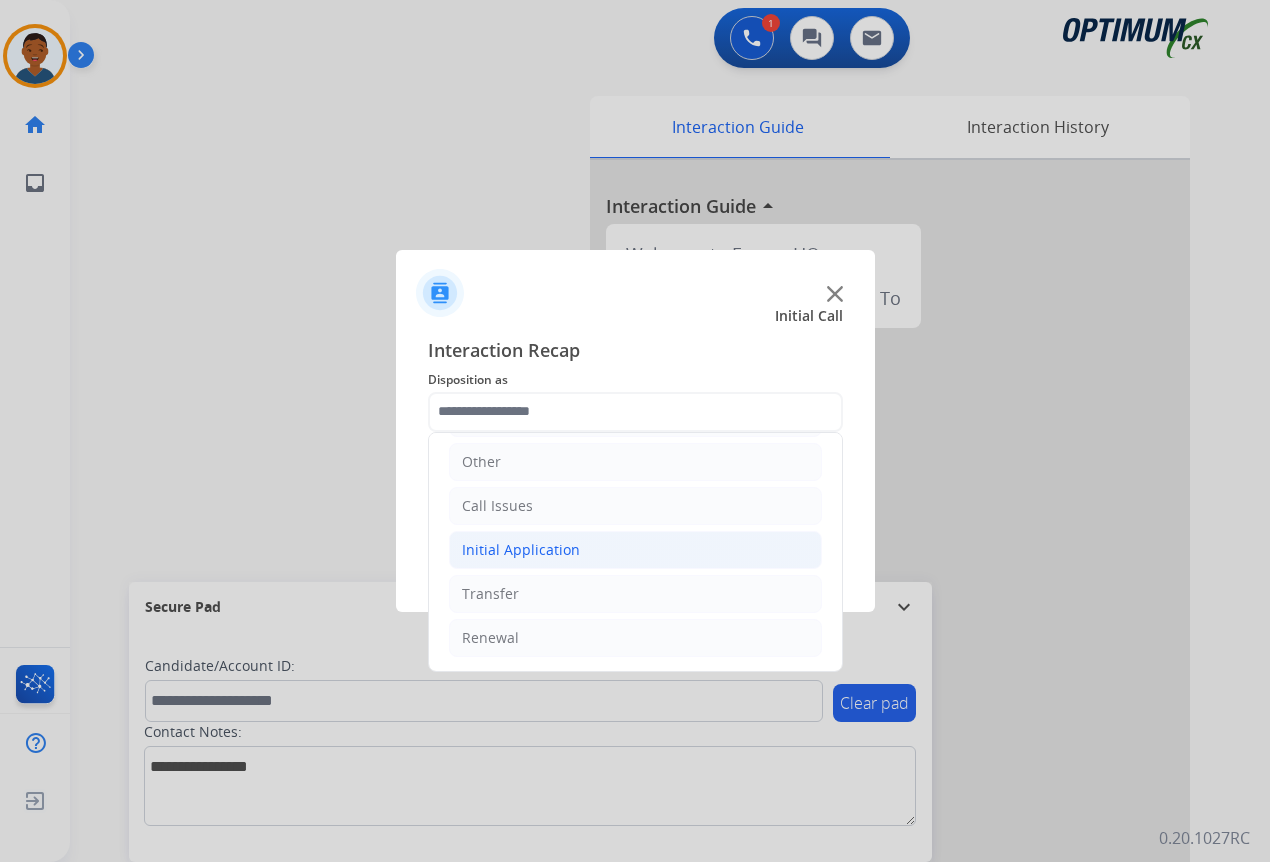 click on "Initial Application" 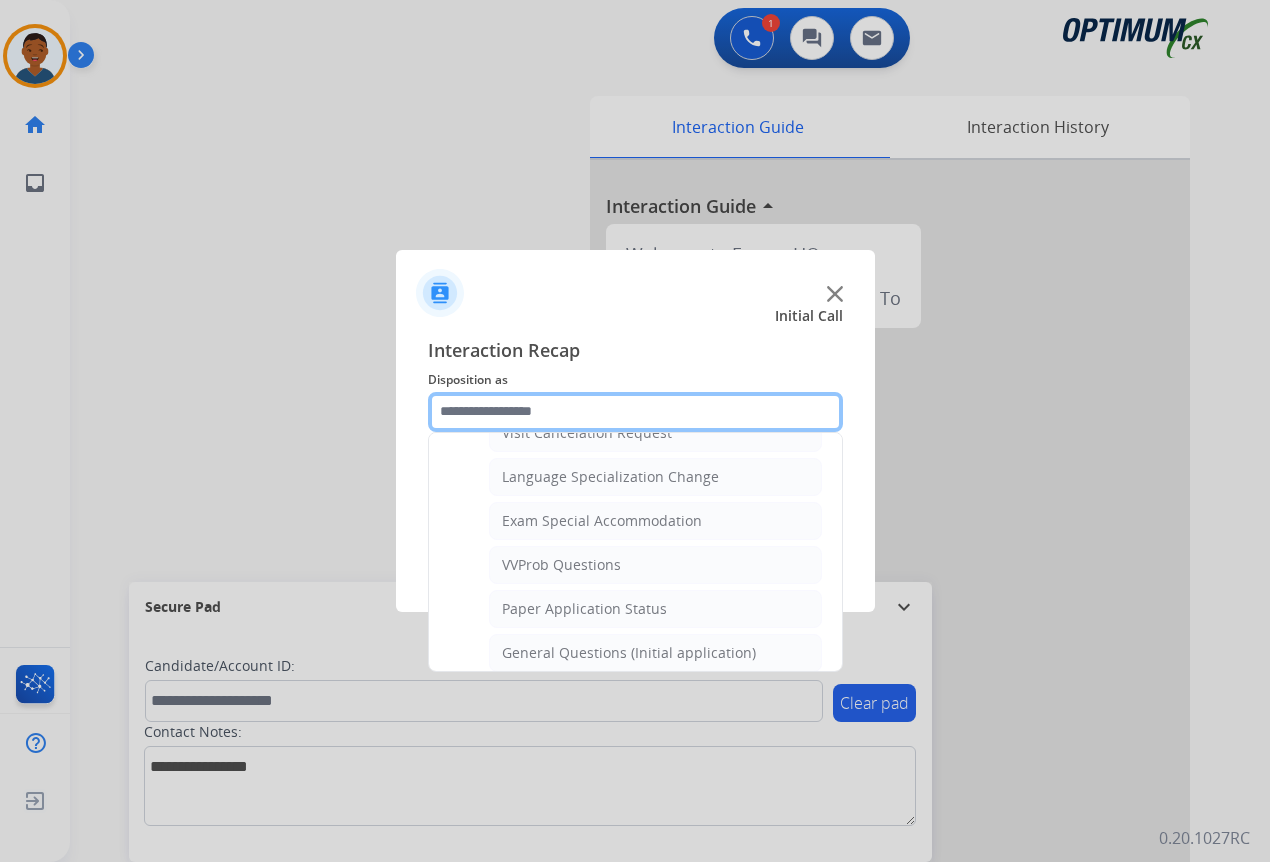 scroll, scrollTop: 1036, scrollLeft: 0, axis: vertical 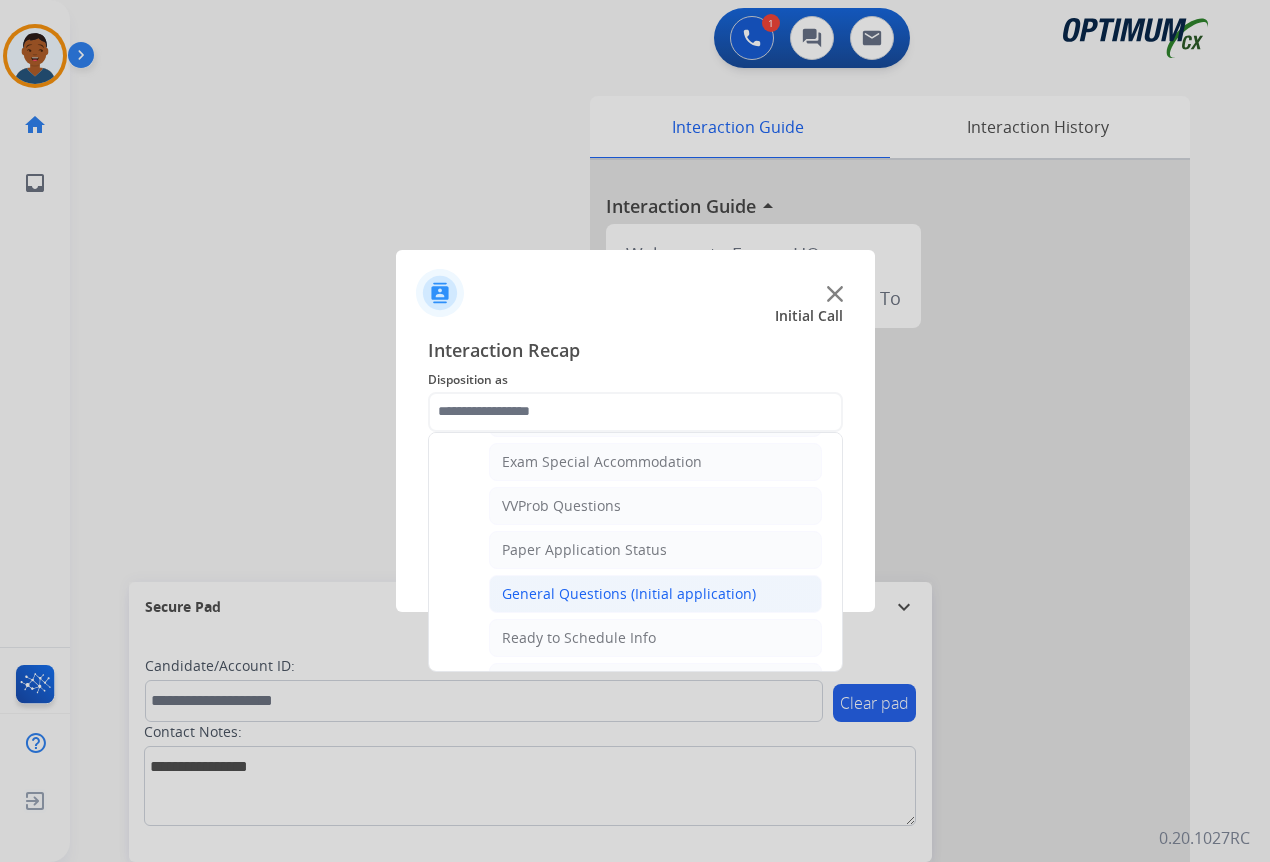 click on "General Questions (Initial application)" 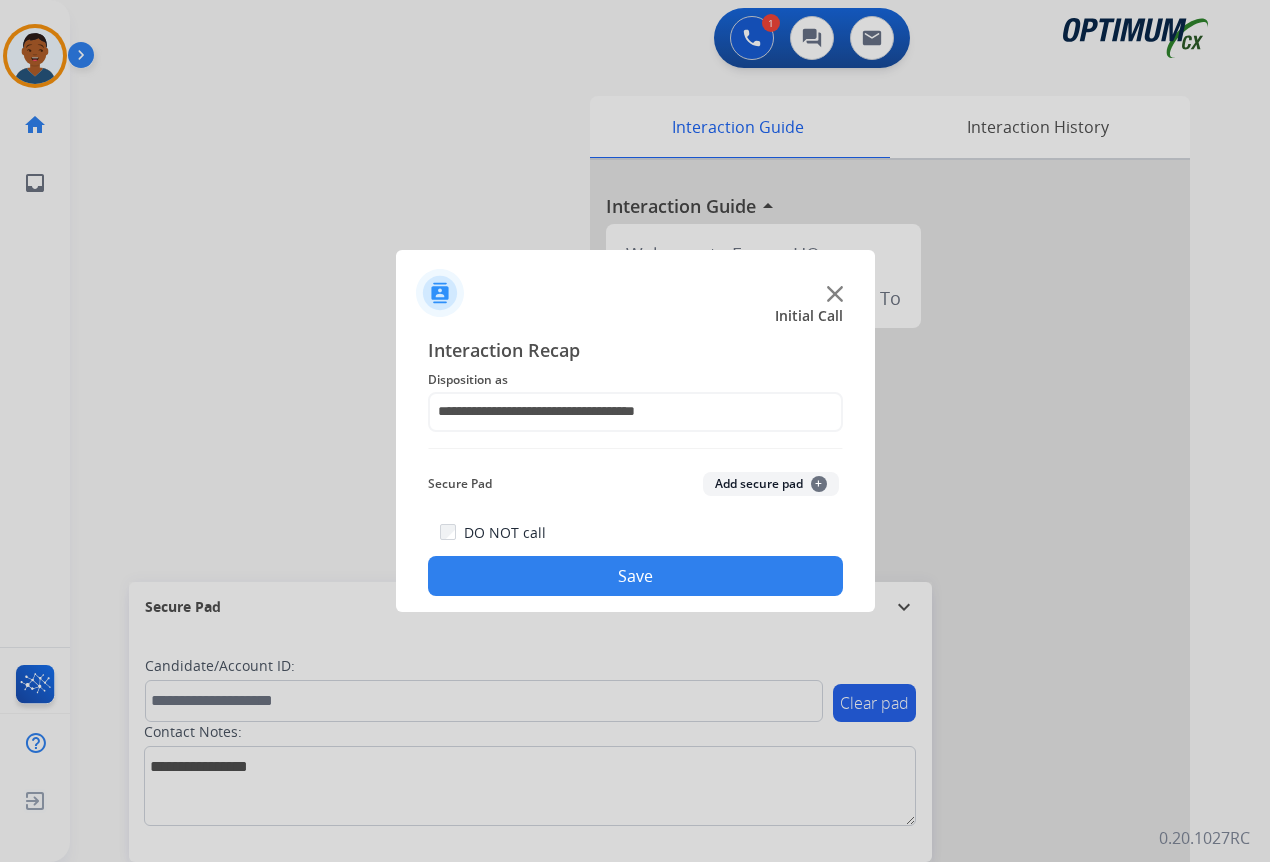 click on "Save" 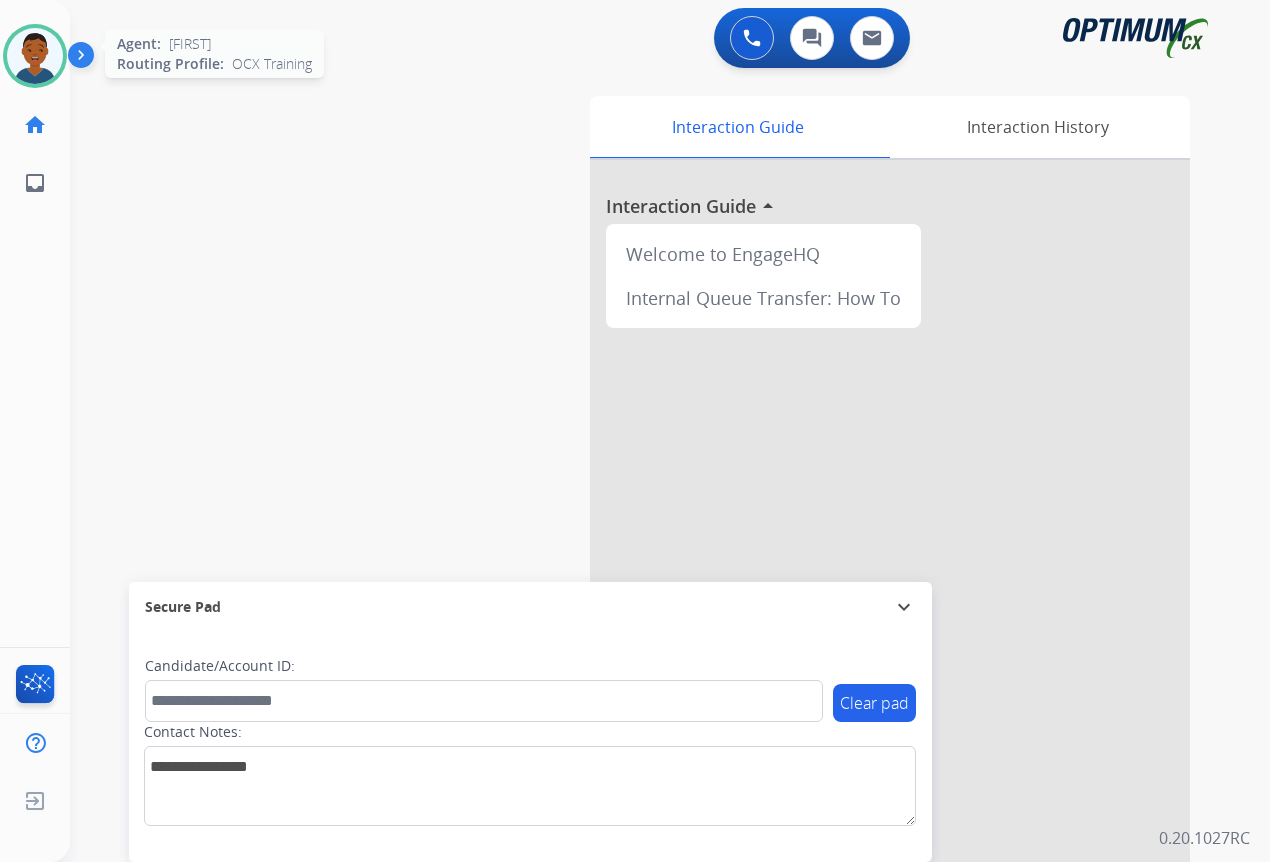 drag, startPoint x: 34, startPoint y: 60, endPoint x: 46, endPoint y: 66, distance: 13.416408 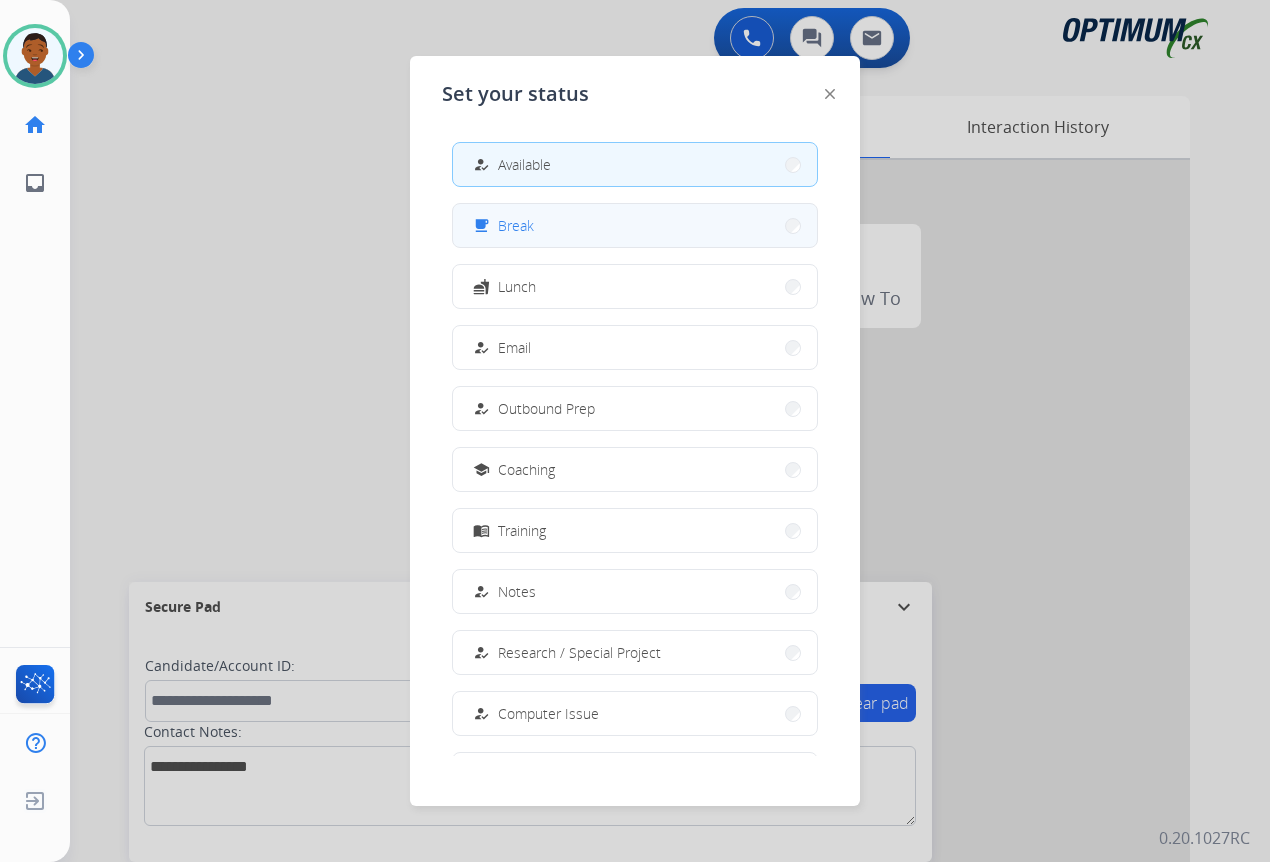 click on "Break" at bounding box center (516, 225) 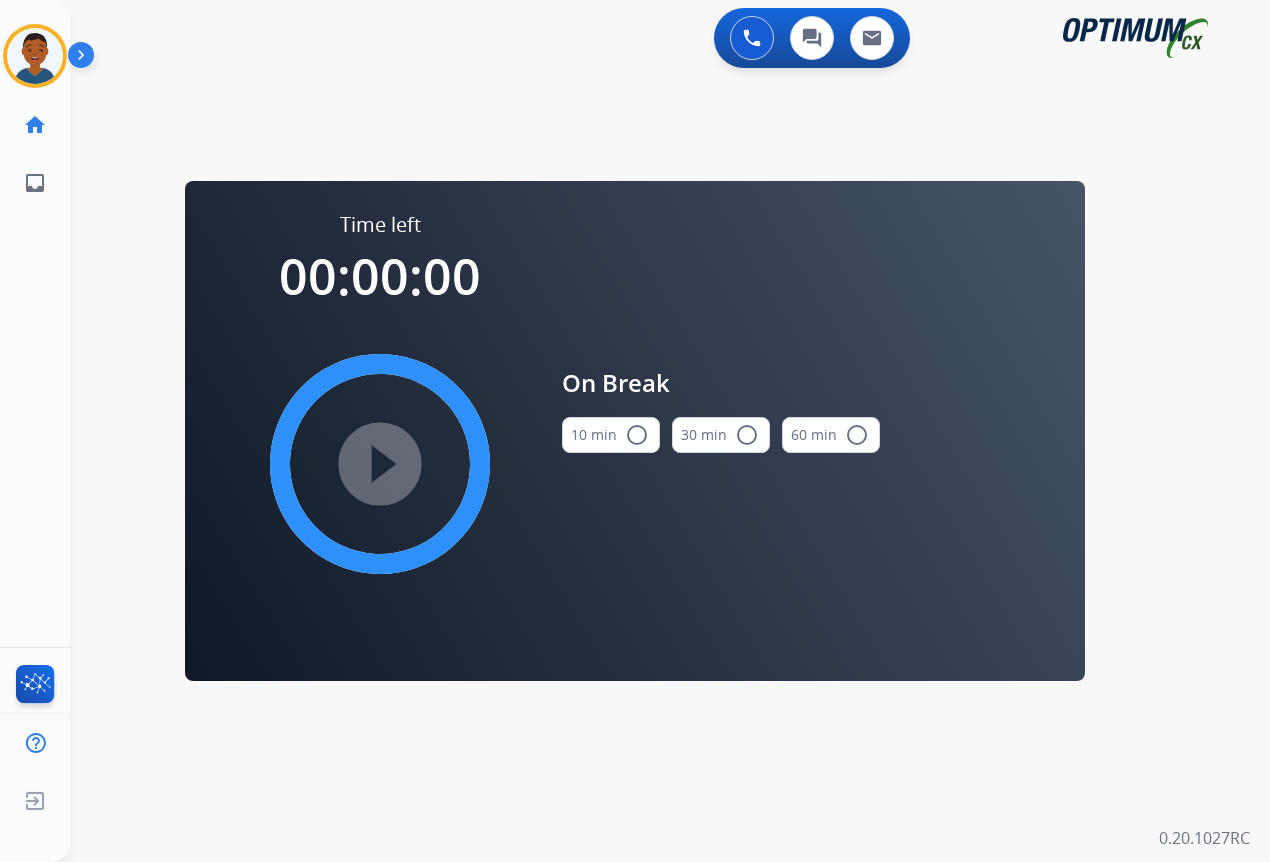 click on "radio_button_unchecked" at bounding box center (637, 435) 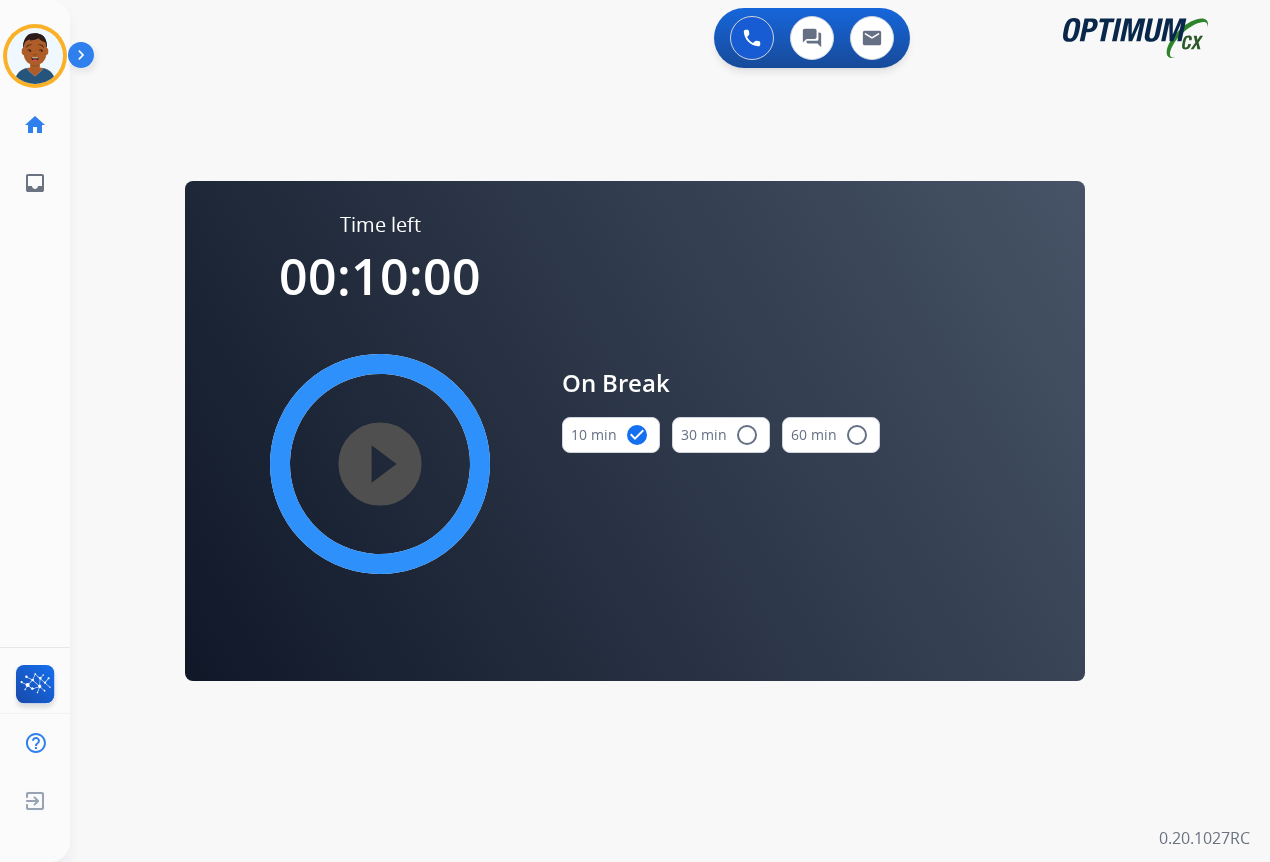 click on "play_circle_filled" at bounding box center [380, 464] 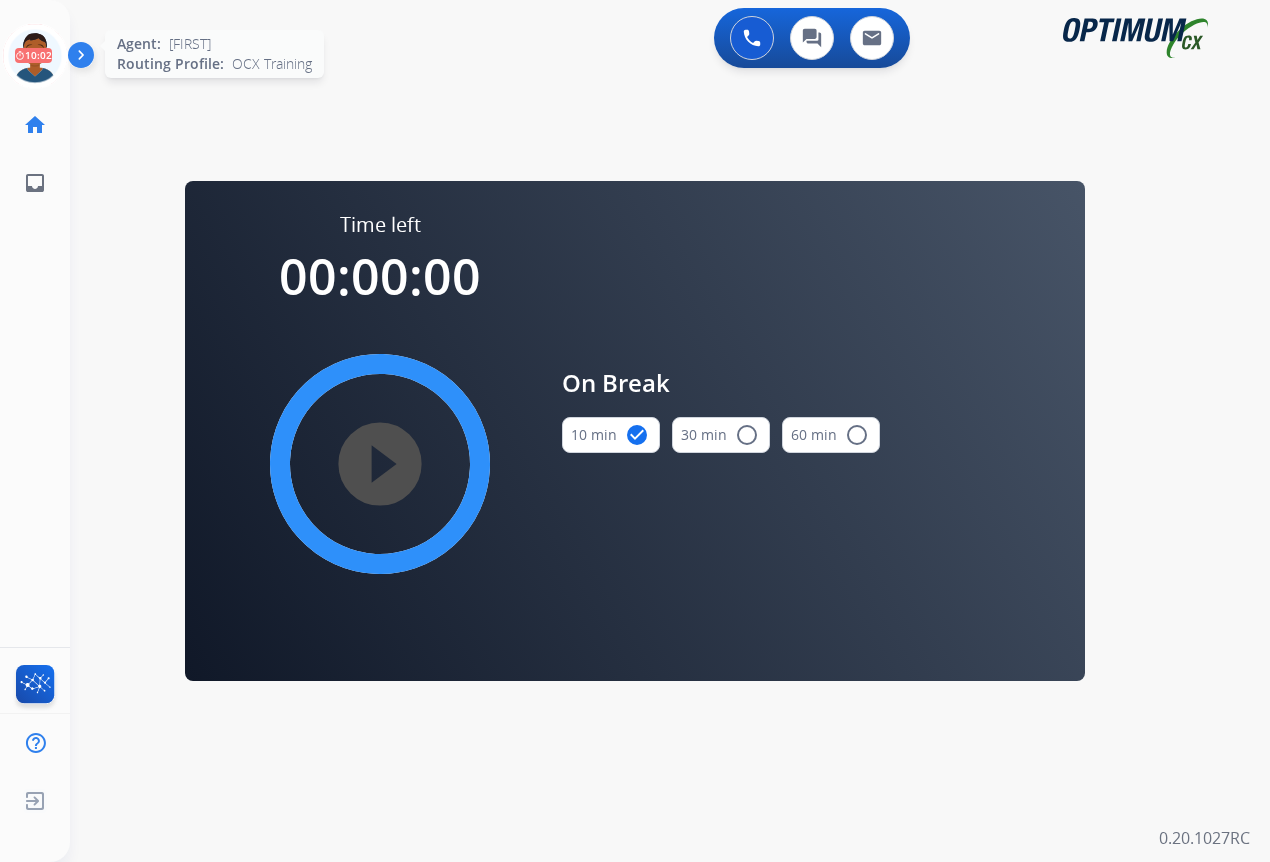 click 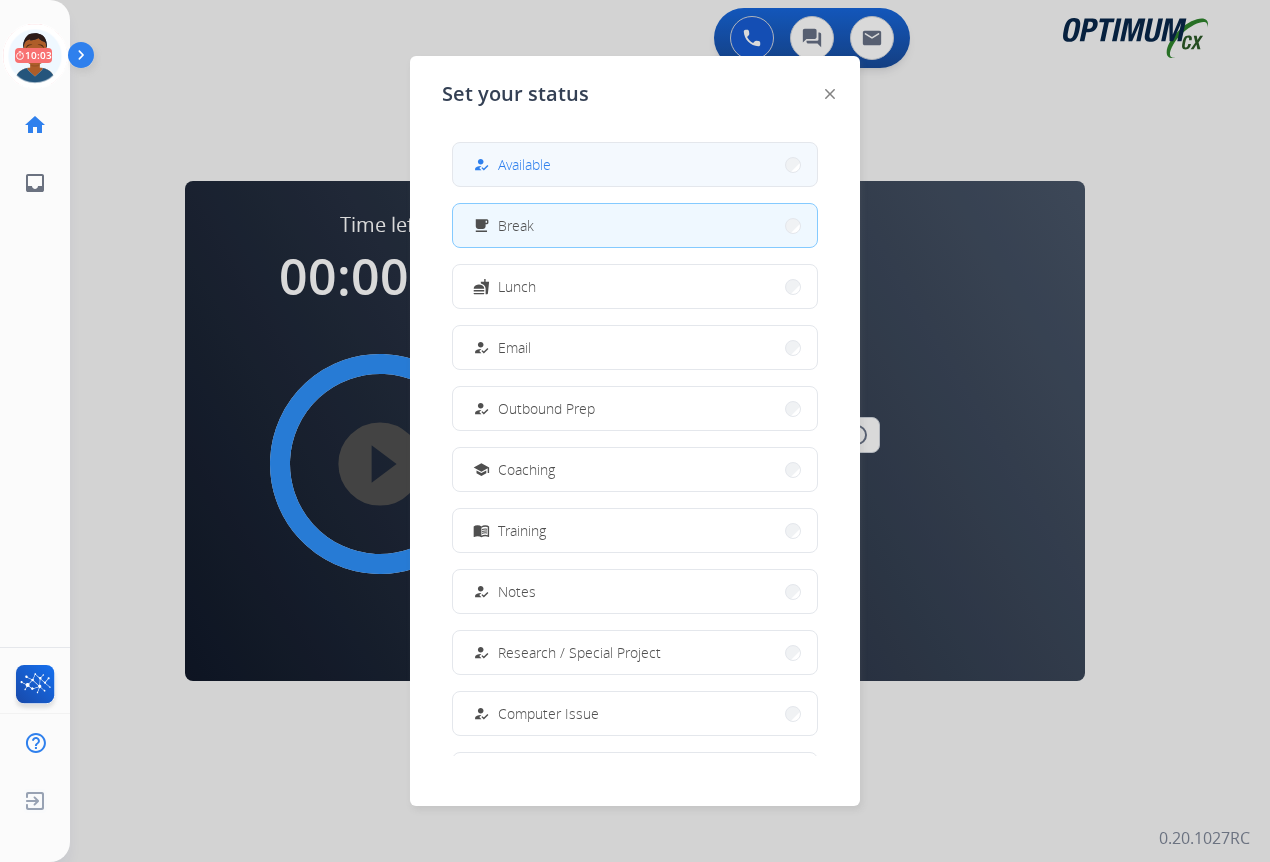 click on "how_to_reg Available" at bounding box center [635, 164] 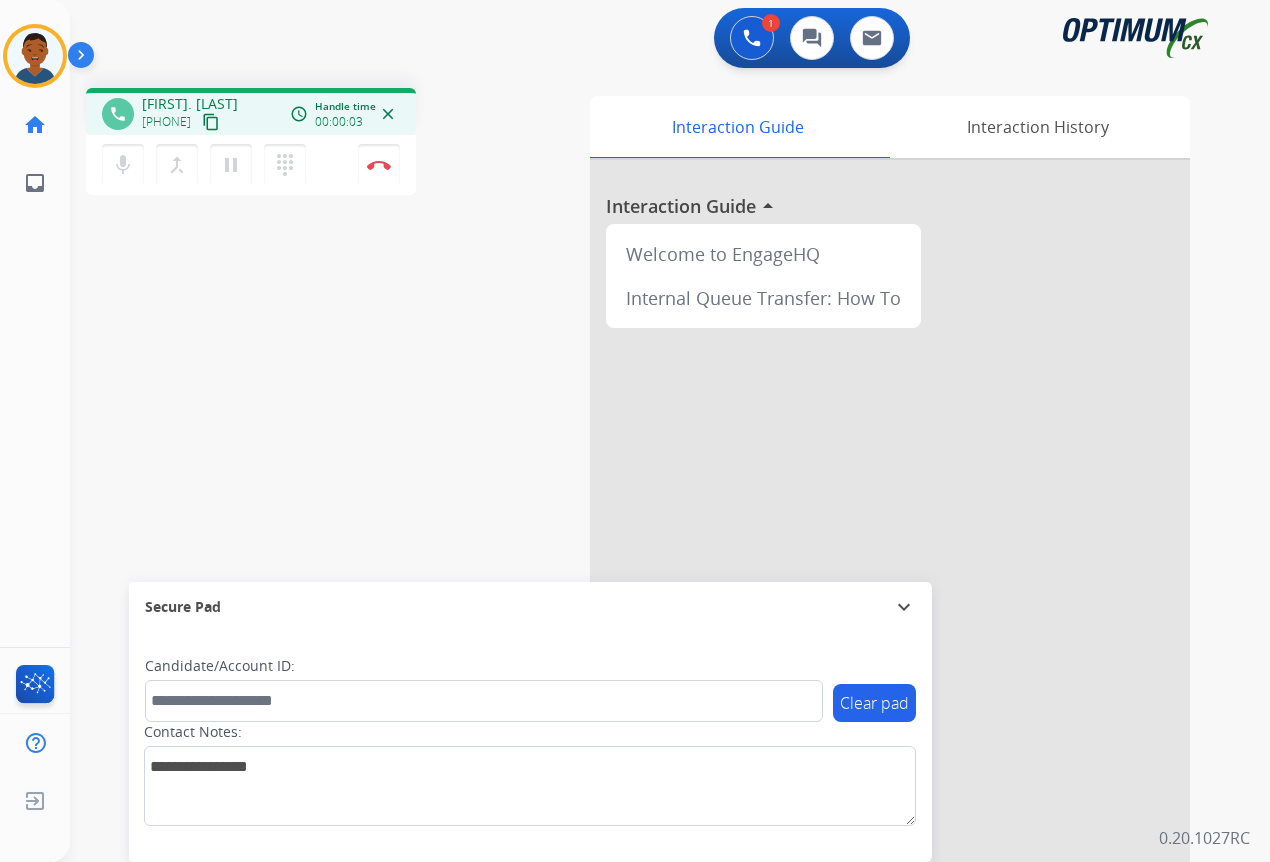 click on "content_copy" at bounding box center [211, 122] 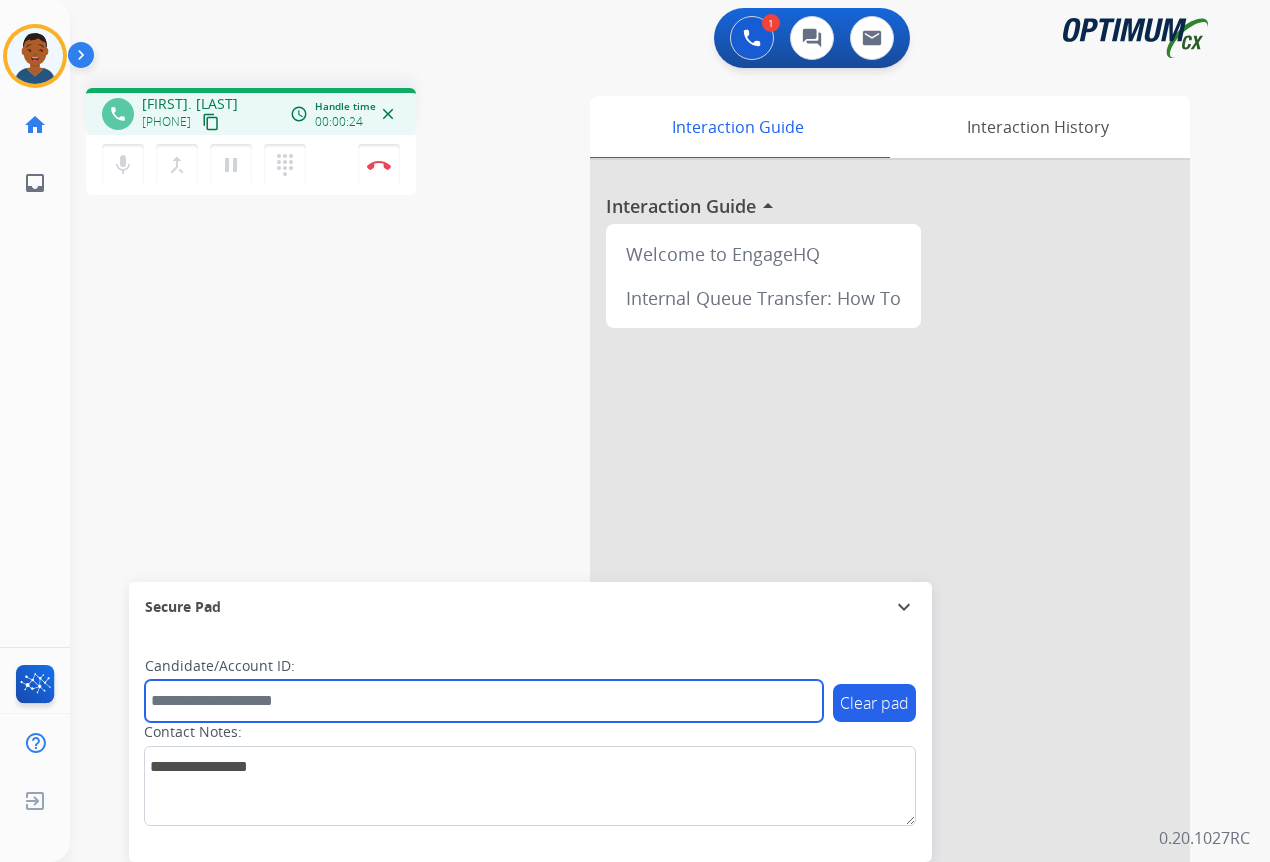 click at bounding box center [484, 701] 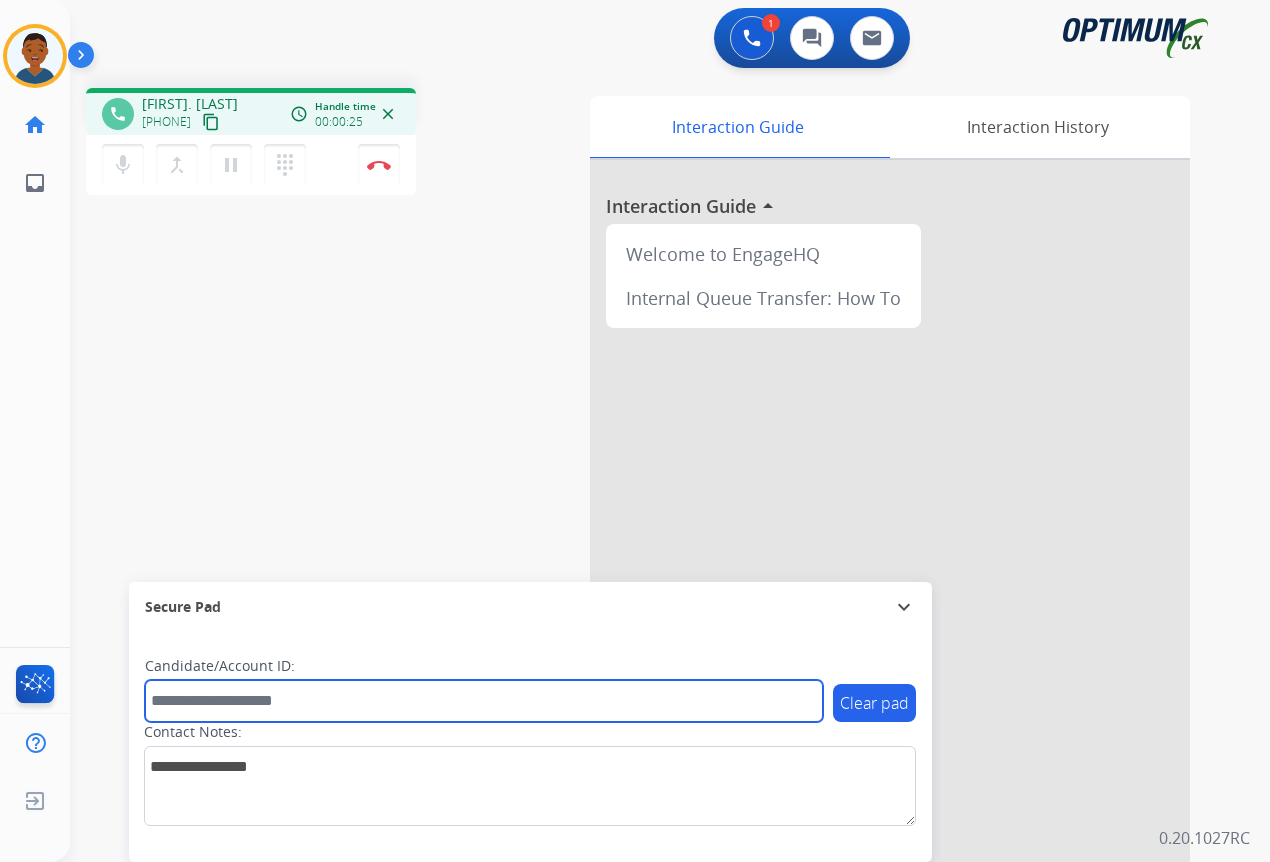 paste on "*******" 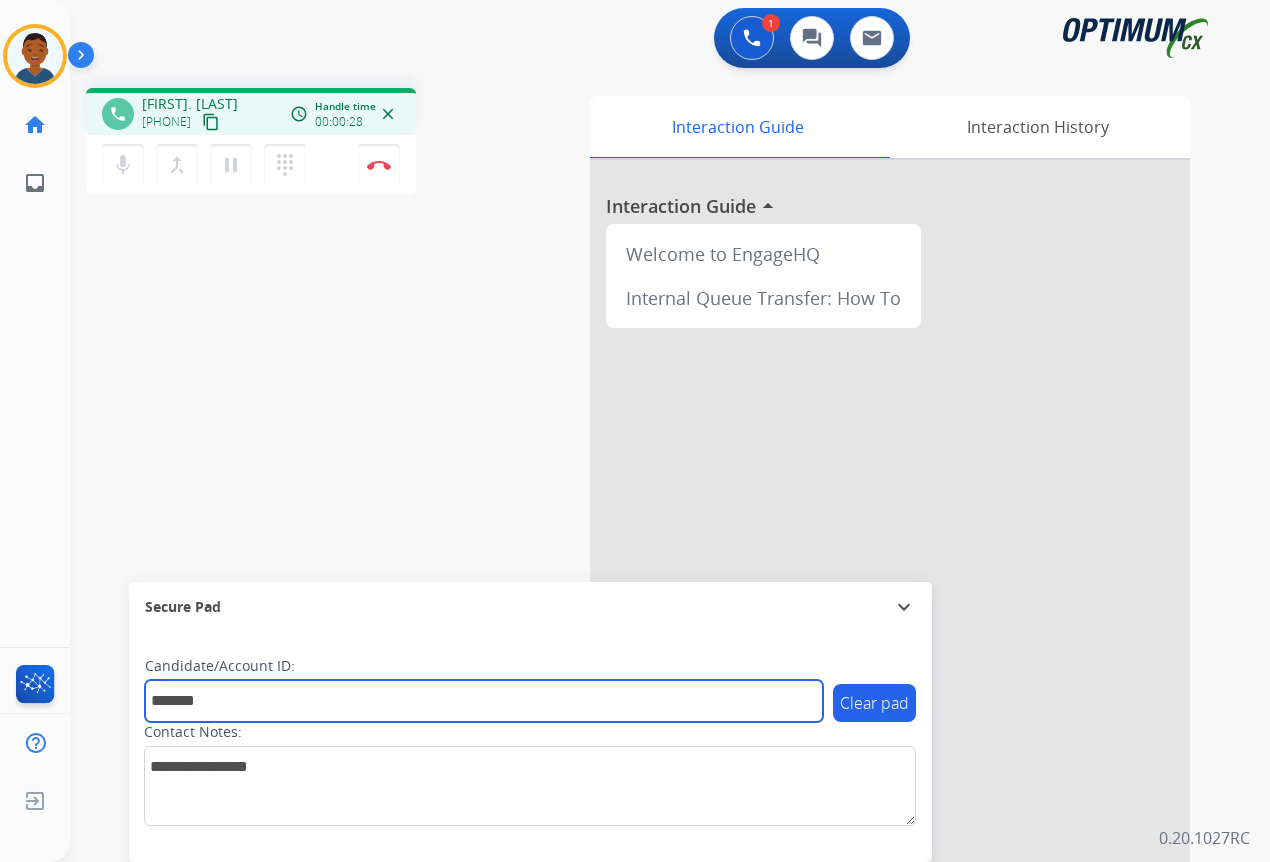 type on "*******" 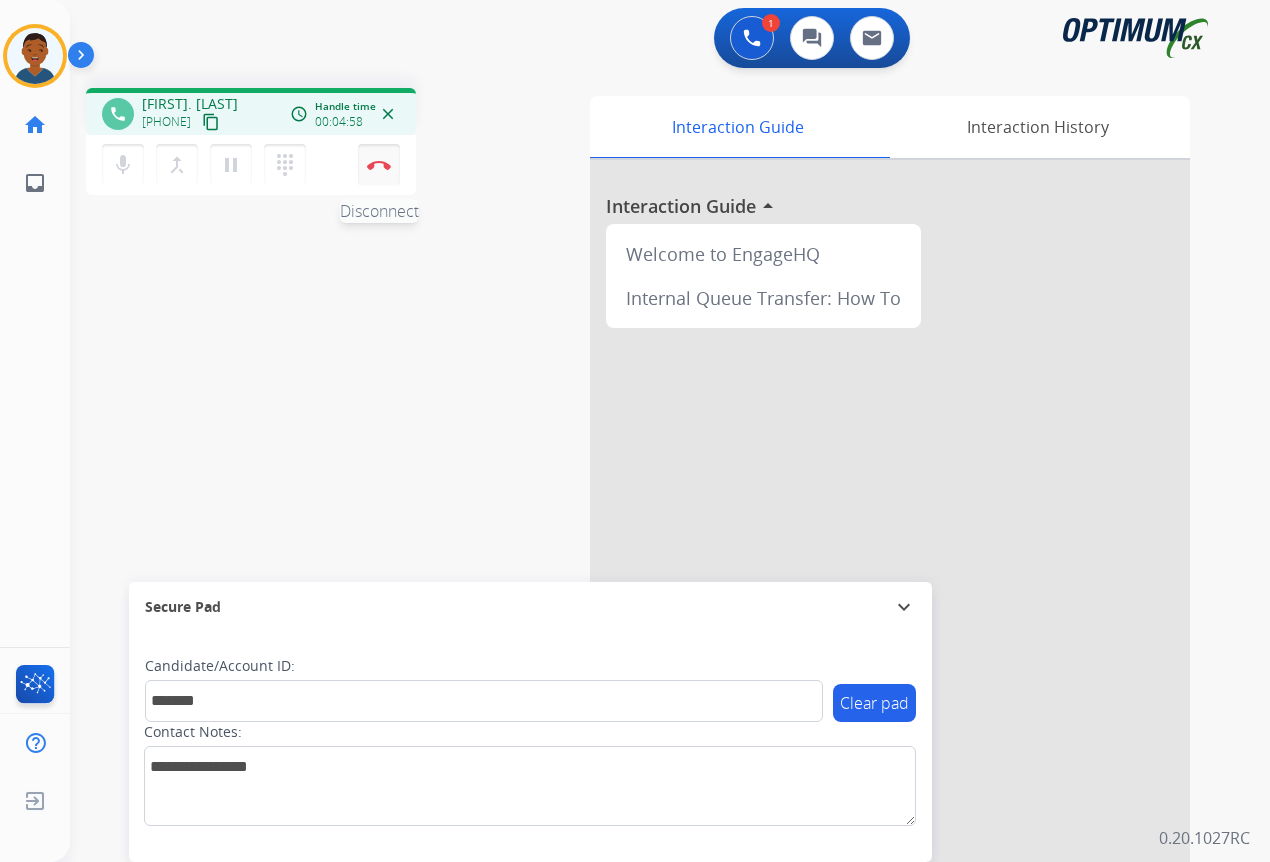 click at bounding box center [379, 165] 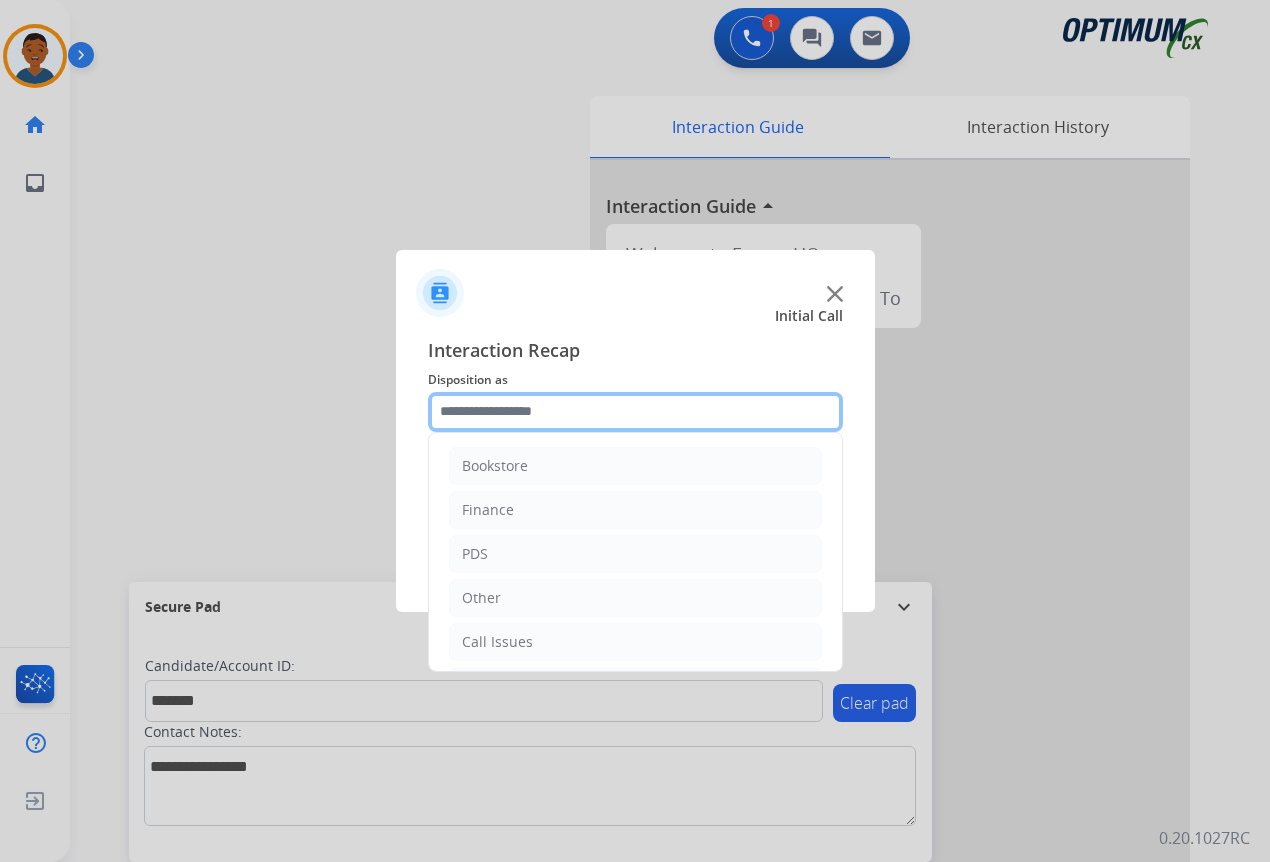 click 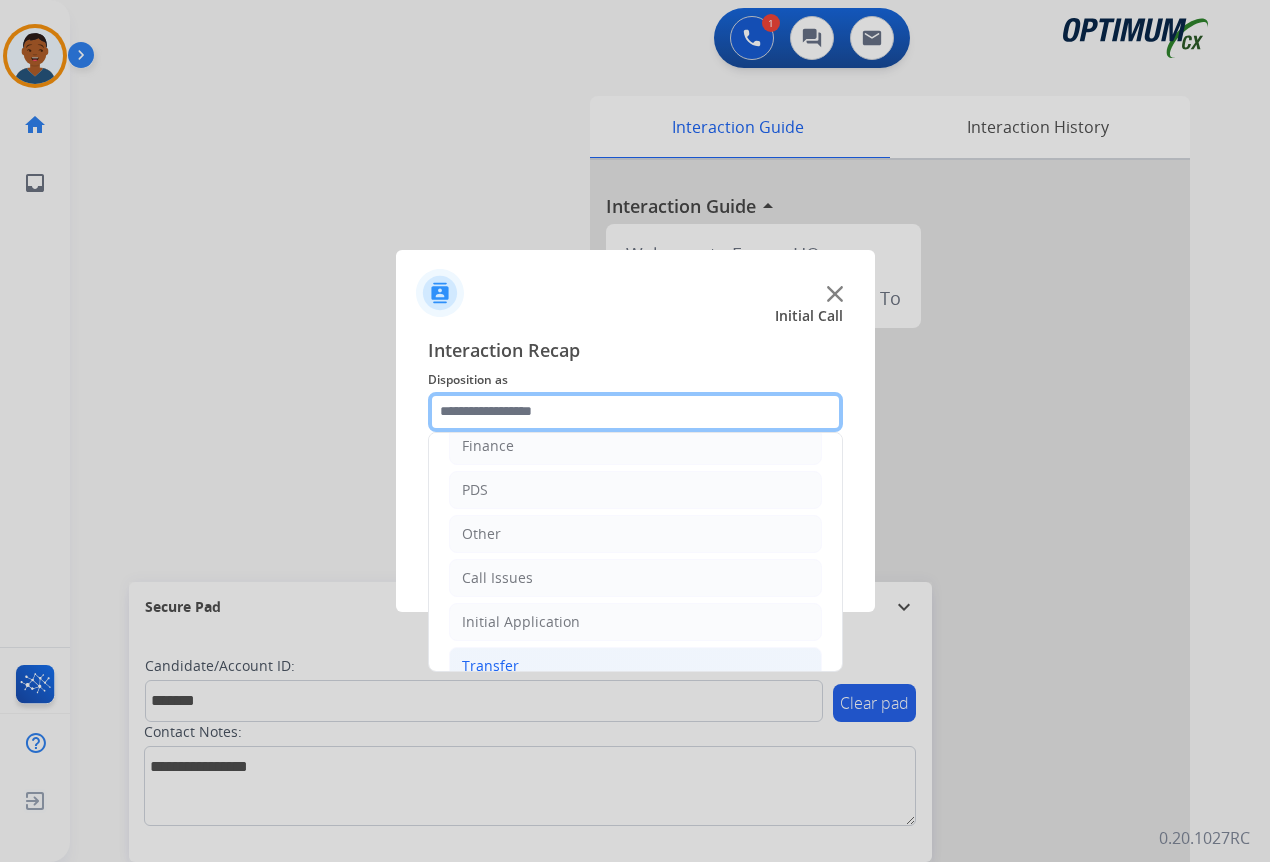 scroll, scrollTop: 136, scrollLeft: 0, axis: vertical 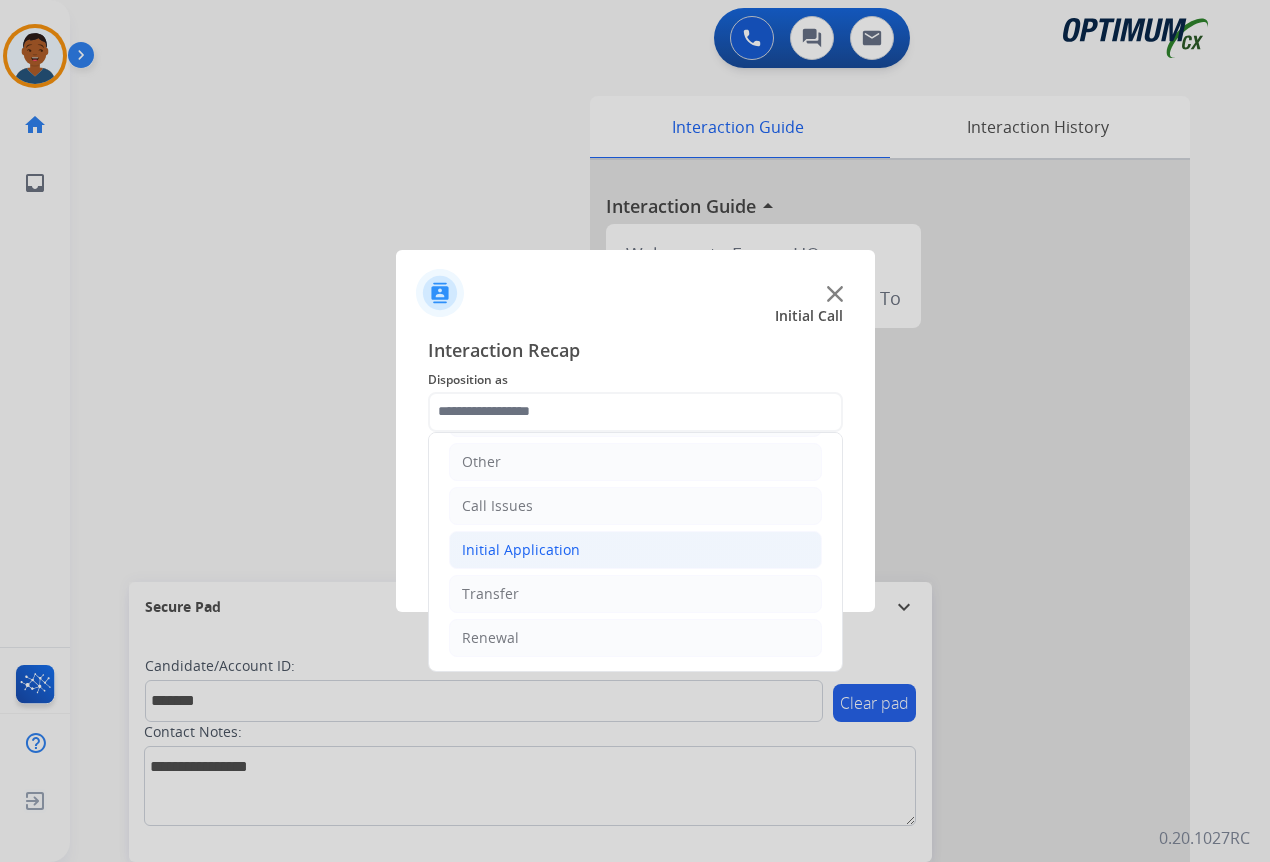 click on "Initial Application" 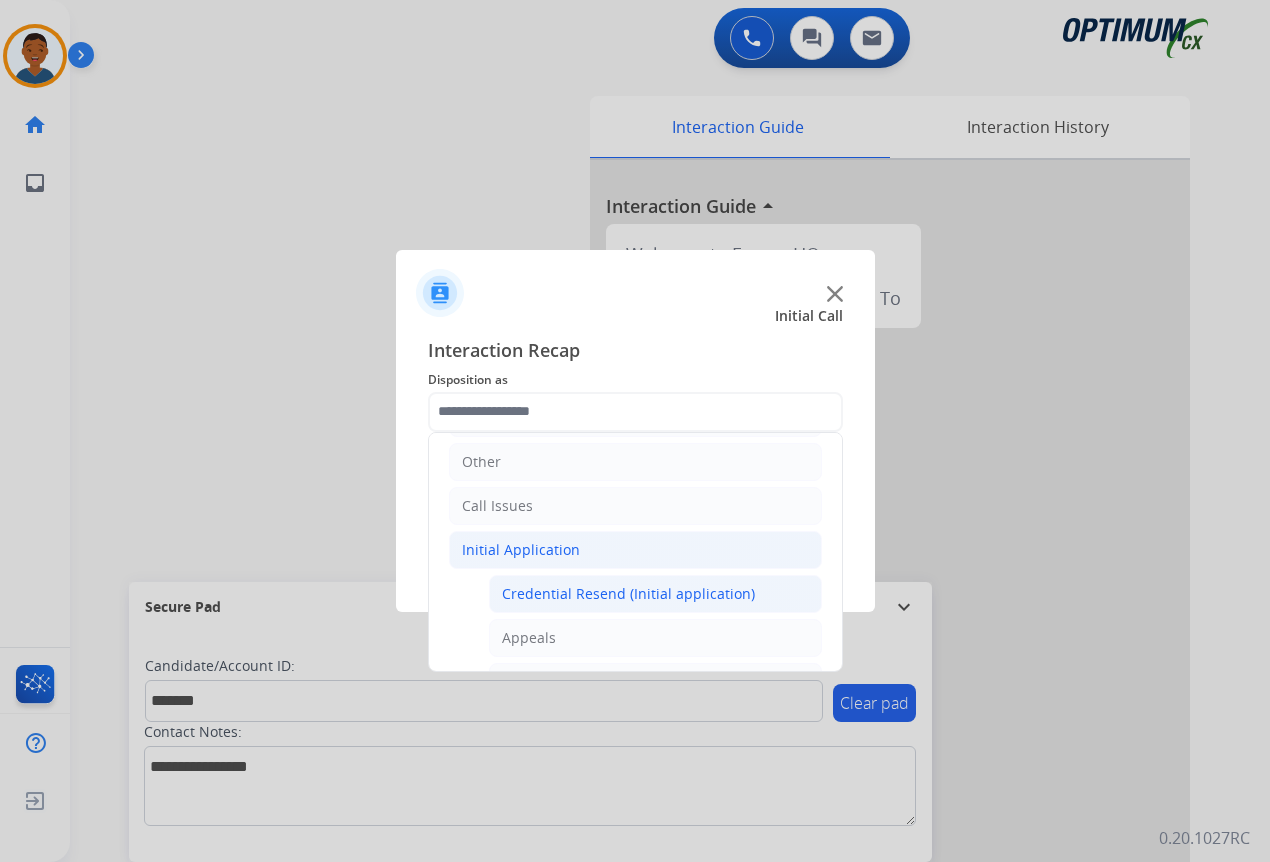 click on "Credential Resend (Initial application)" 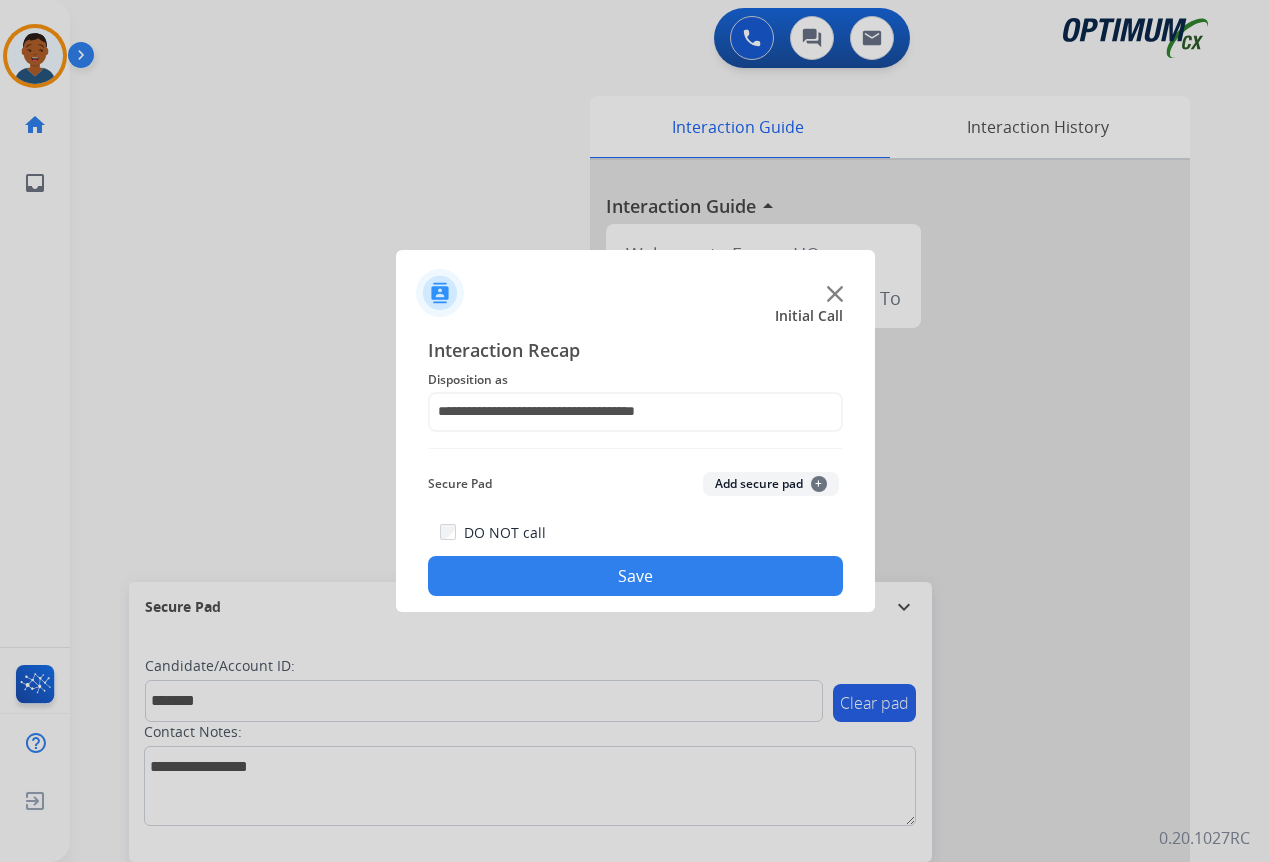 click on "Add secure pad  +" 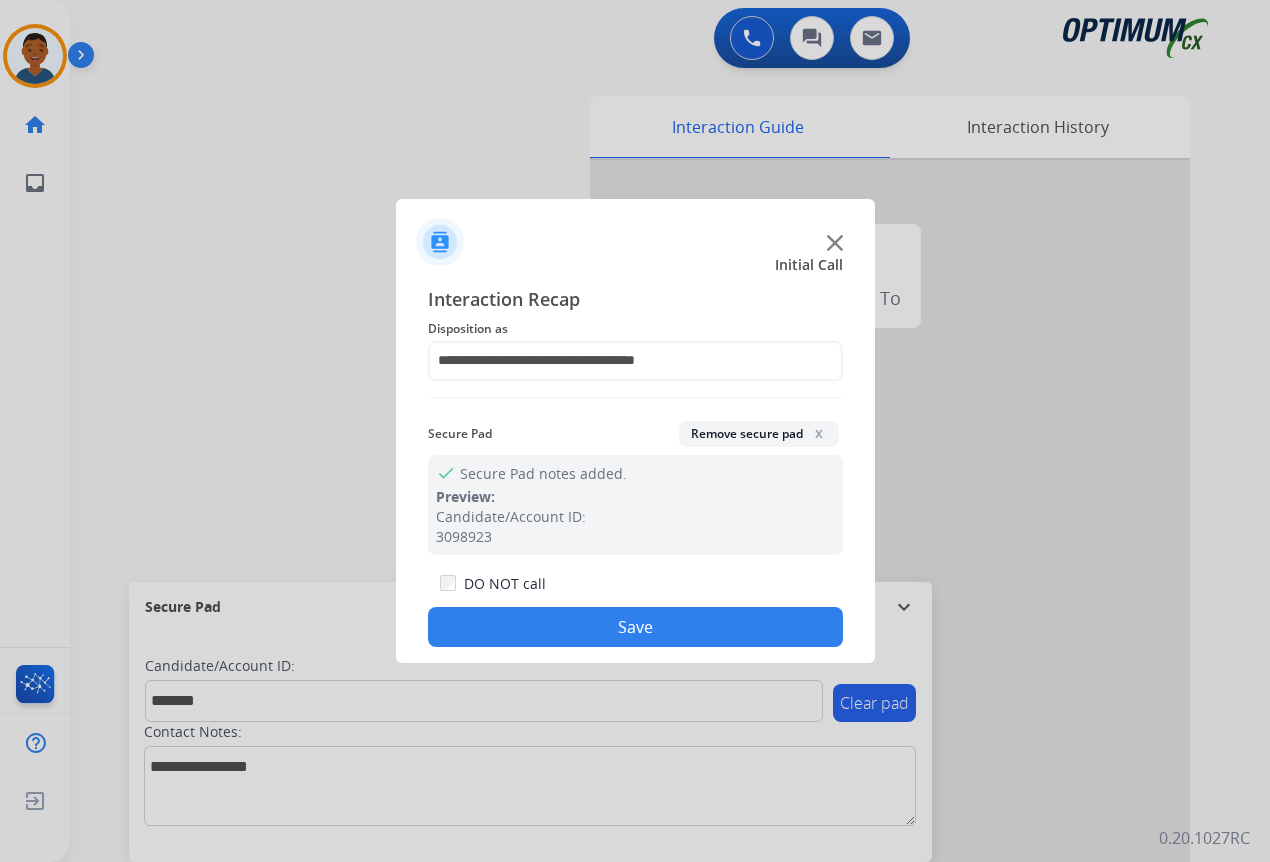 click on "Save" 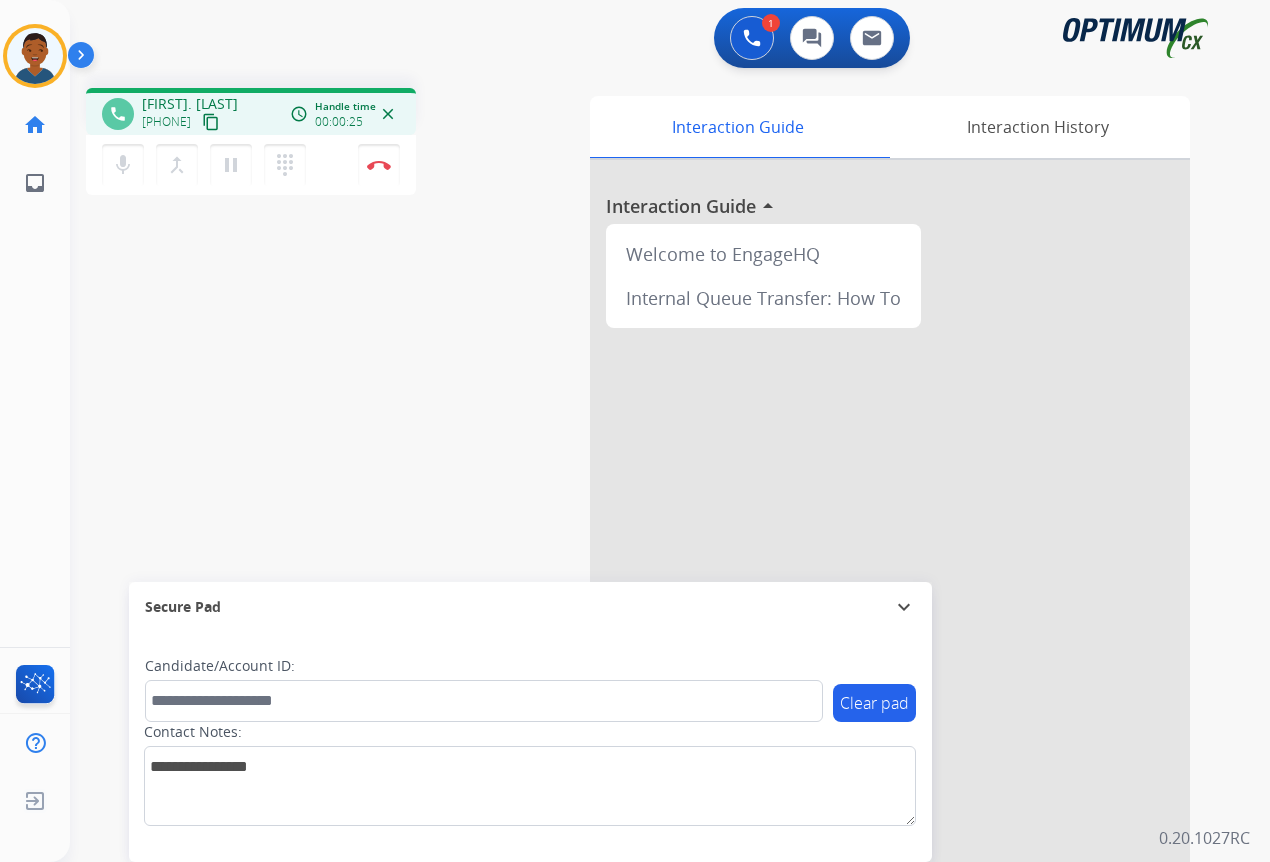 click on "content_copy" at bounding box center (211, 122) 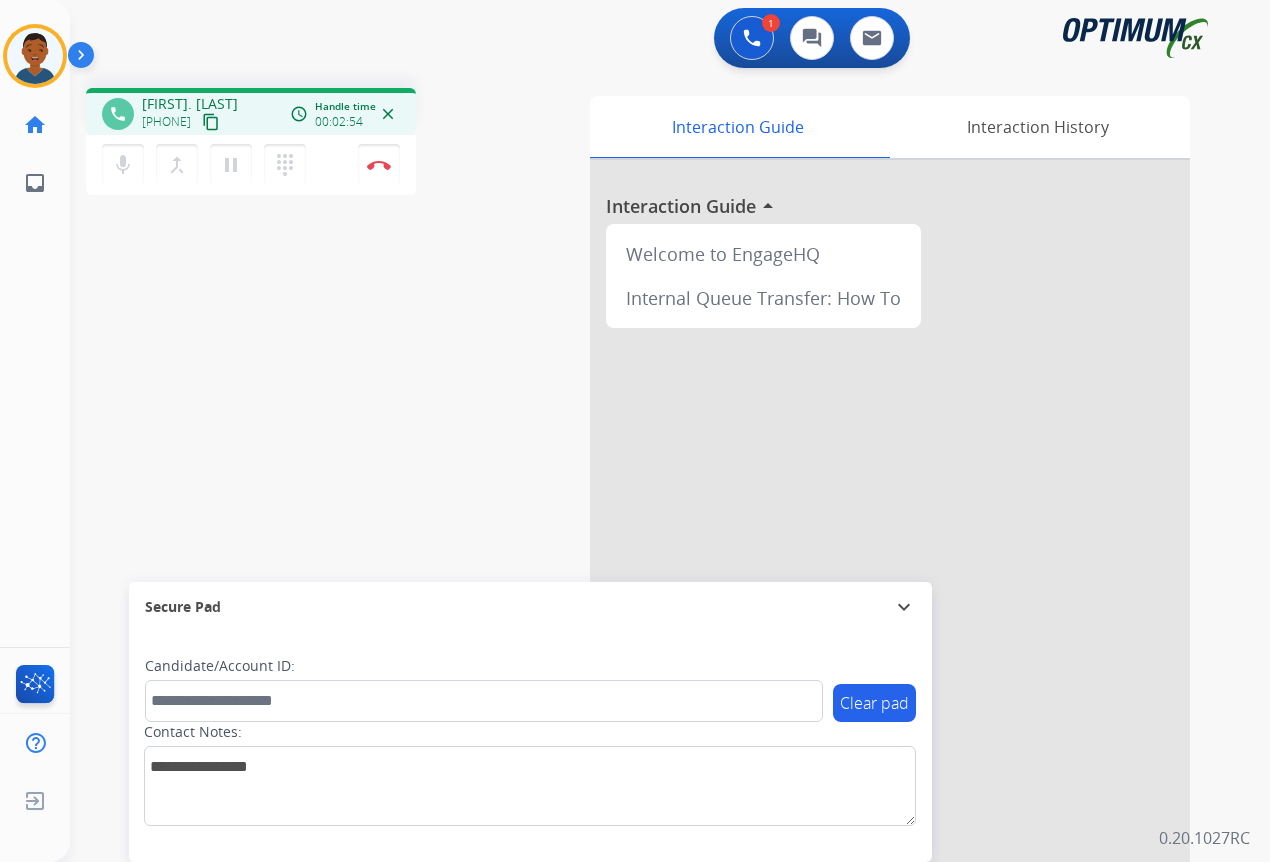 click on "content_copy" at bounding box center (211, 122) 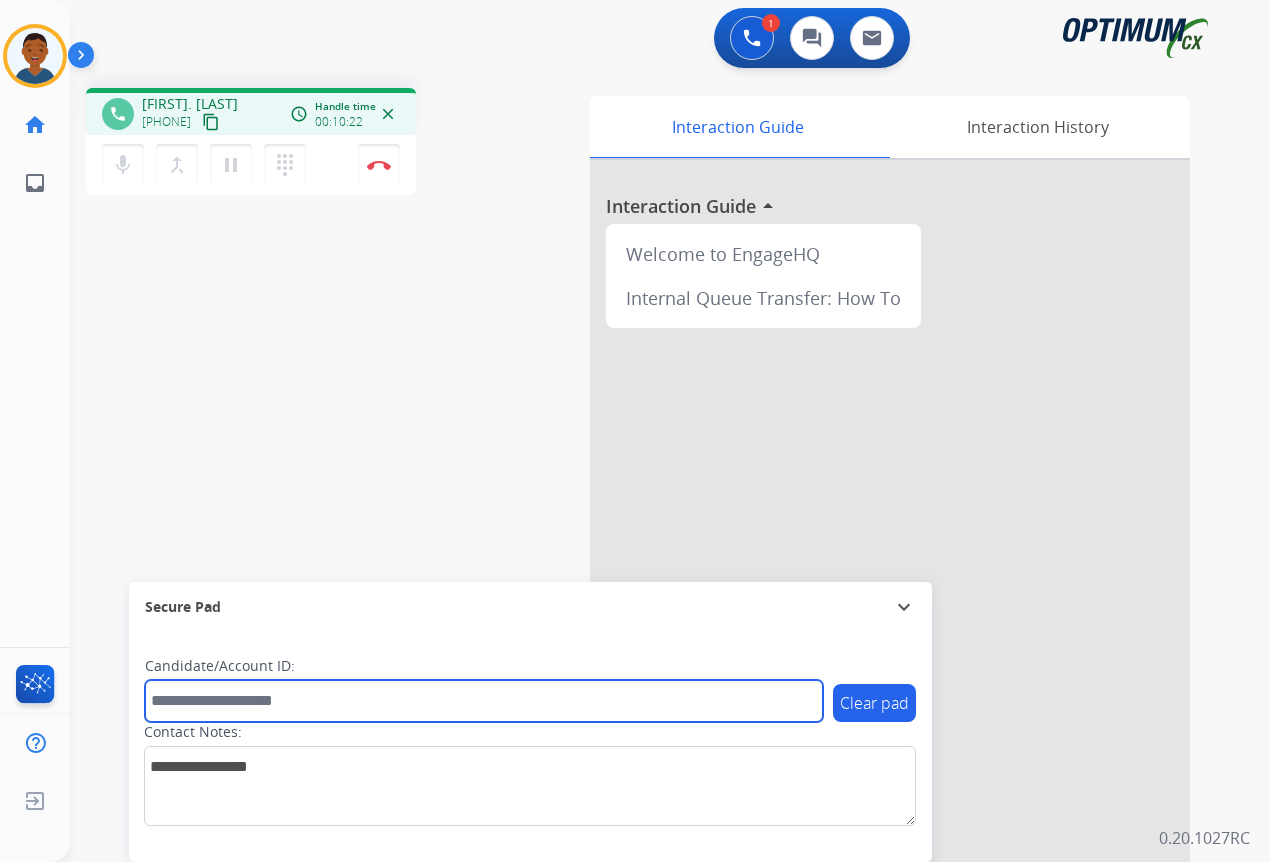 click at bounding box center (484, 701) 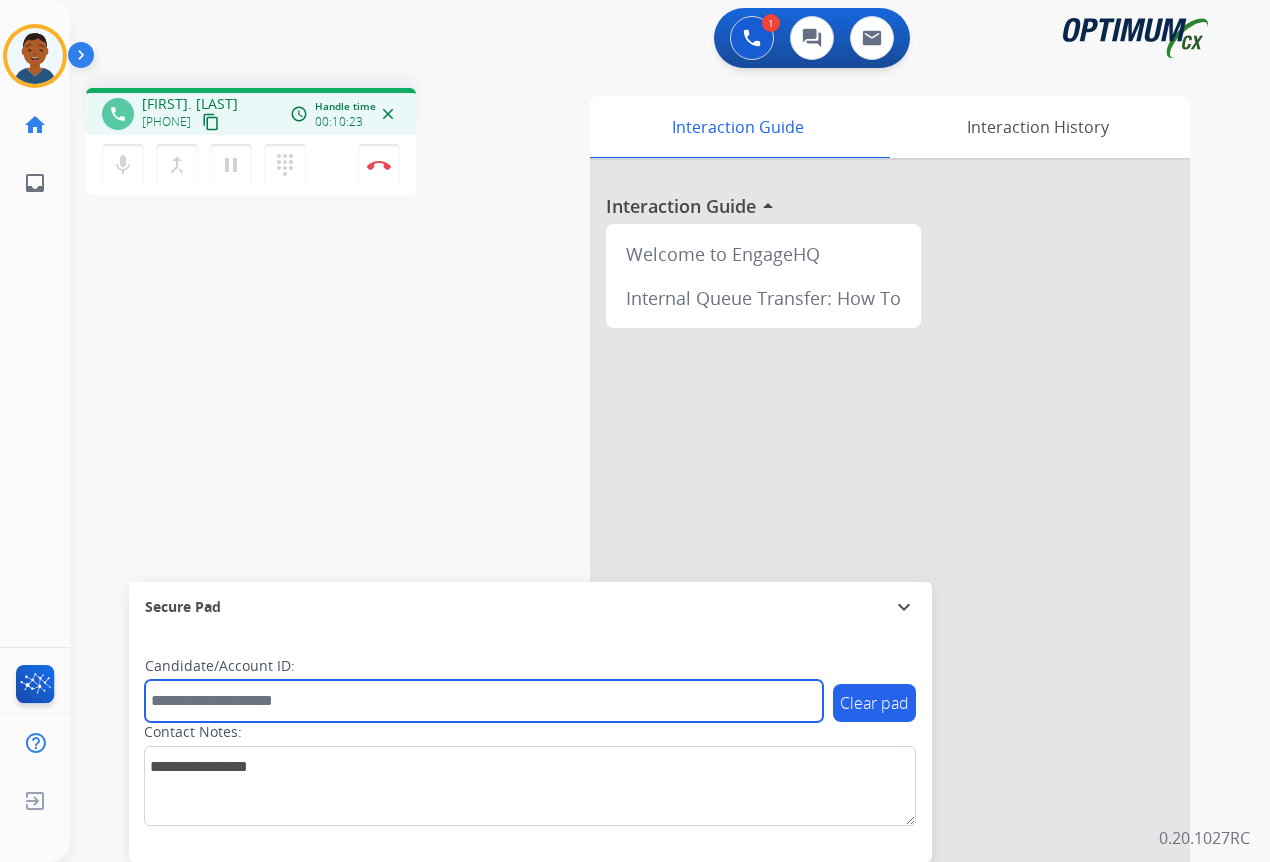 paste on "*******" 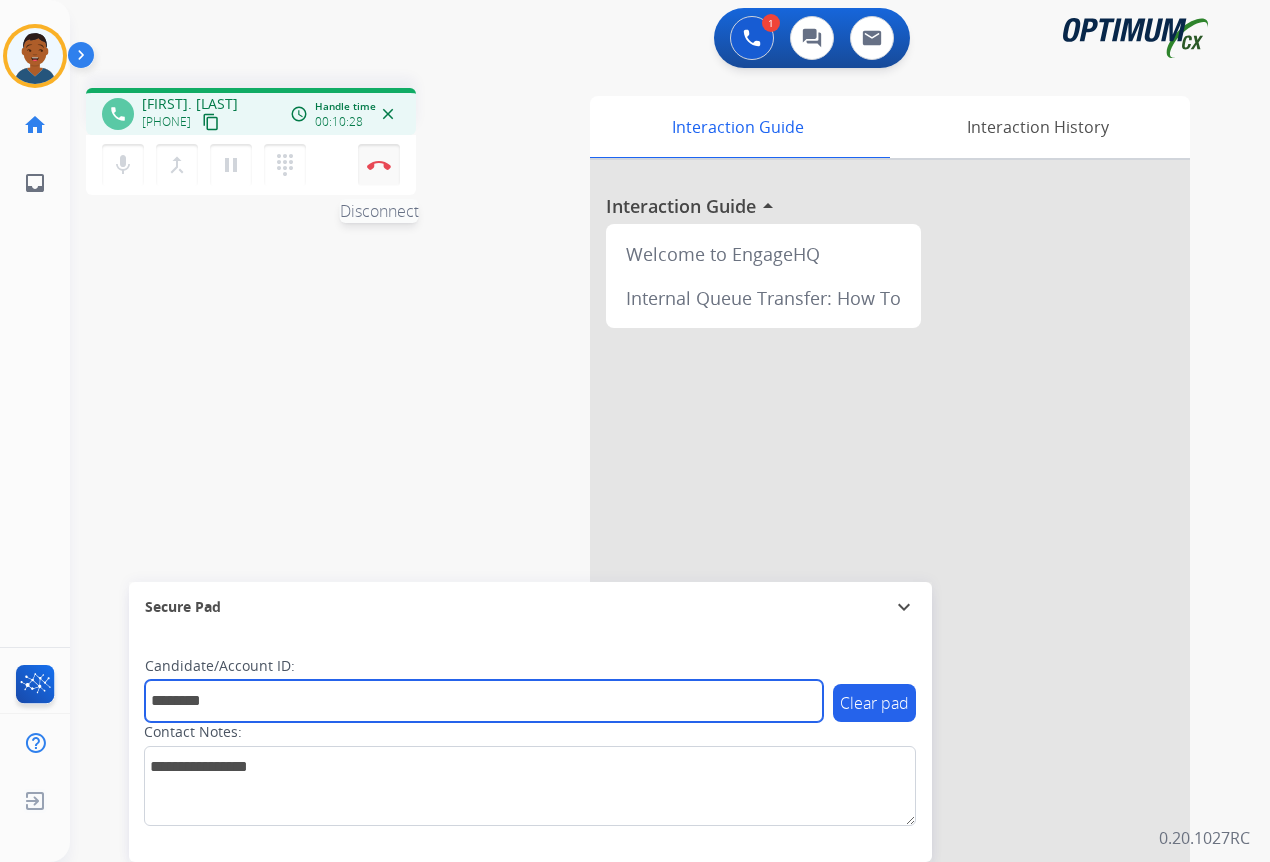 type on "*******" 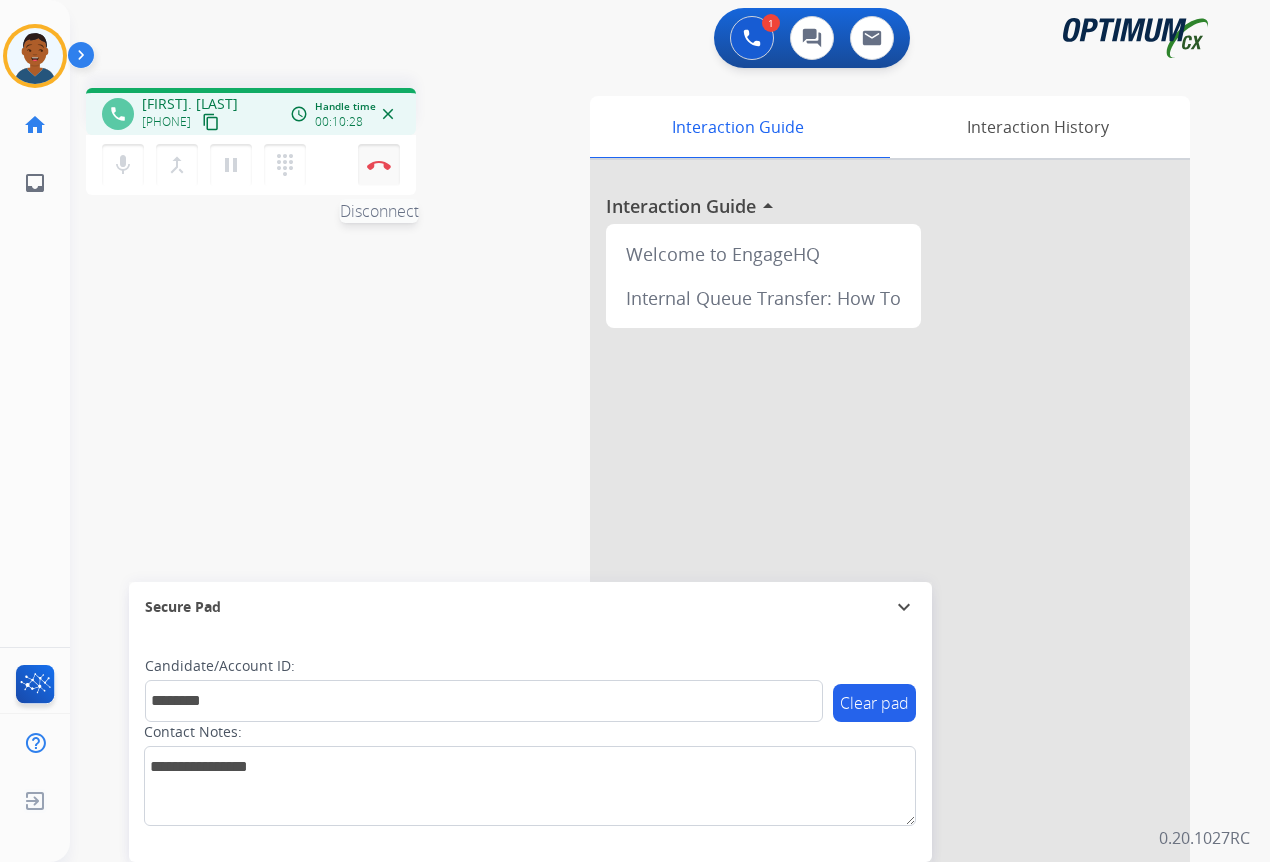 click at bounding box center (379, 165) 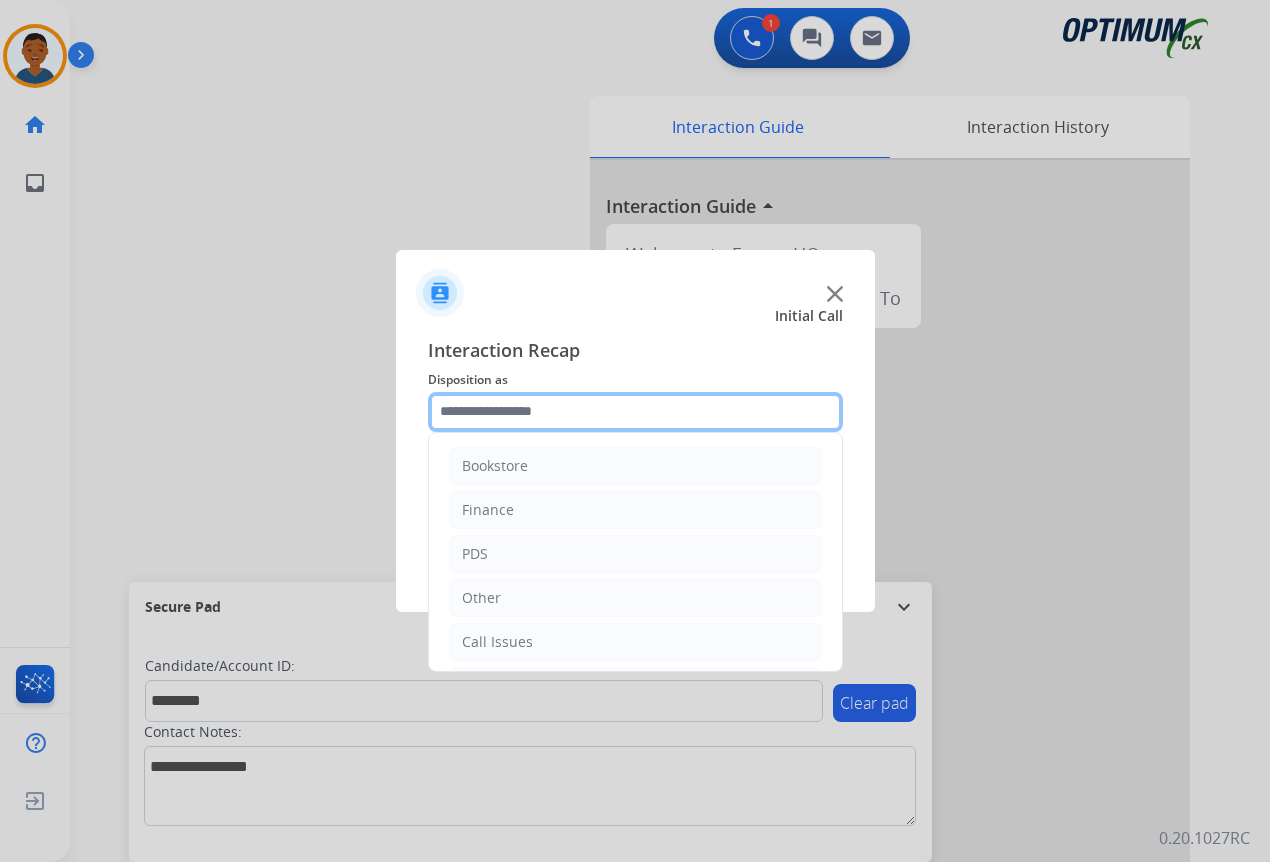 click 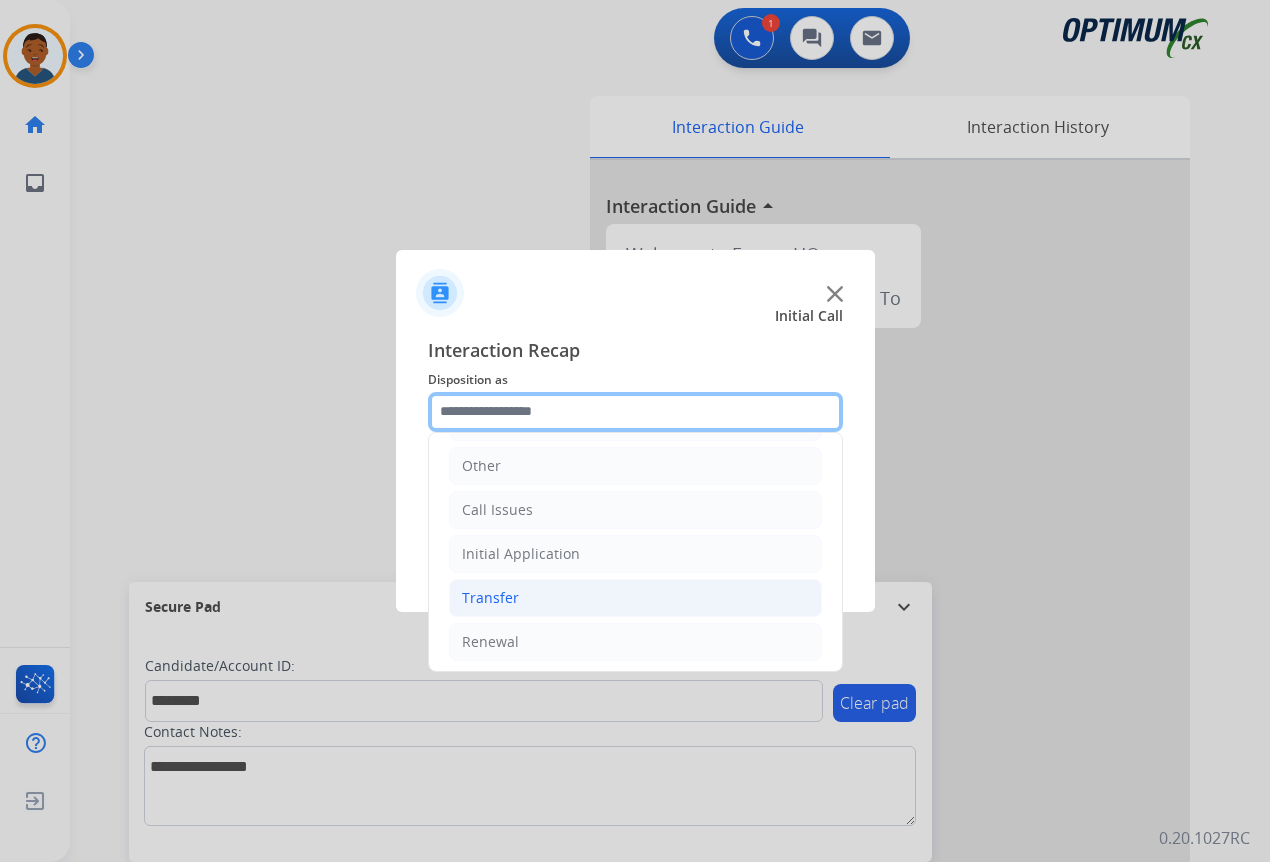 scroll, scrollTop: 136, scrollLeft: 0, axis: vertical 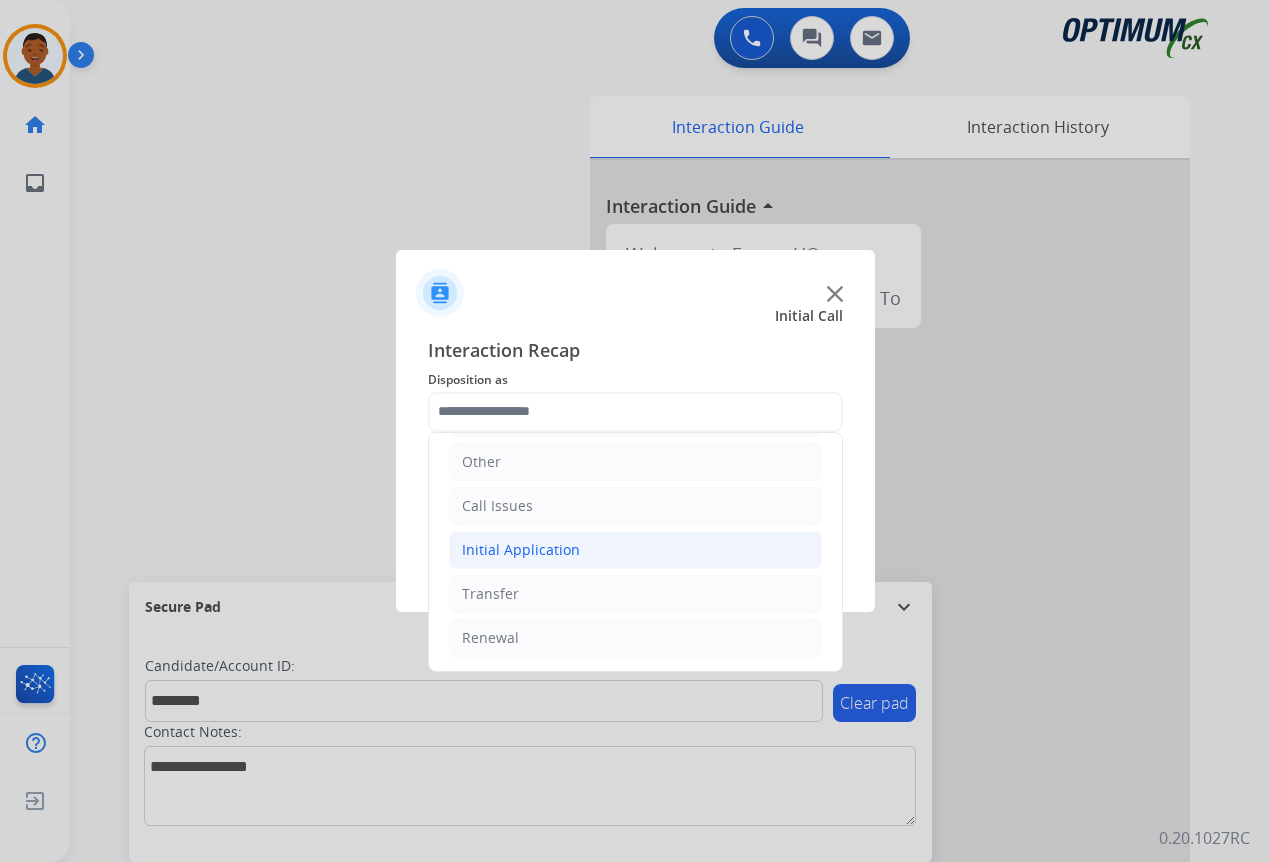 click on "Initial Application" 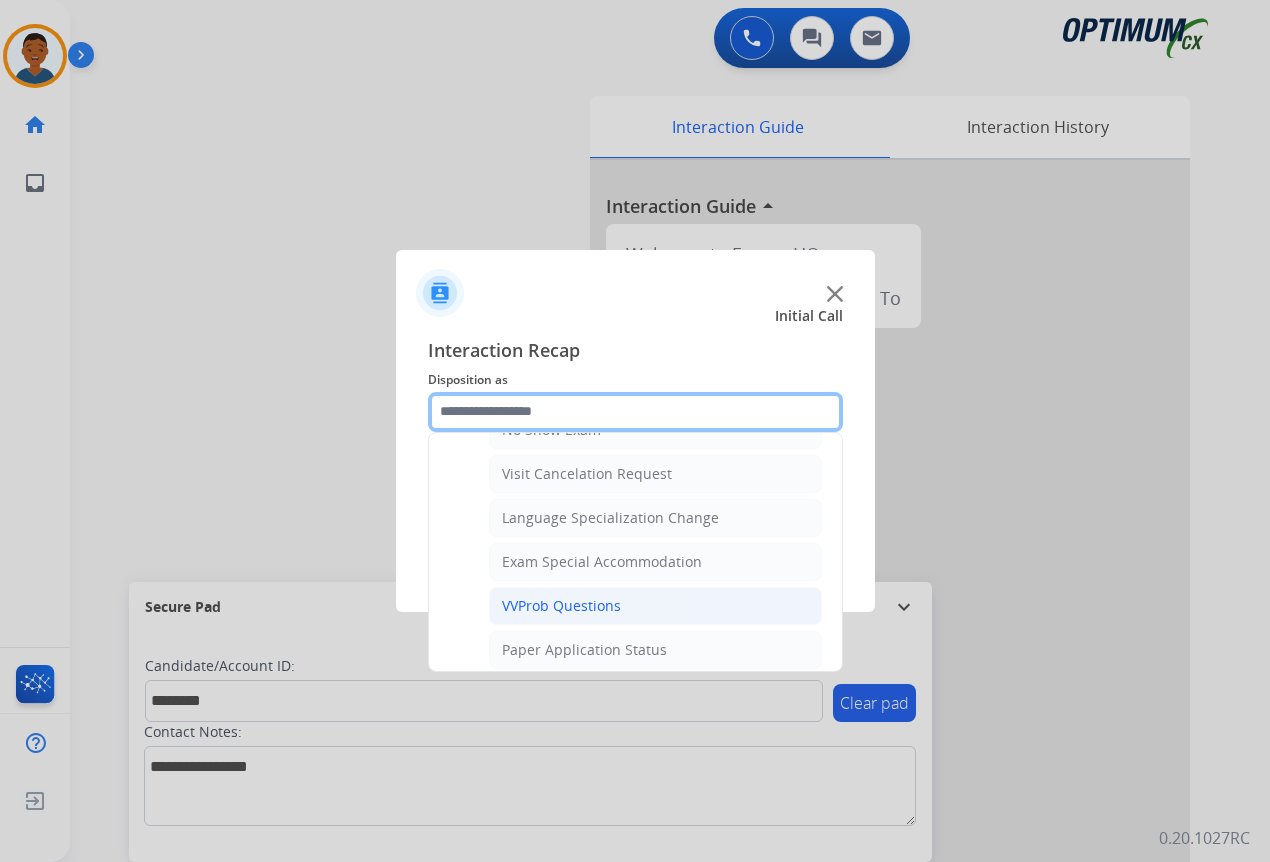 scroll, scrollTop: 1036, scrollLeft: 0, axis: vertical 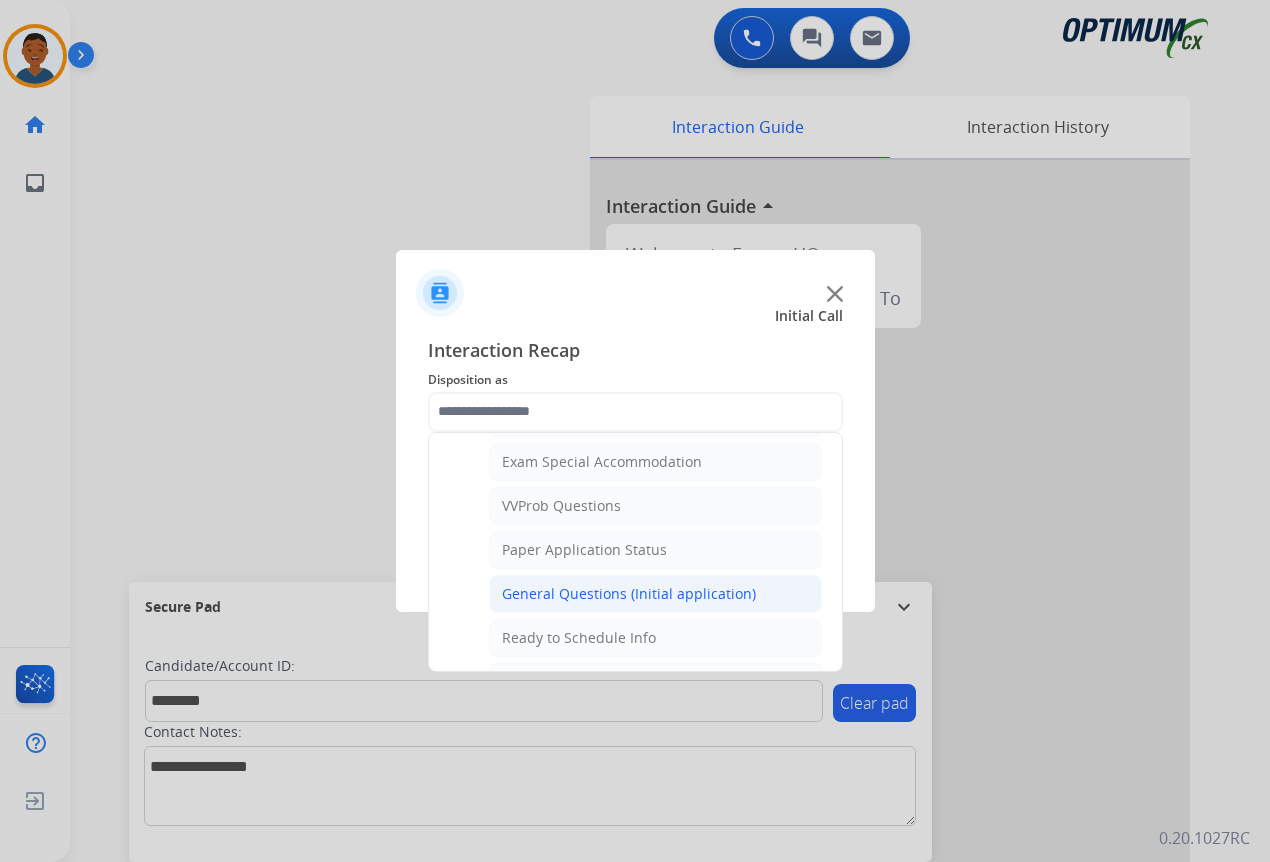 click on "General Questions (Initial application)" 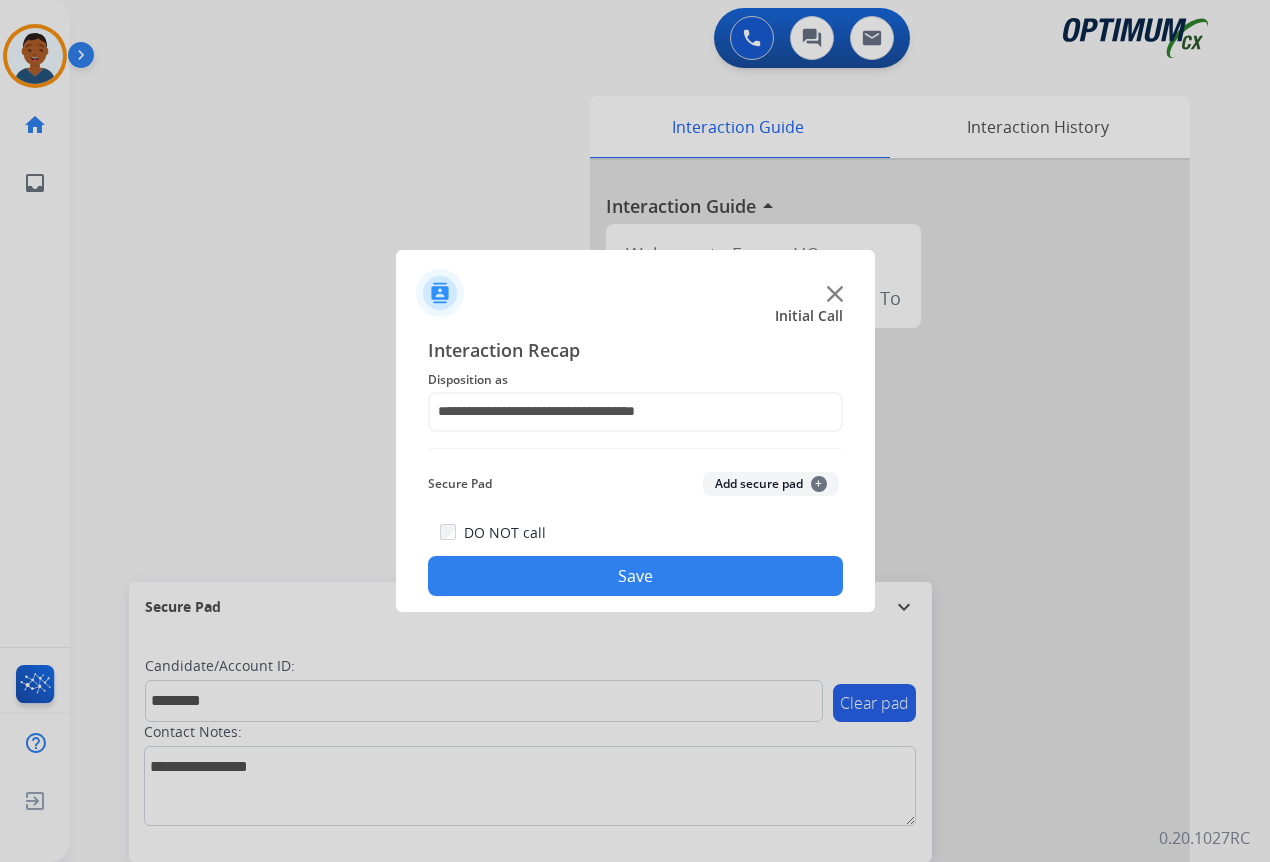 click on "Add secure pad  +" 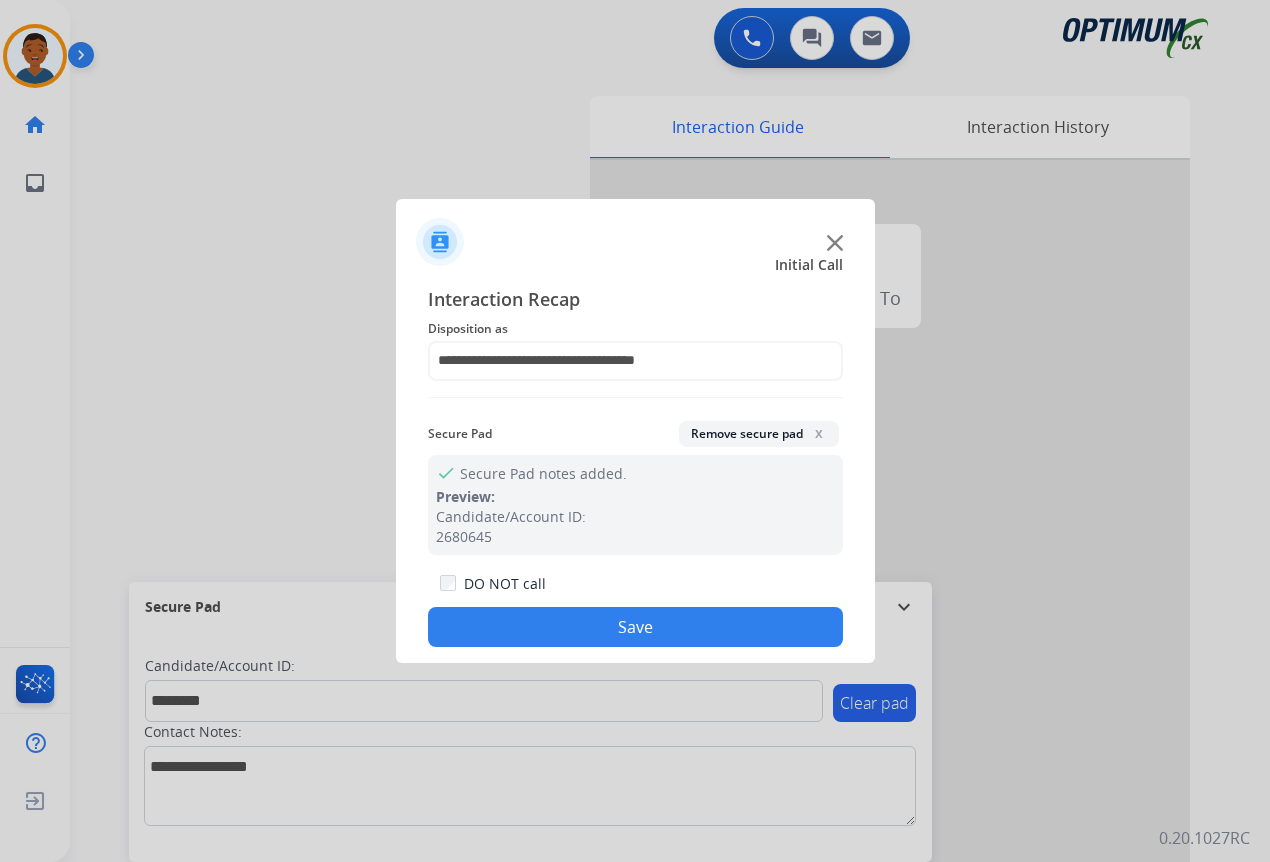 drag, startPoint x: 646, startPoint y: 609, endPoint x: 722, endPoint y: 614, distance: 76.1643 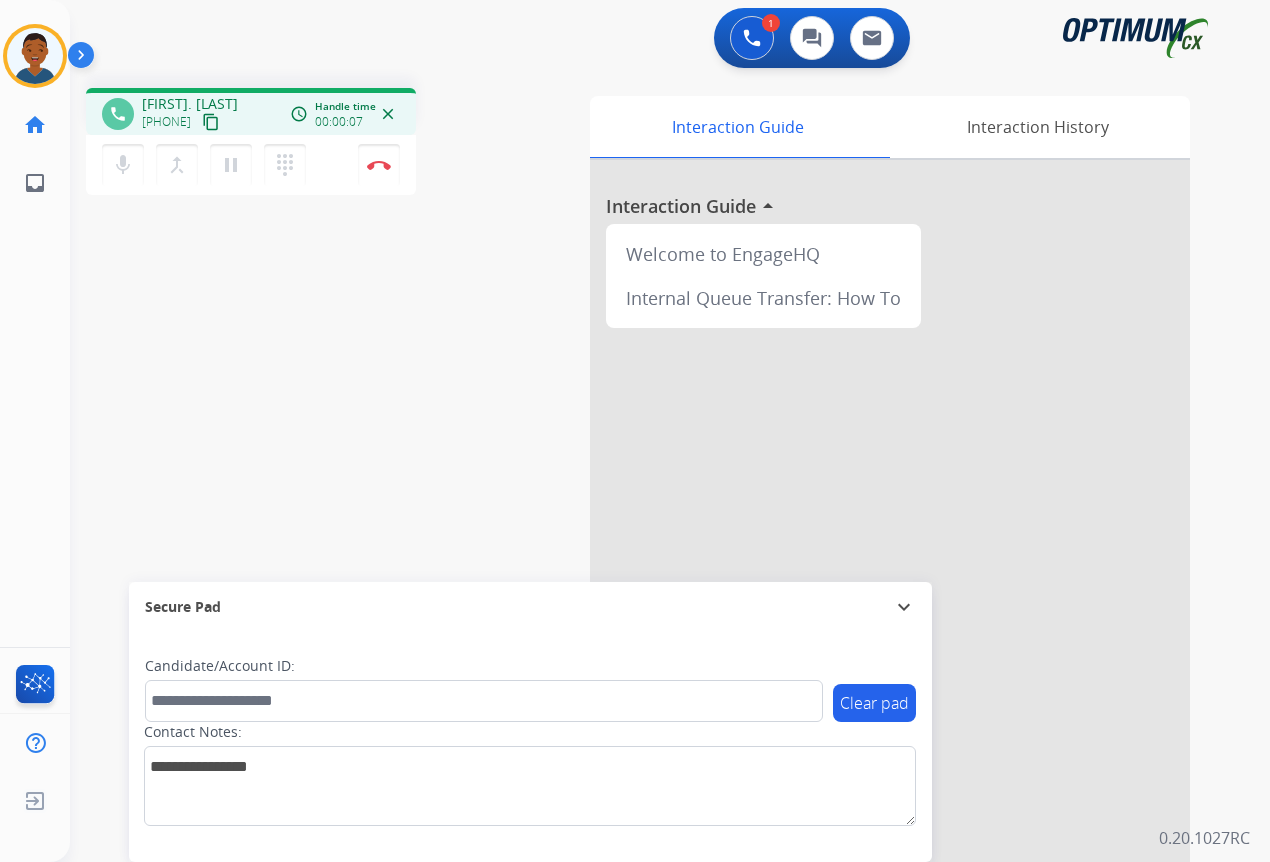 click on "content_copy" at bounding box center [211, 122] 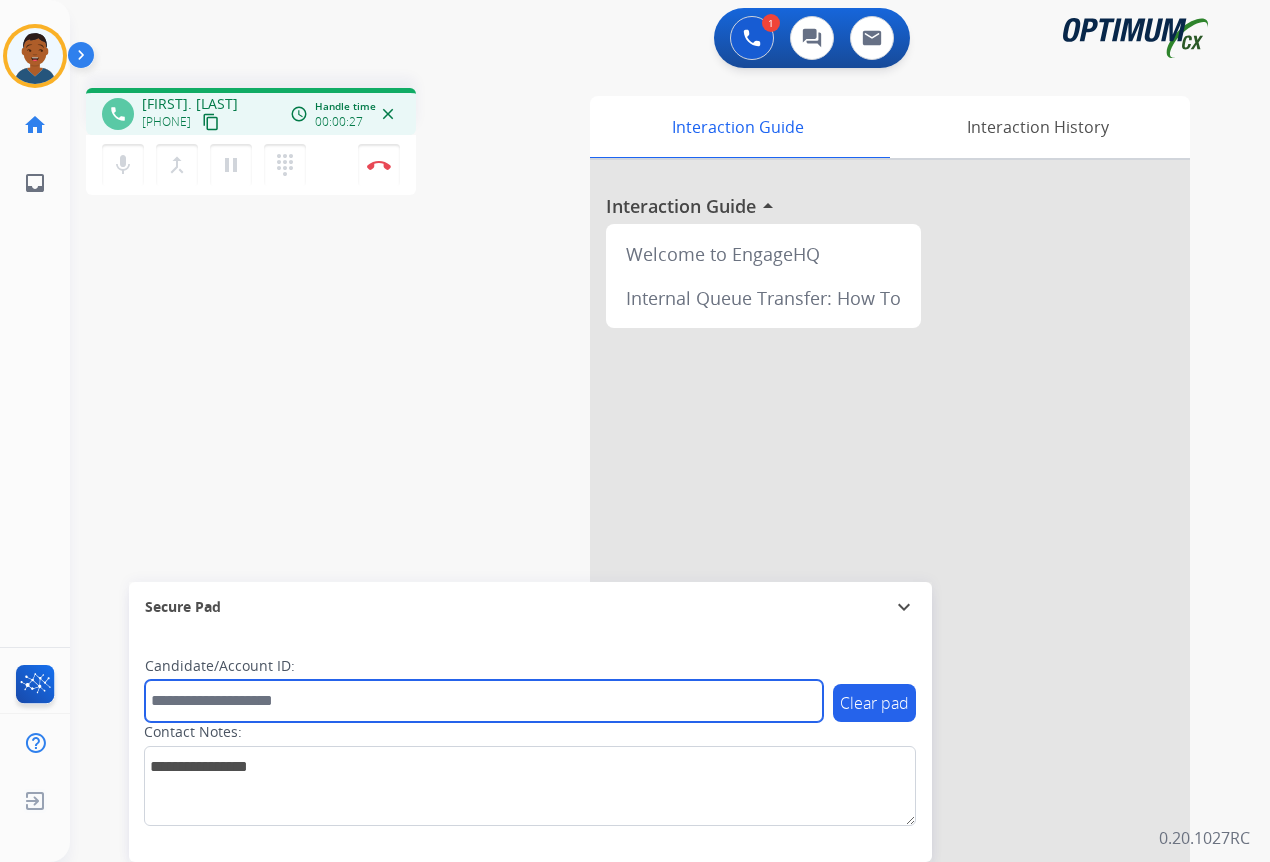 click at bounding box center (484, 701) 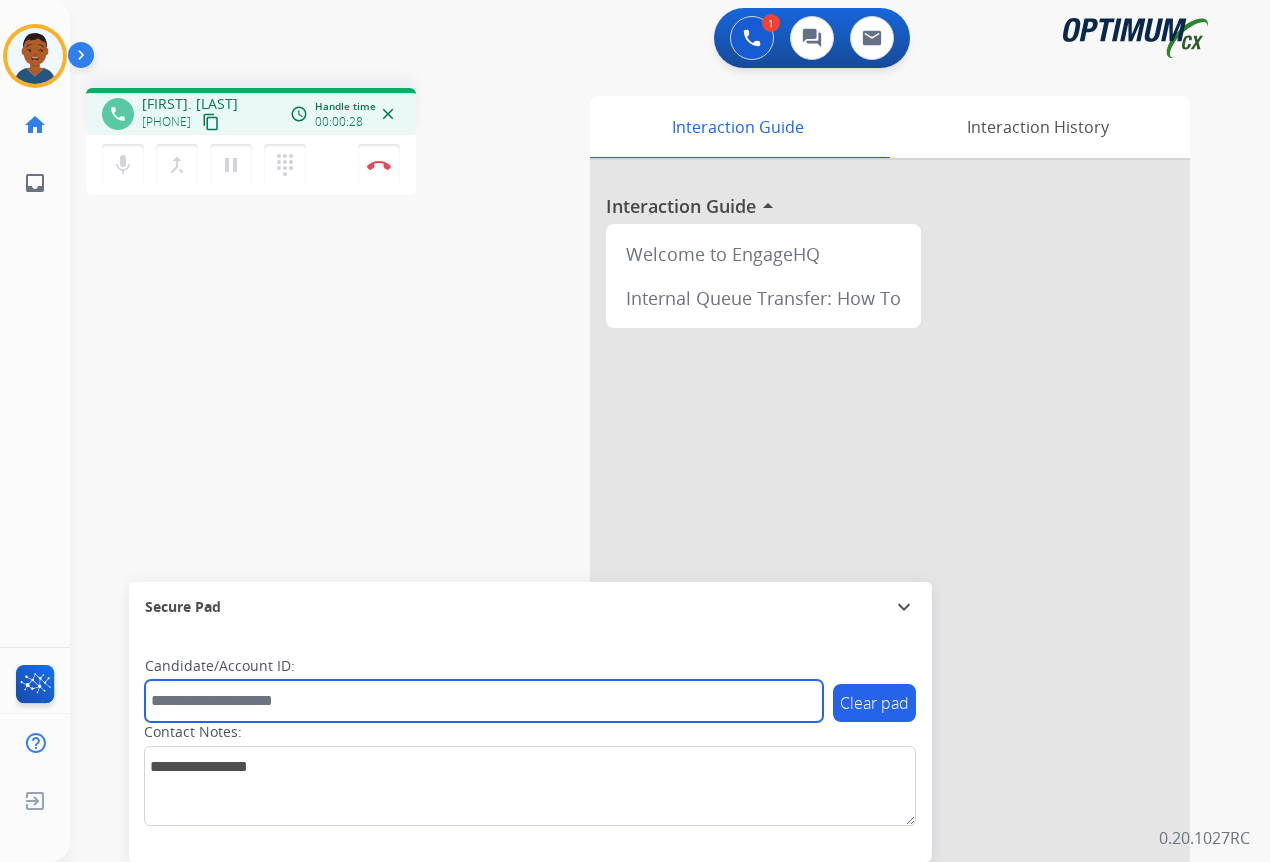 paste on "*******" 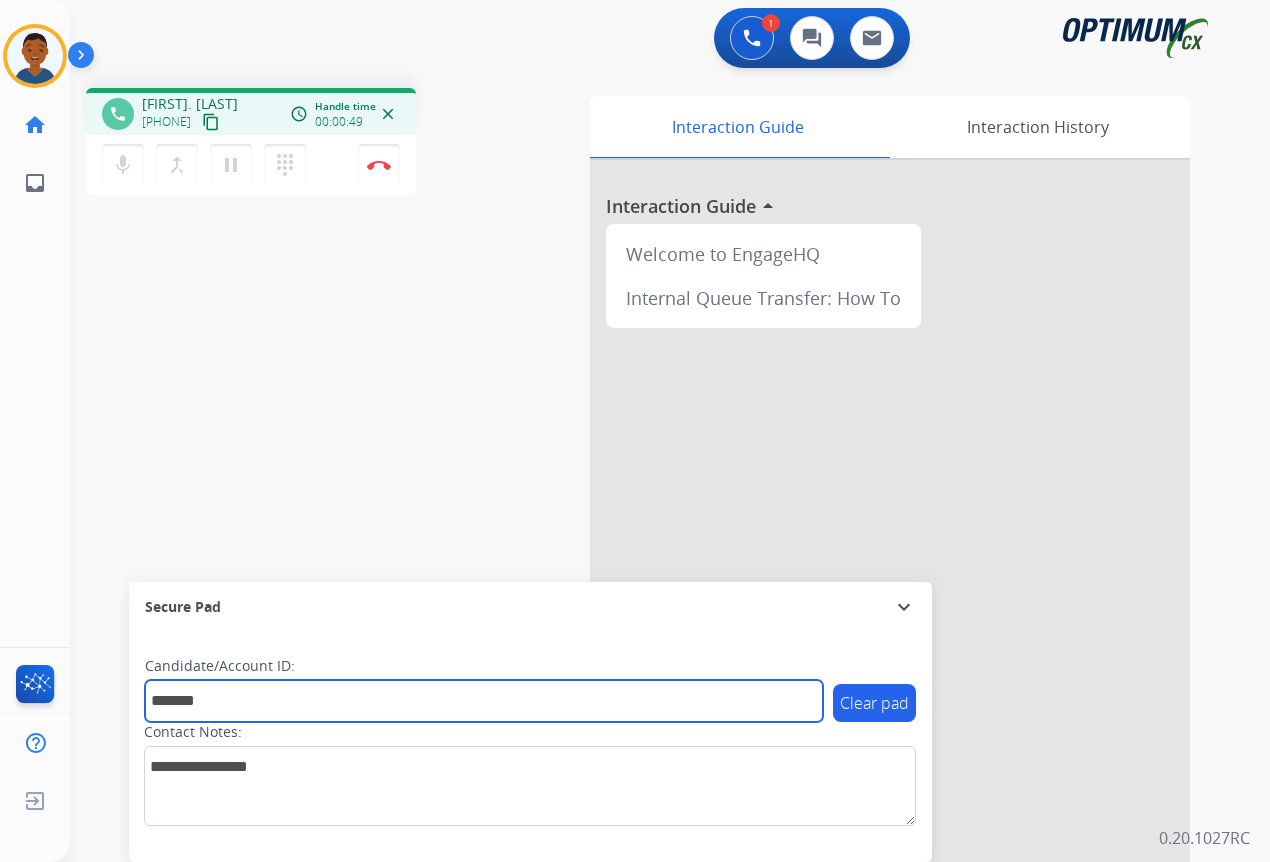 type on "*******" 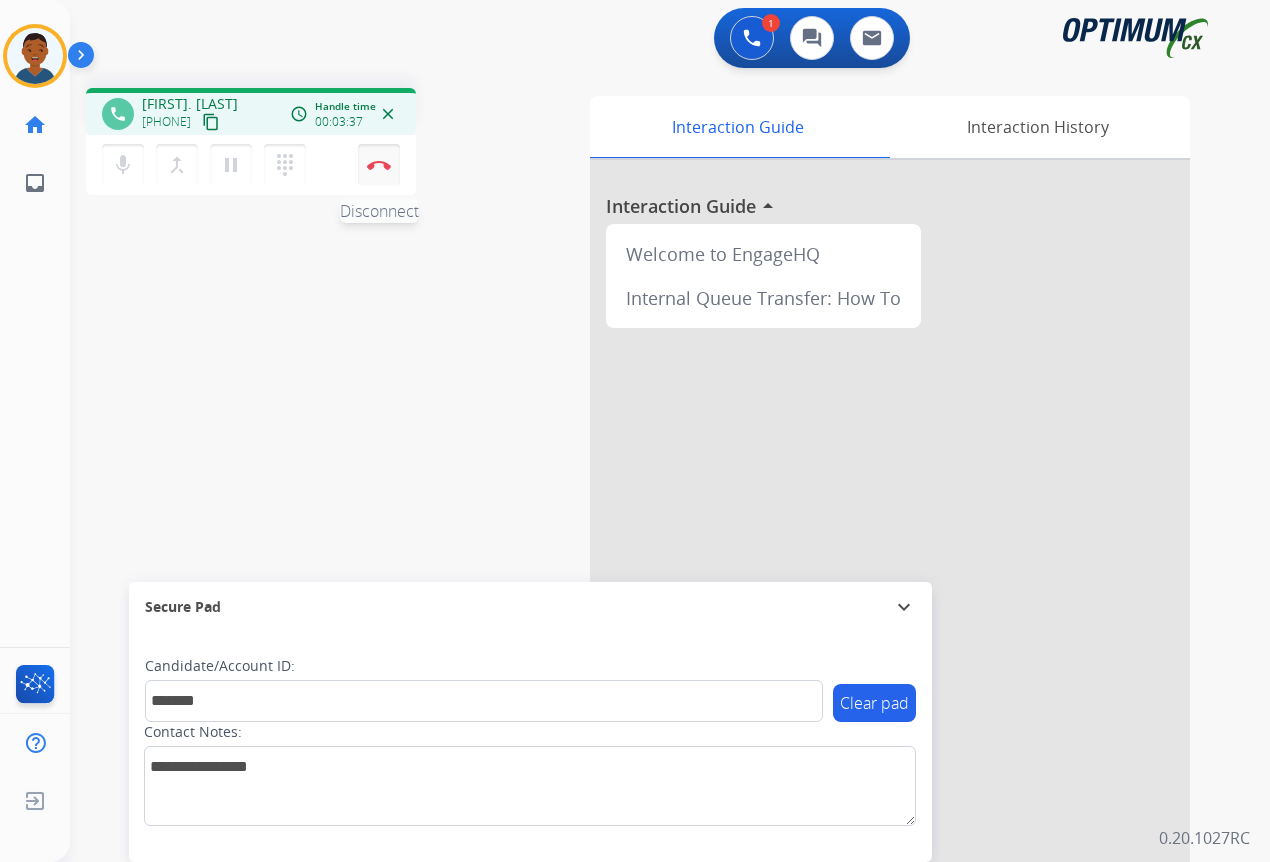 click on "Disconnect" at bounding box center [379, 165] 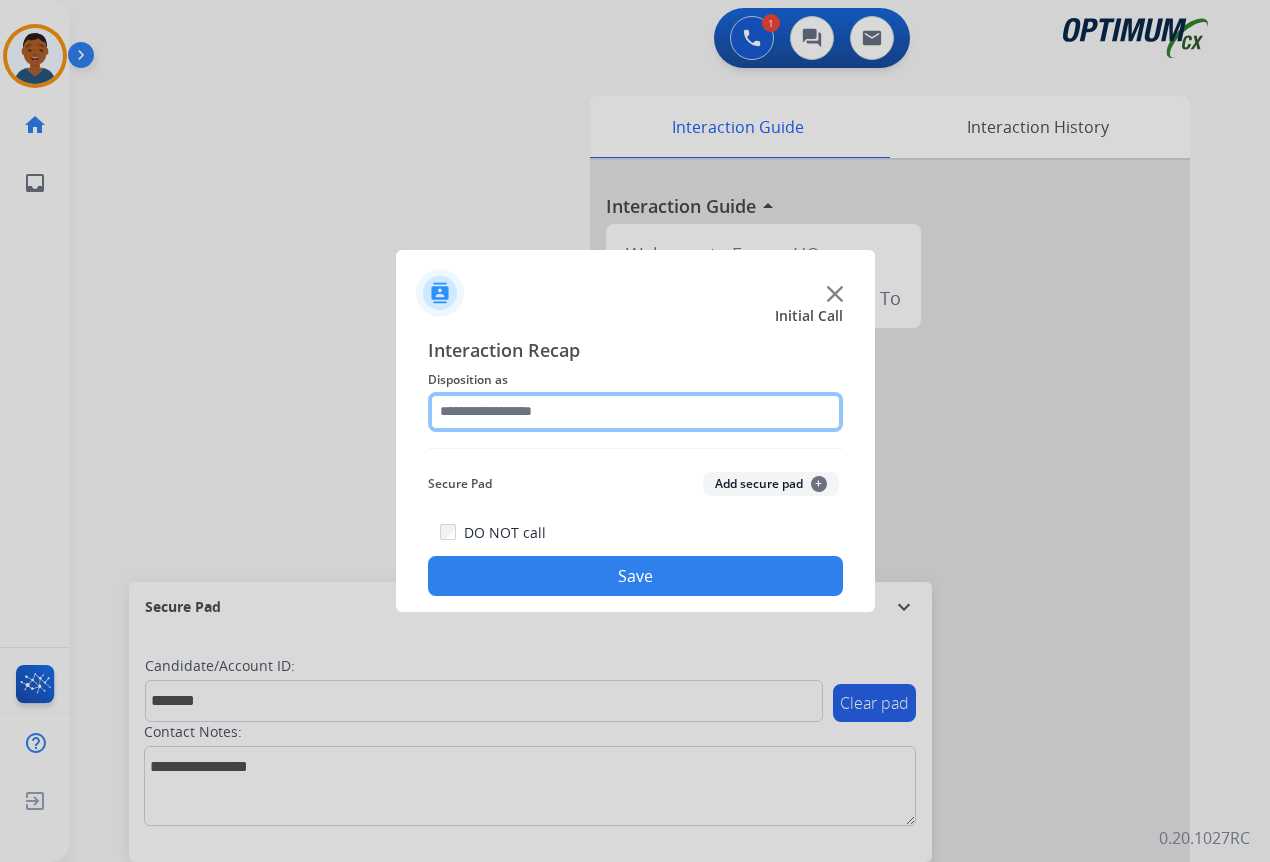 click 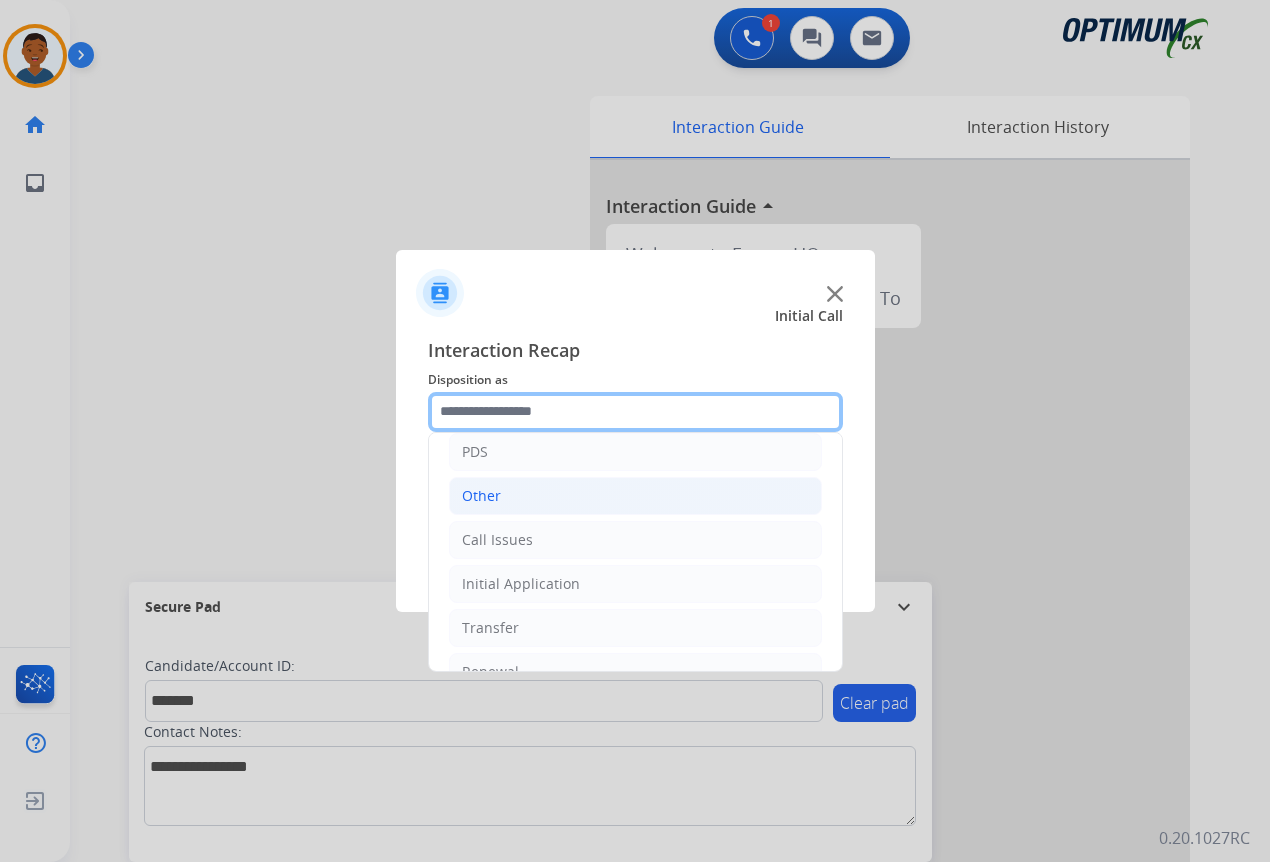 scroll, scrollTop: 136, scrollLeft: 0, axis: vertical 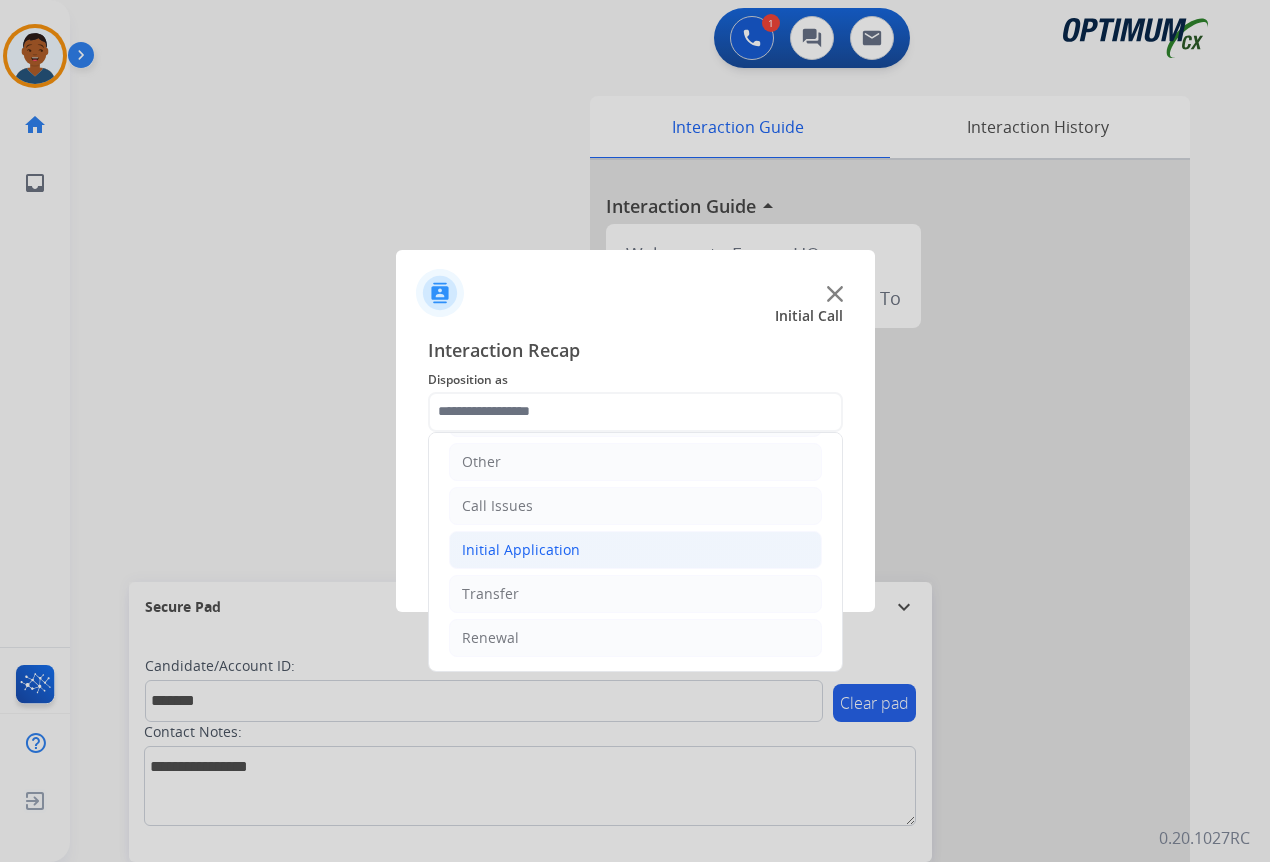 click on "Initial Application" 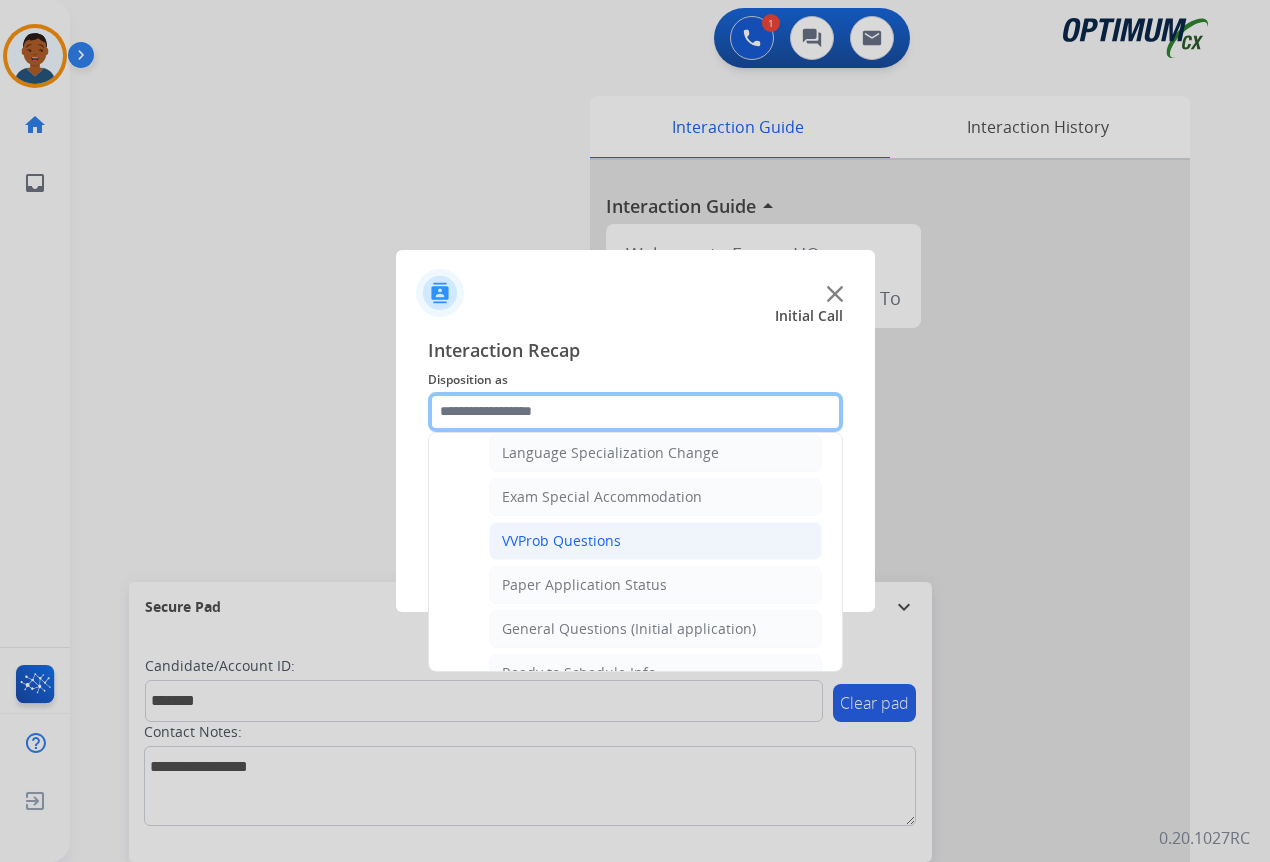 scroll, scrollTop: 1036, scrollLeft: 0, axis: vertical 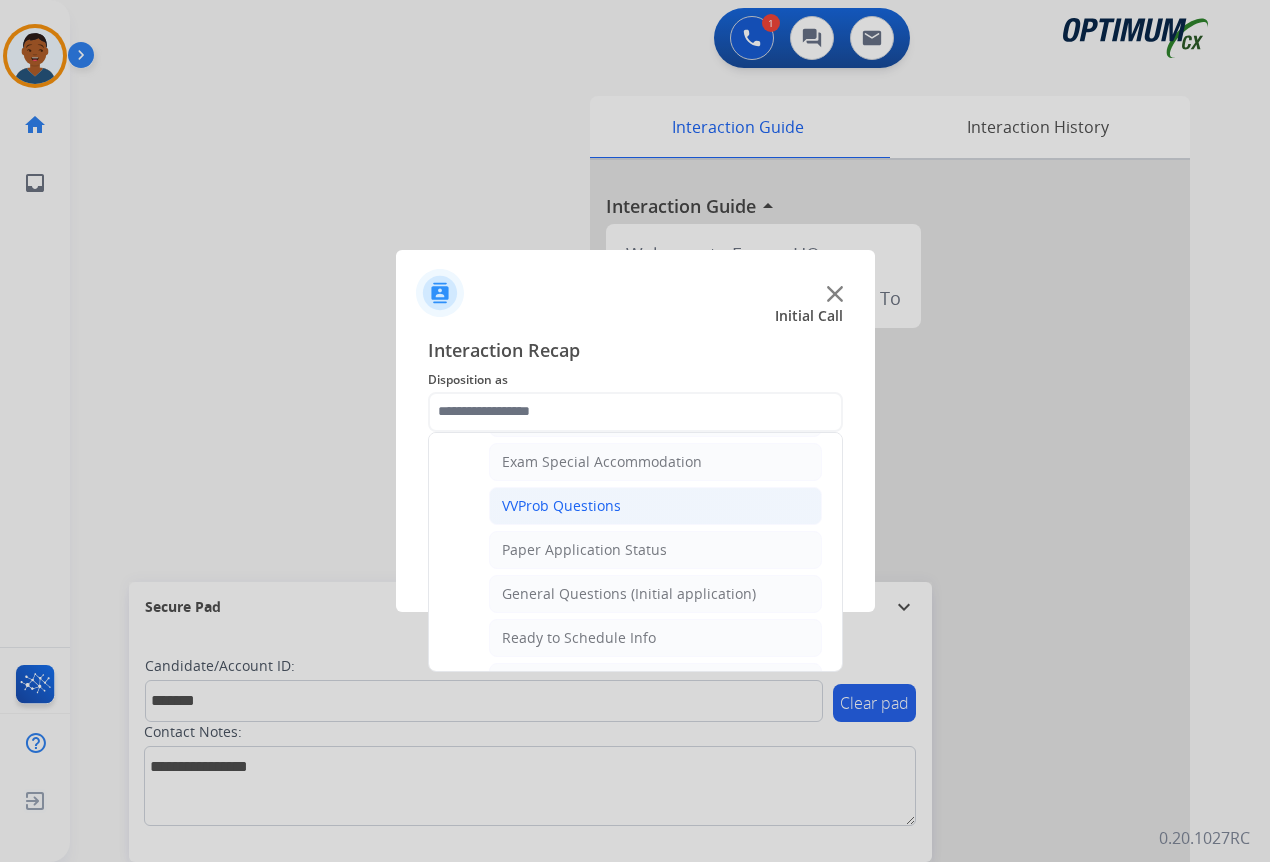 click on "General Questions (Initial application)" 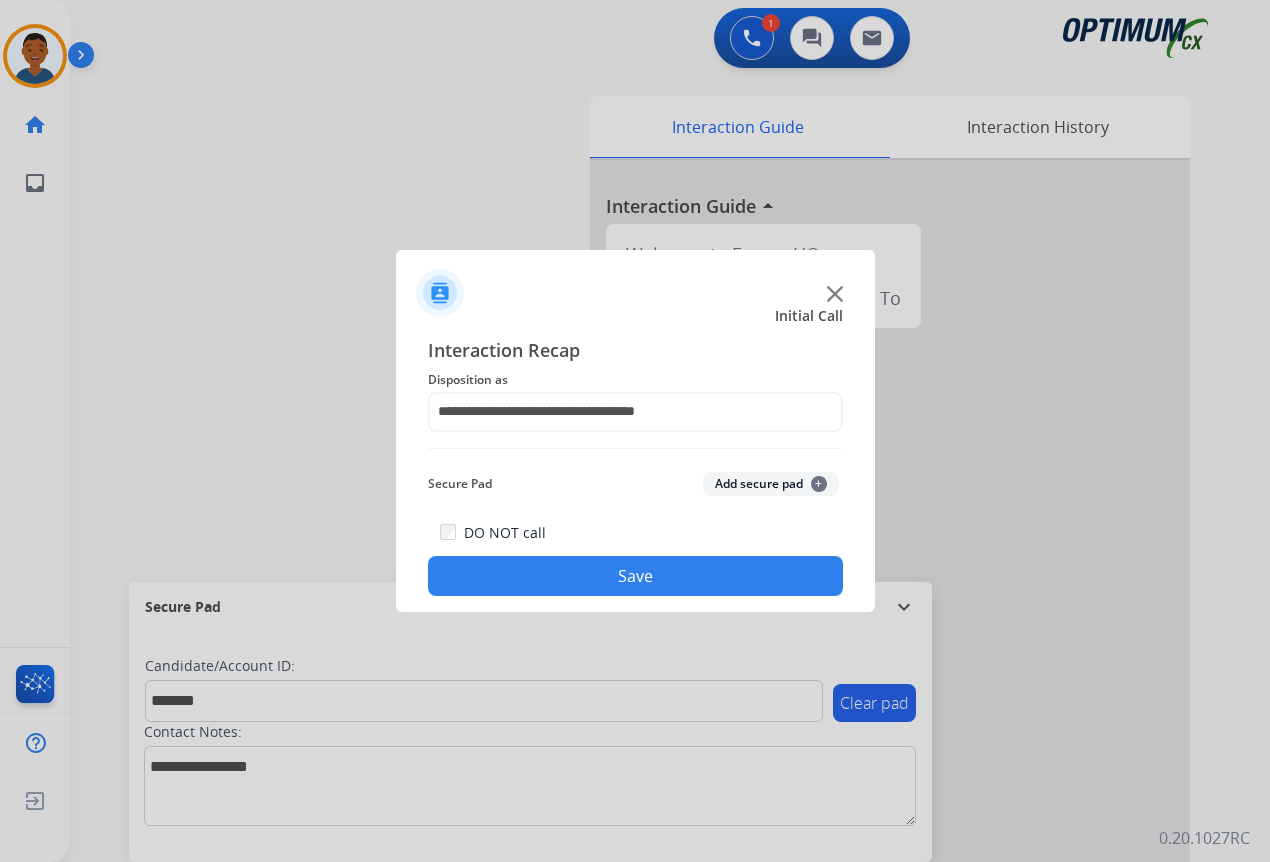 click on "Add secure pad  +" 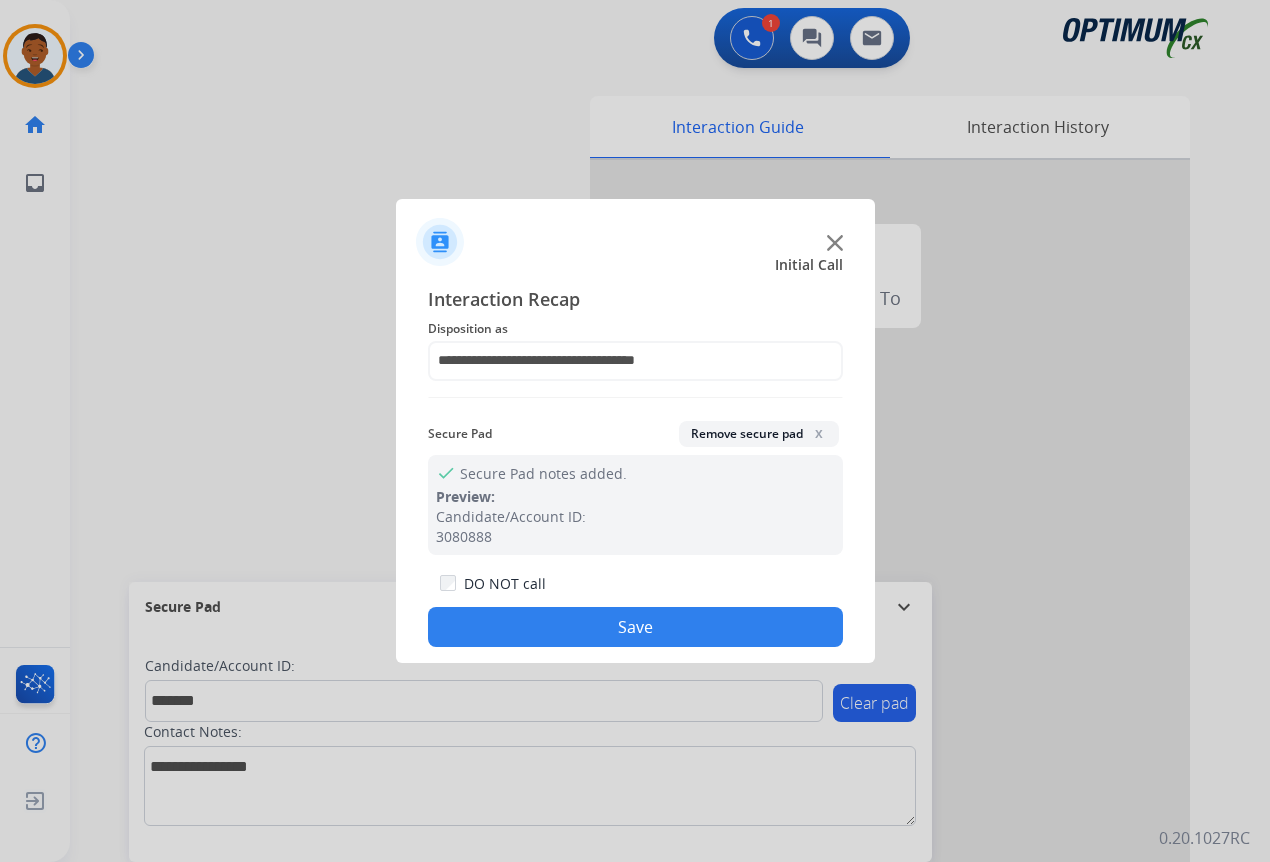 click on "Save" 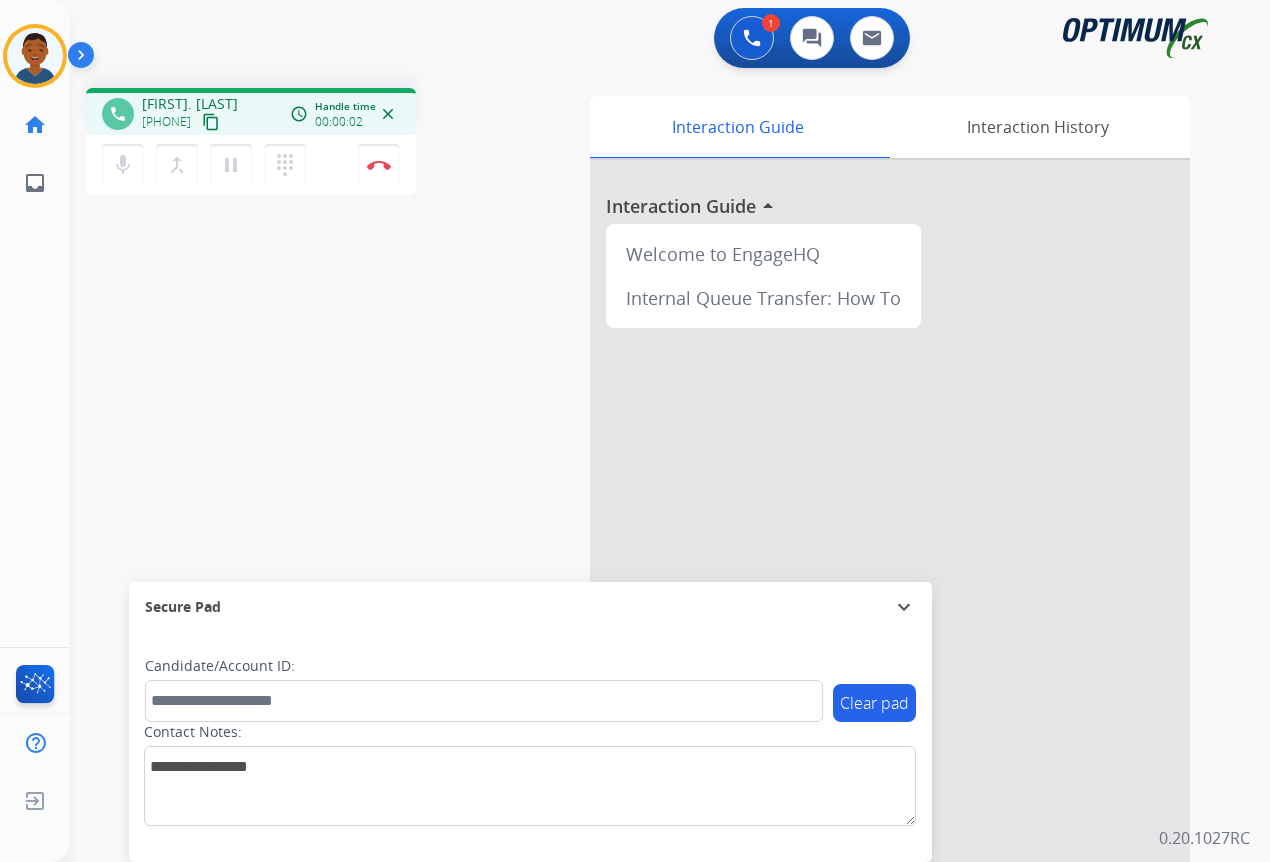 click on "content_copy" at bounding box center (211, 122) 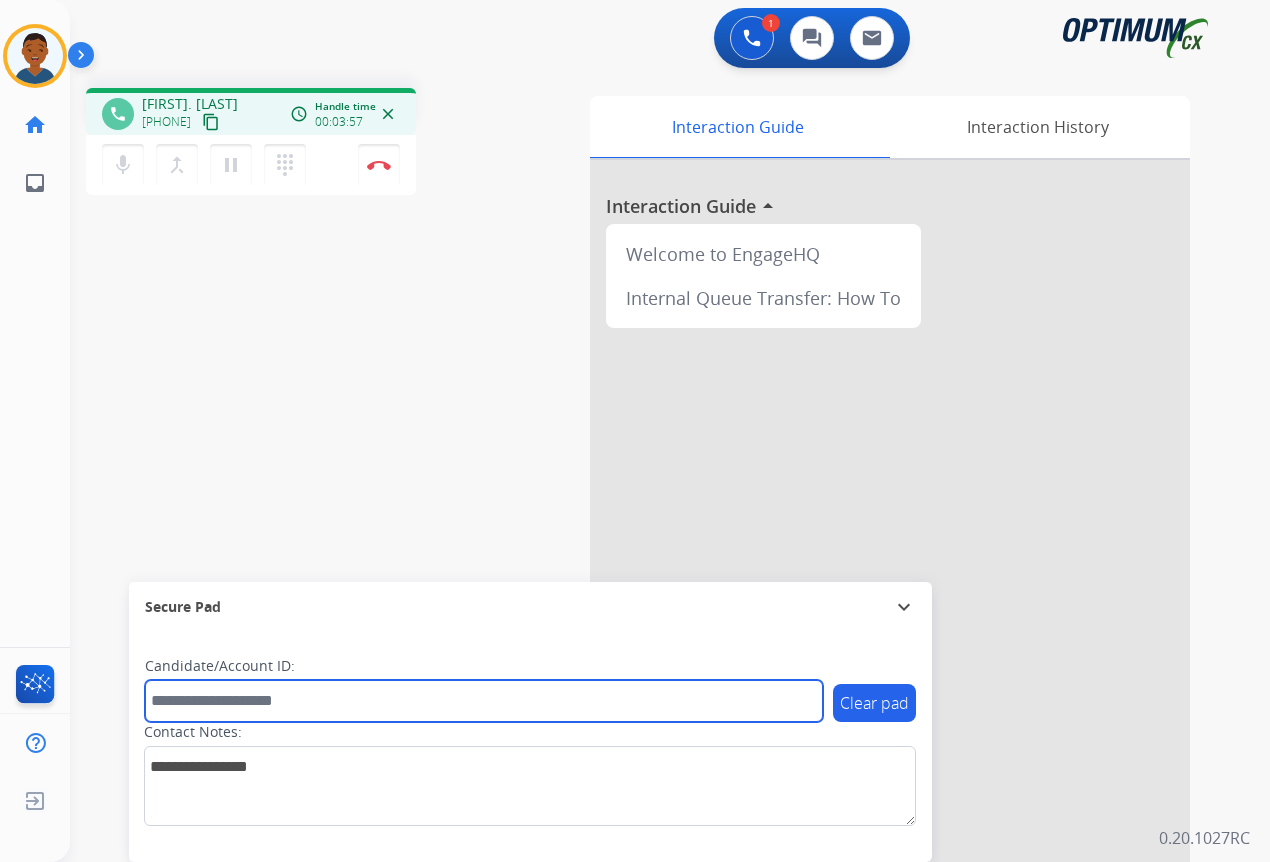 click at bounding box center (484, 701) 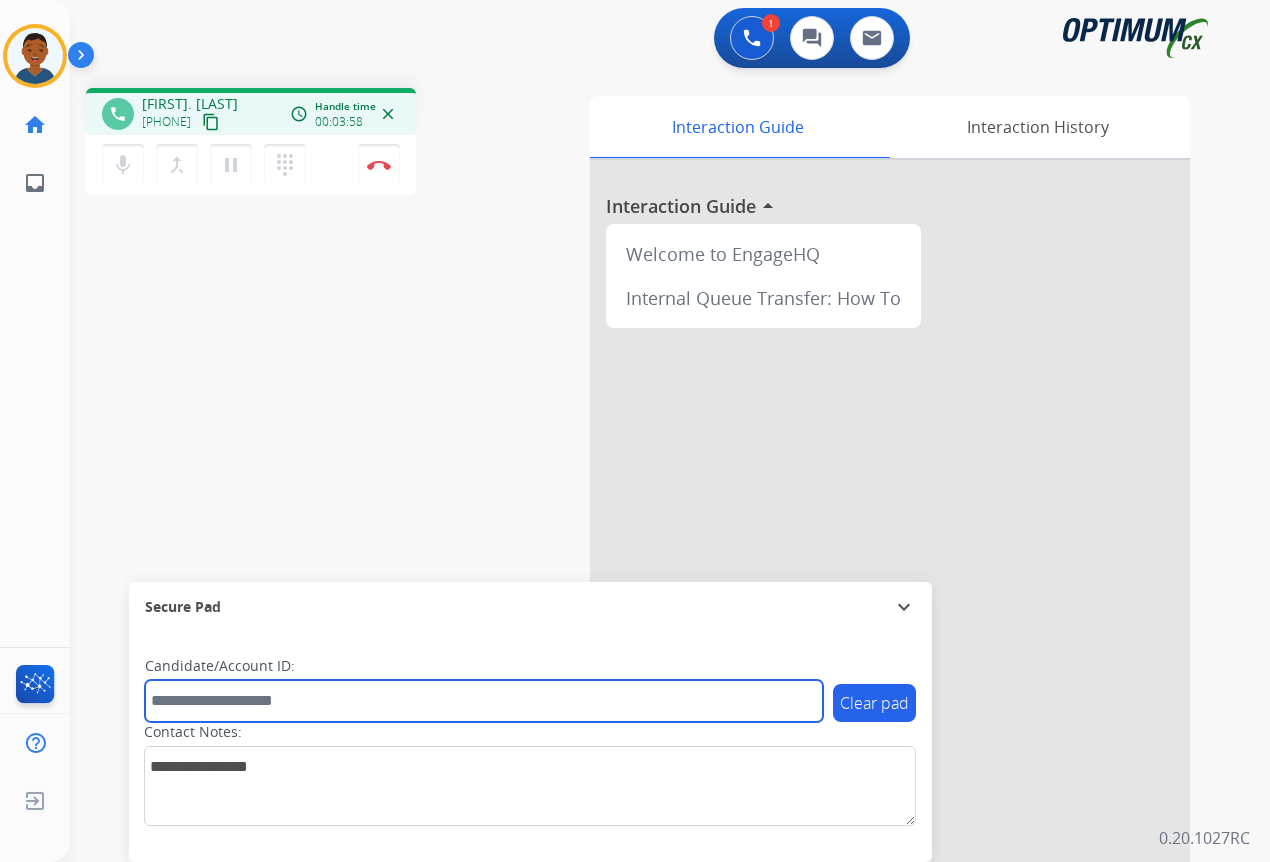 paste on "*******" 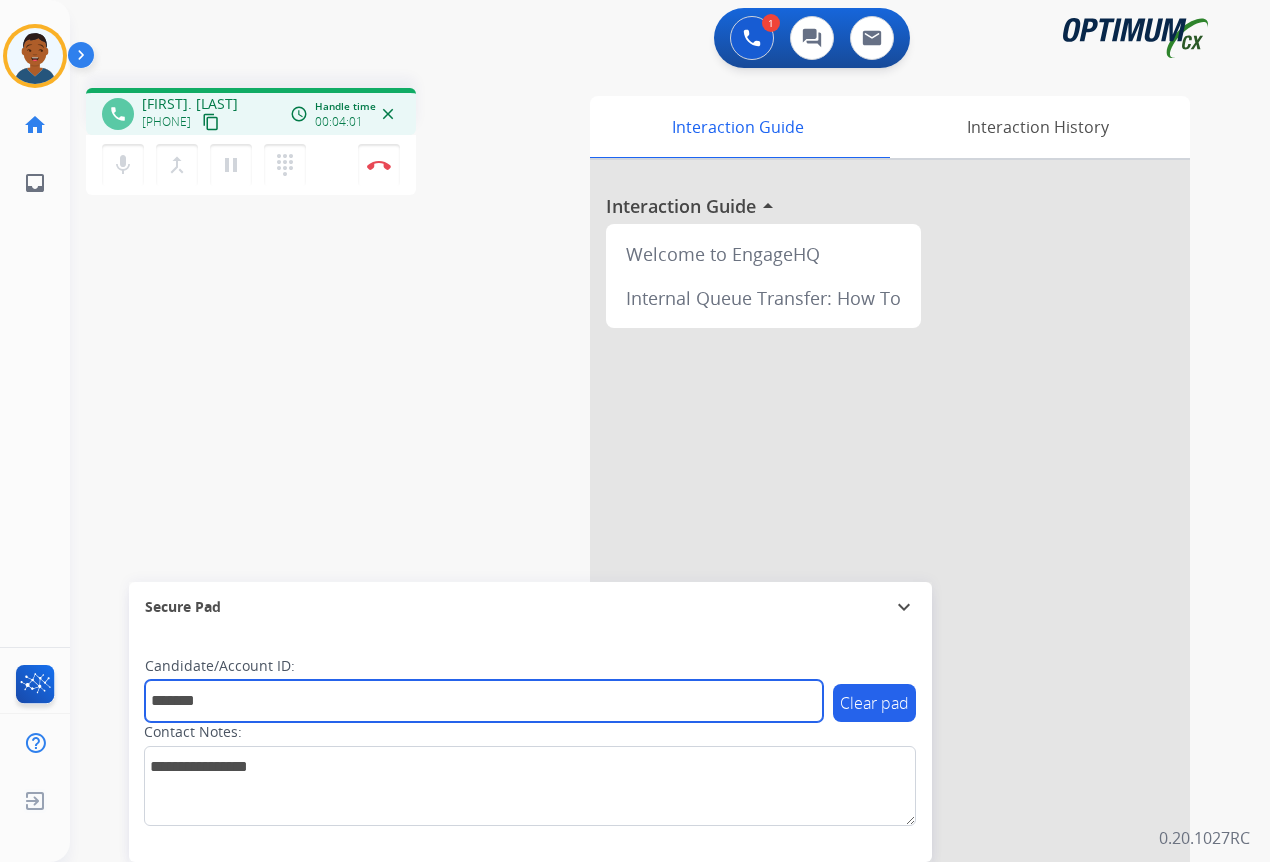 type on "*******" 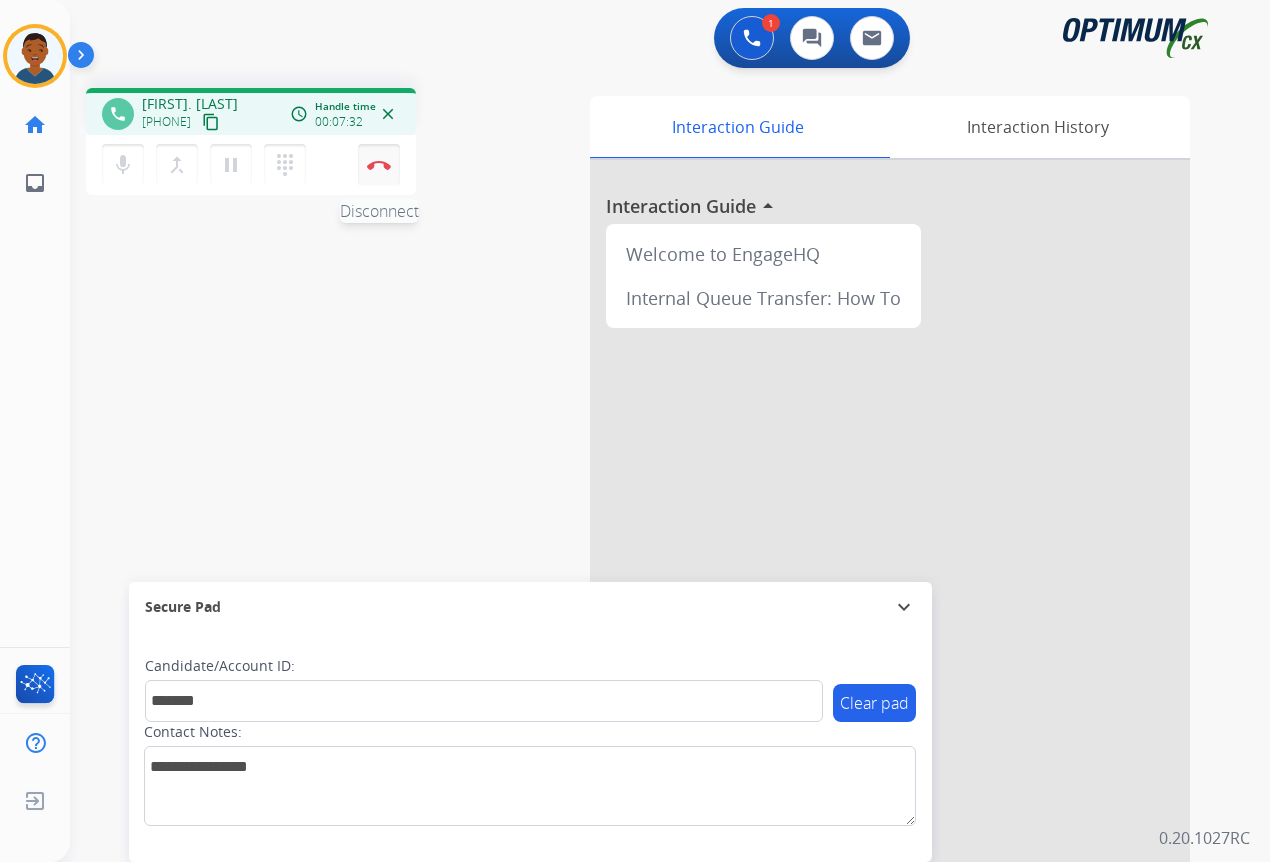 click on "Disconnect" at bounding box center [379, 165] 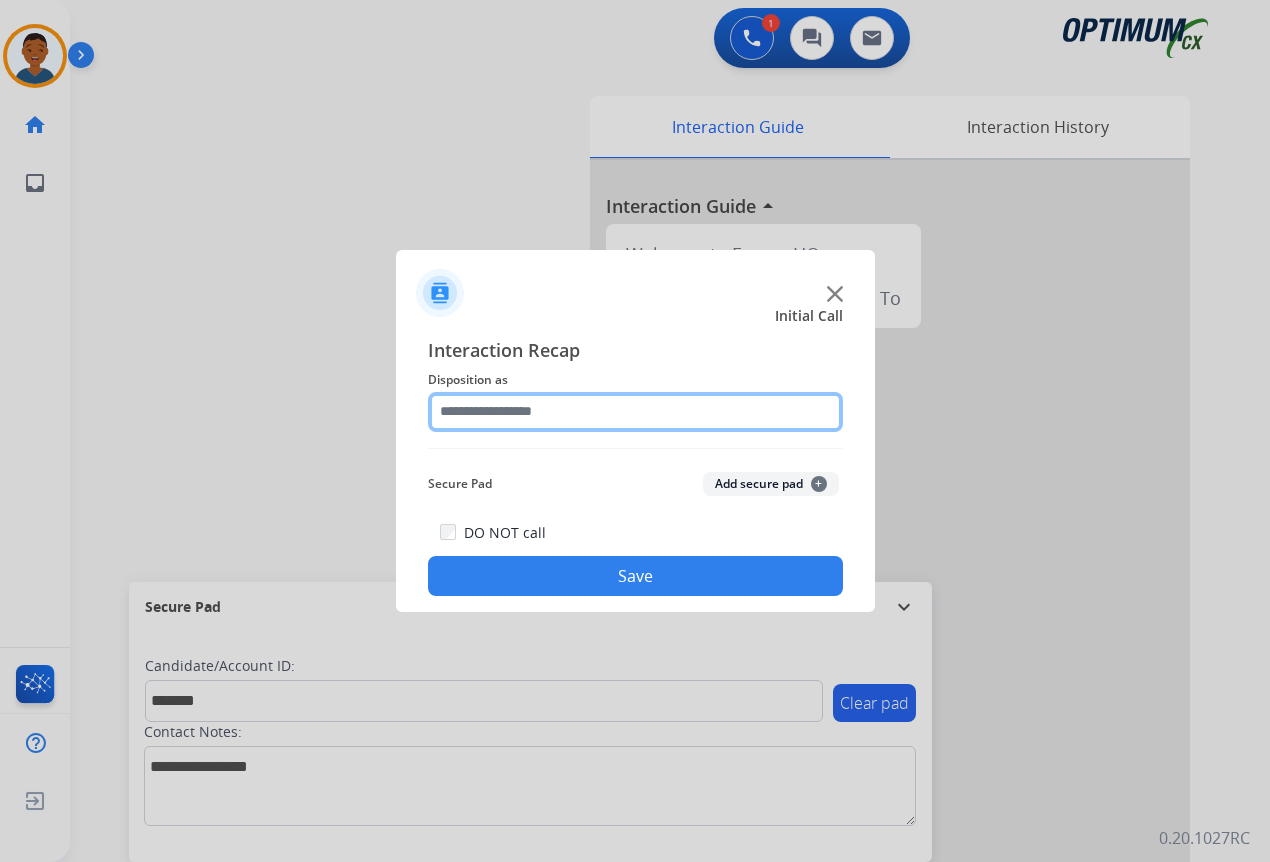 click 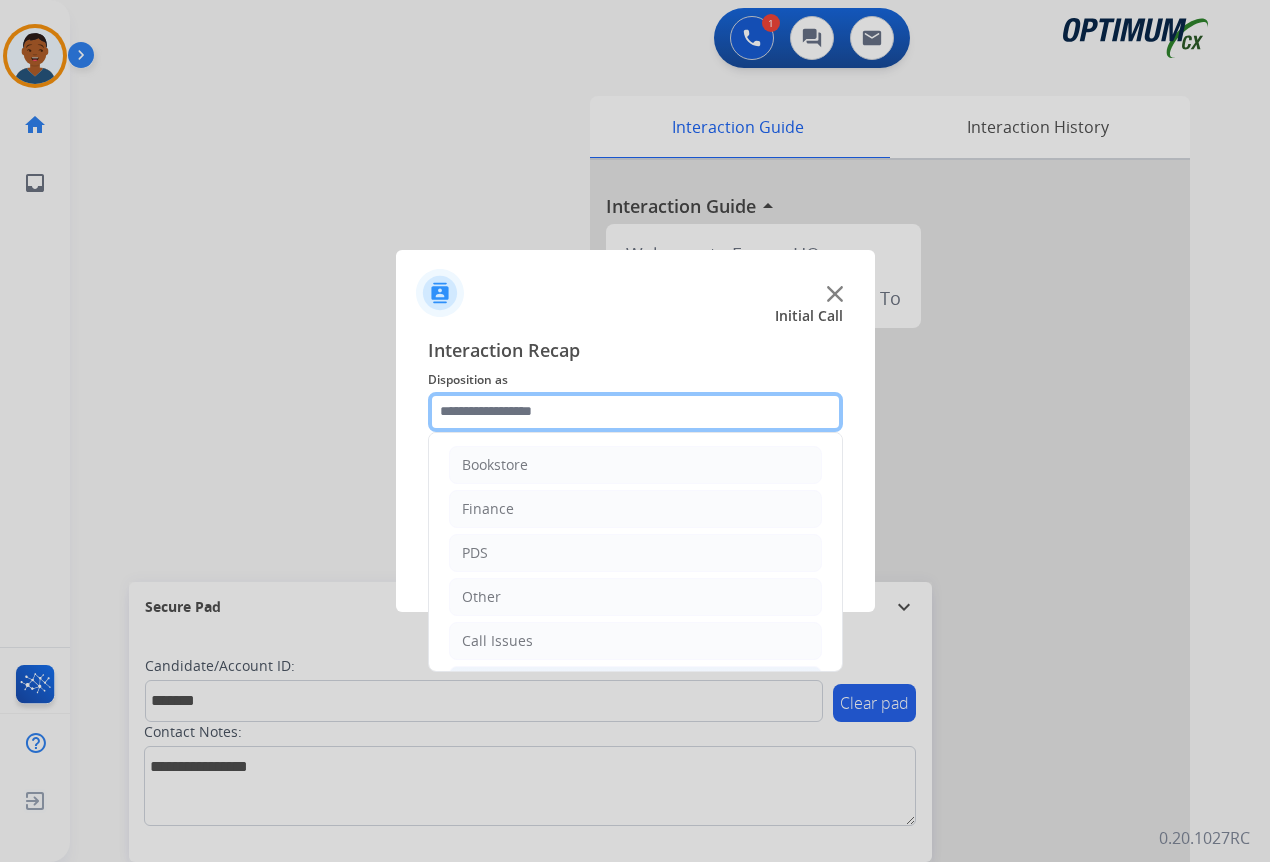 scroll, scrollTop: 0, scrollLeft: 0, axis: both 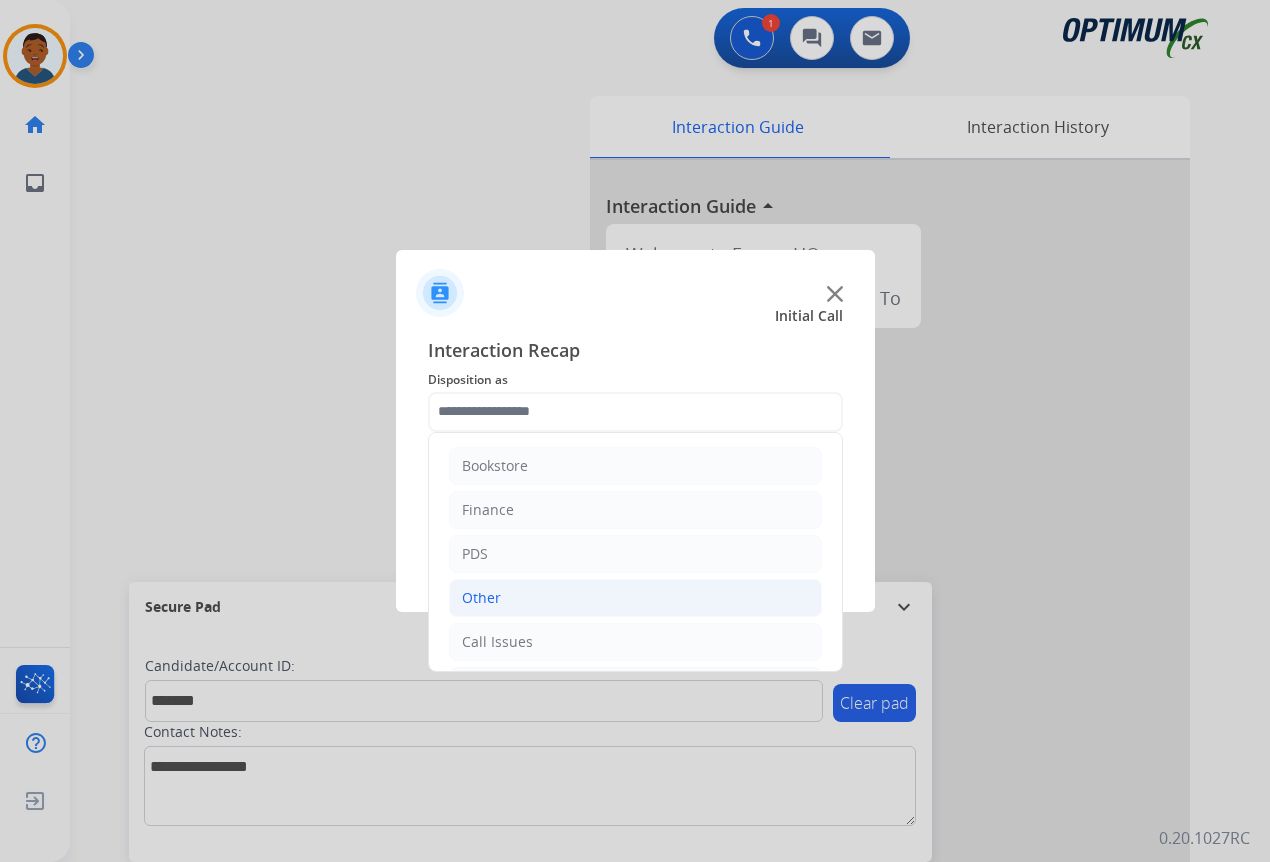 click on "Other" 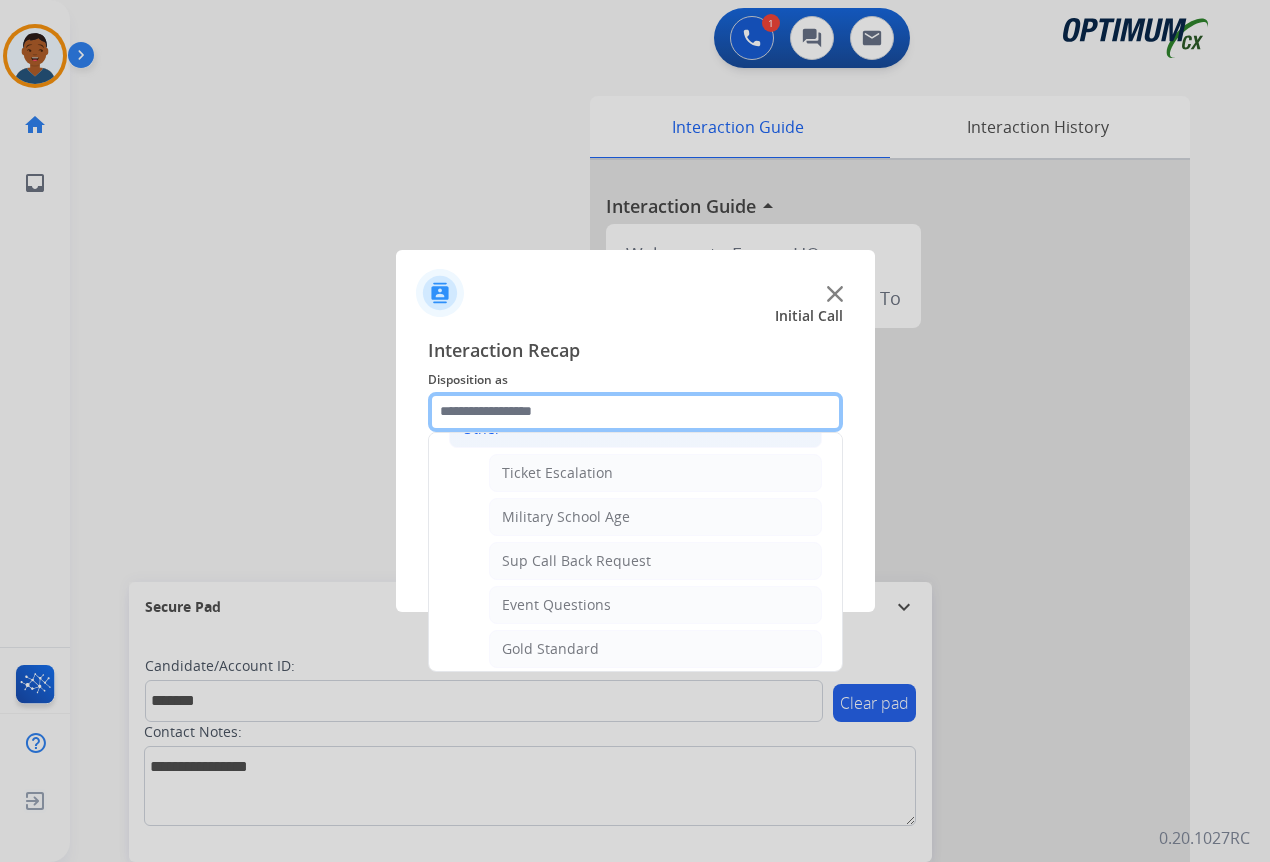 scroll, scrollTop: 100, scrollLeft: 0, axis: vertical 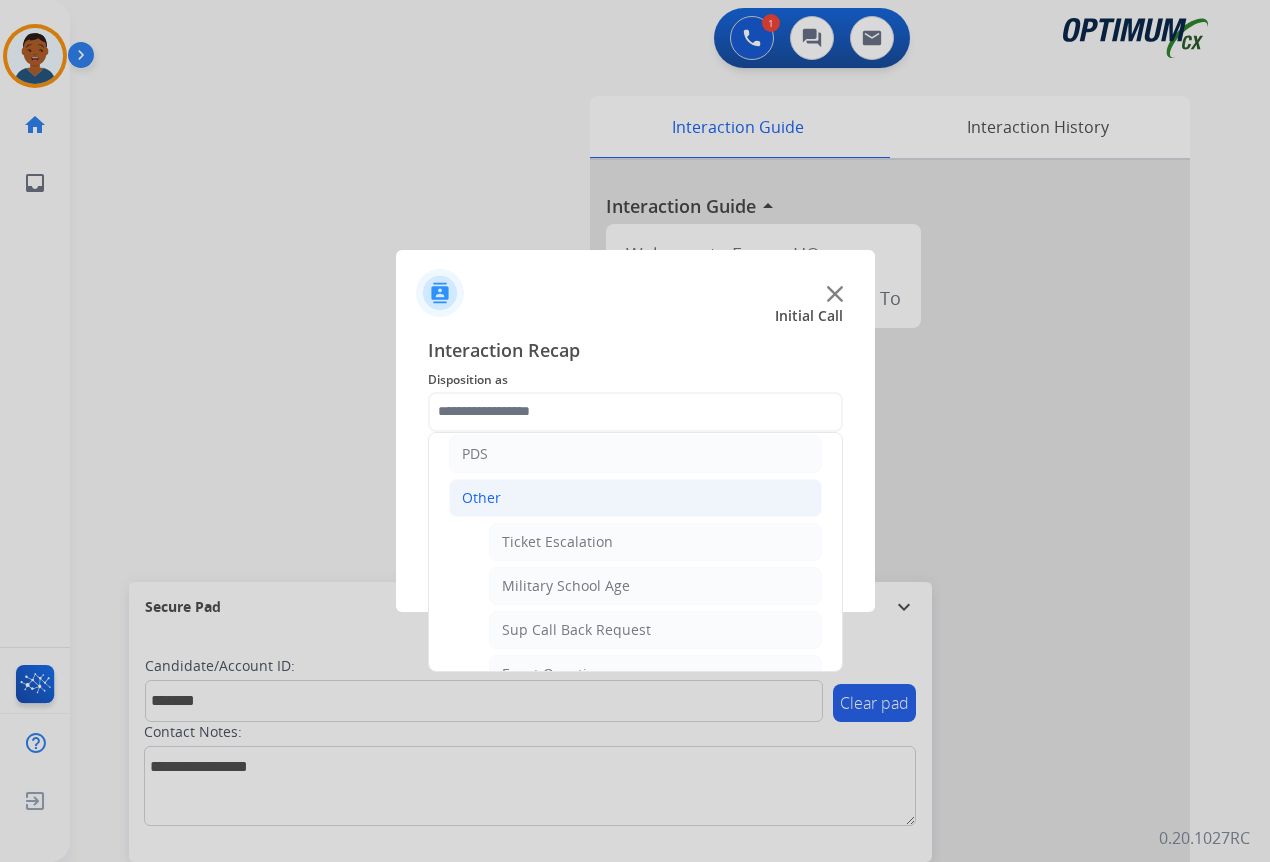 click on "Other" 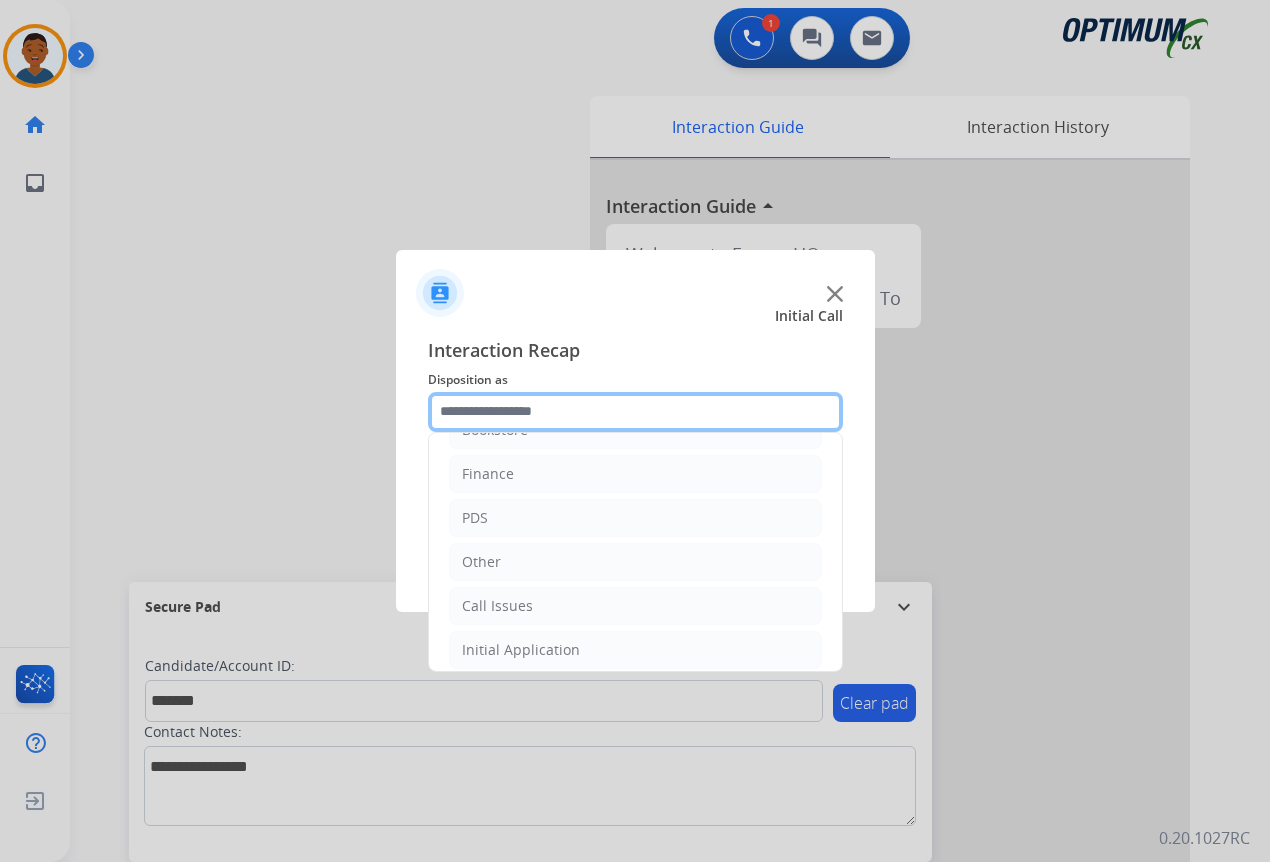 scroll, scrollTop: 0, scrollLeft: 0, axis: both 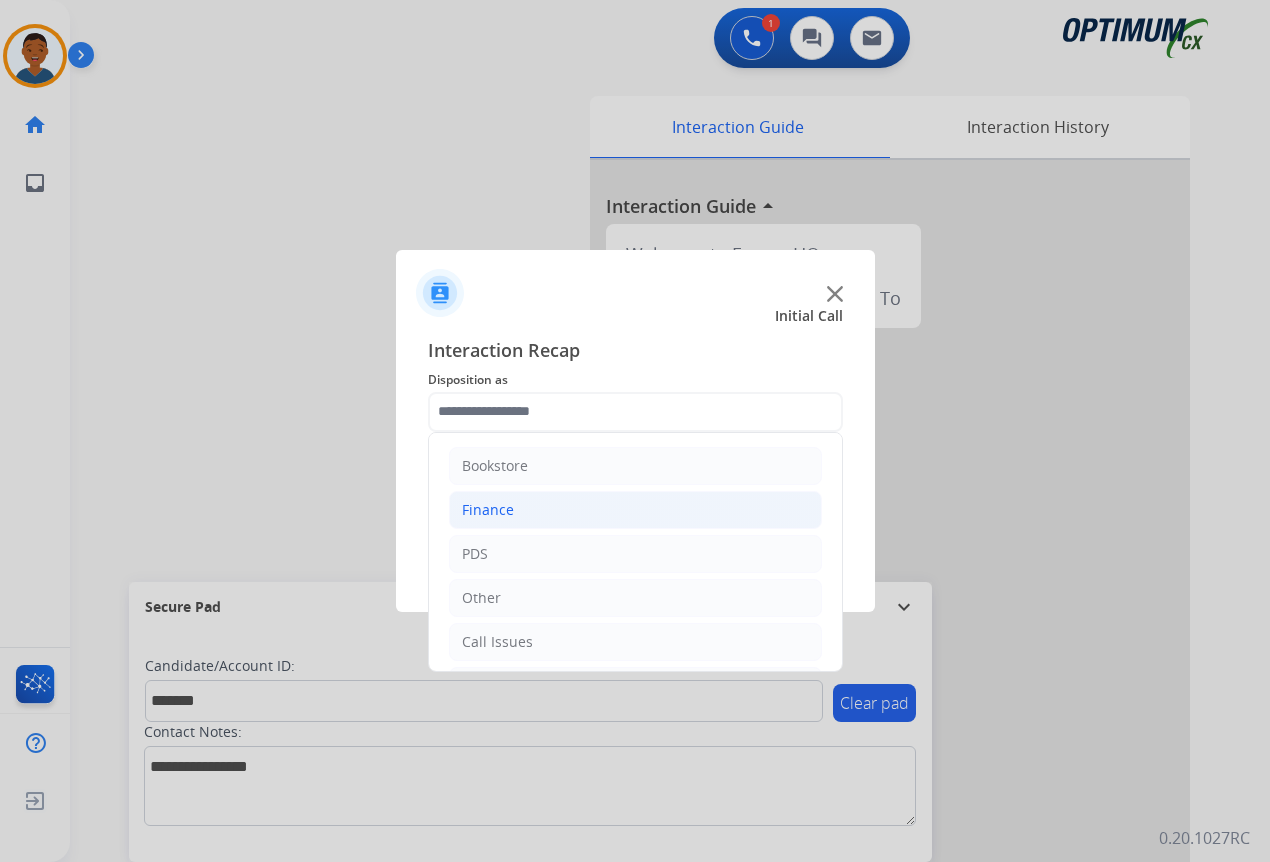 click on "Finance" 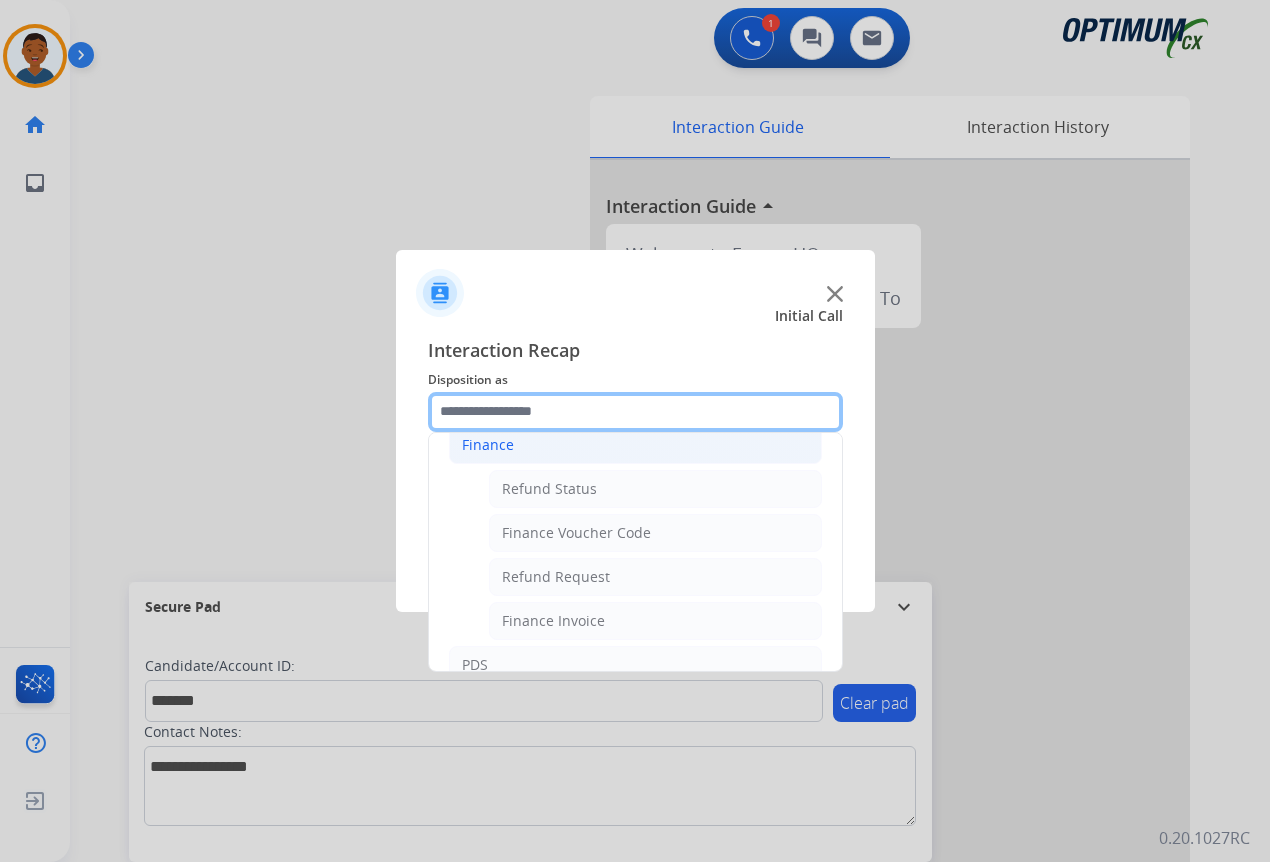 scroll, scrollTop: 100, scrollLeft: 0, axis: vertical 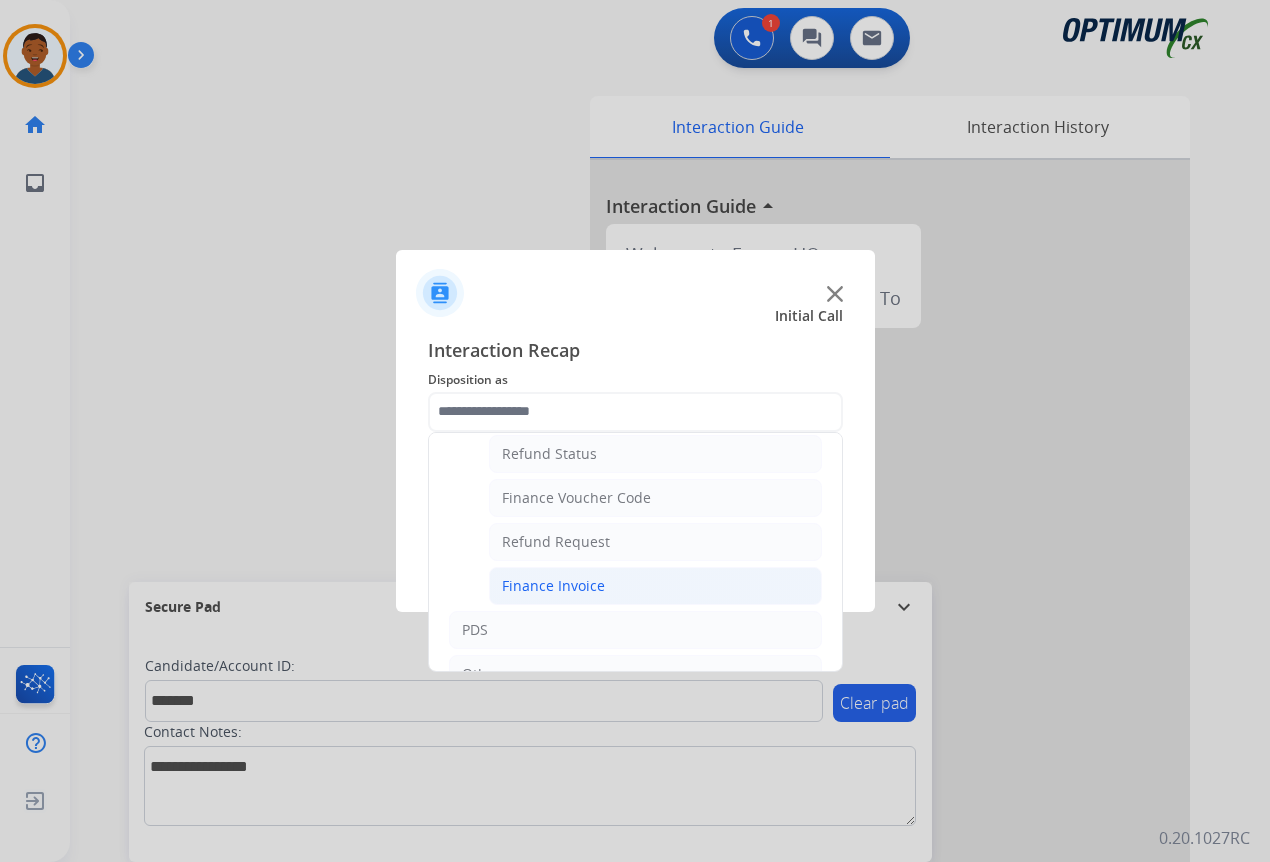 click on "Finance Invoice" 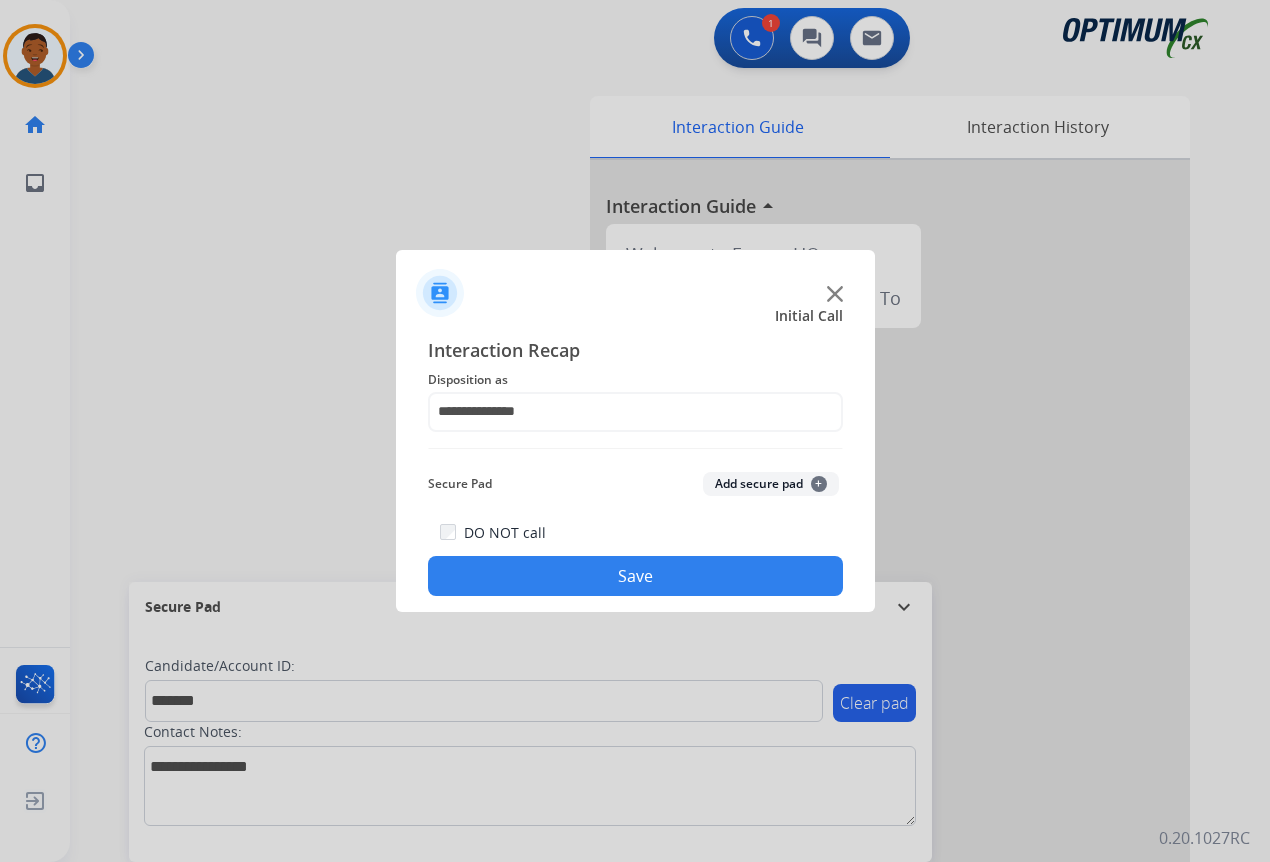 click on "Add secure pad  +" 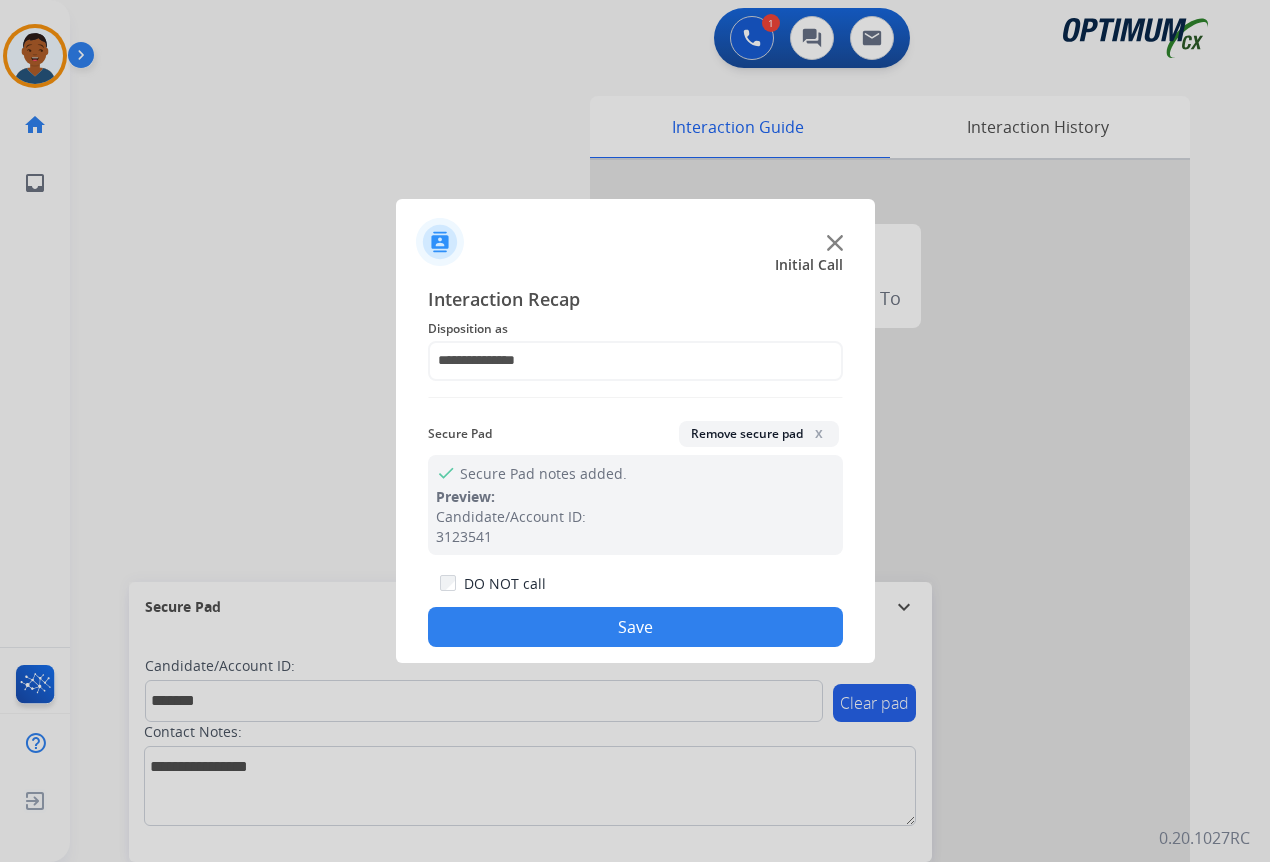 click on "Save" 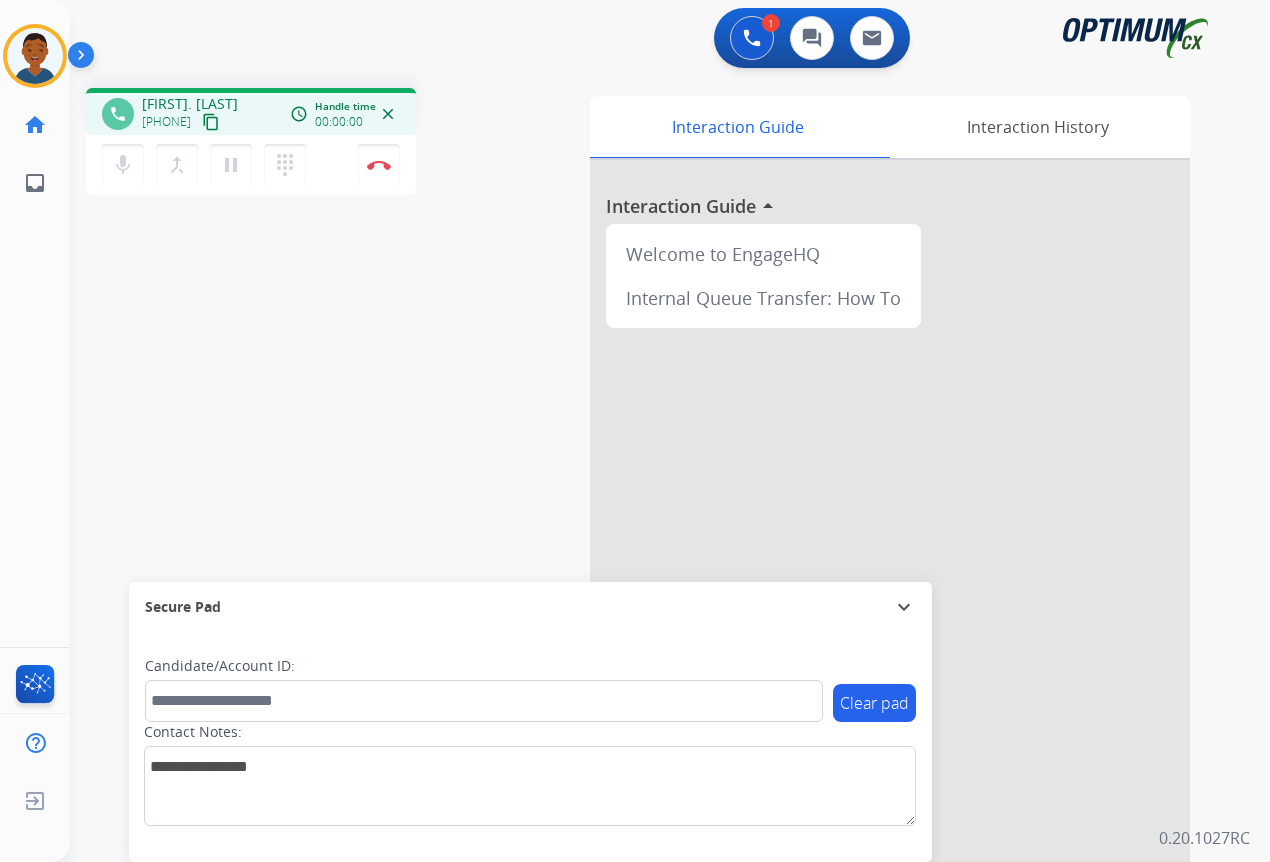 click on "content_copy" at bounding box center [211, 122] 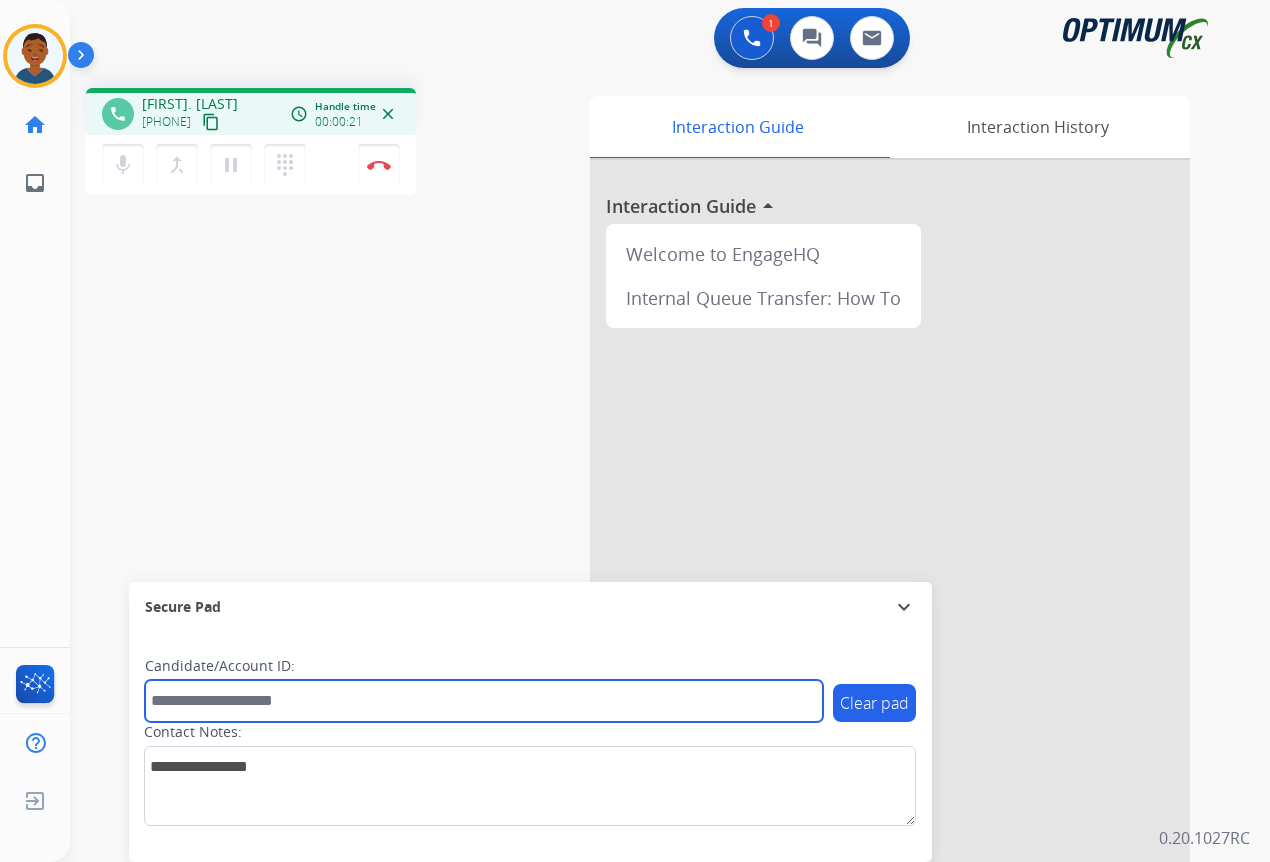 click at bounding box center [484, 701] 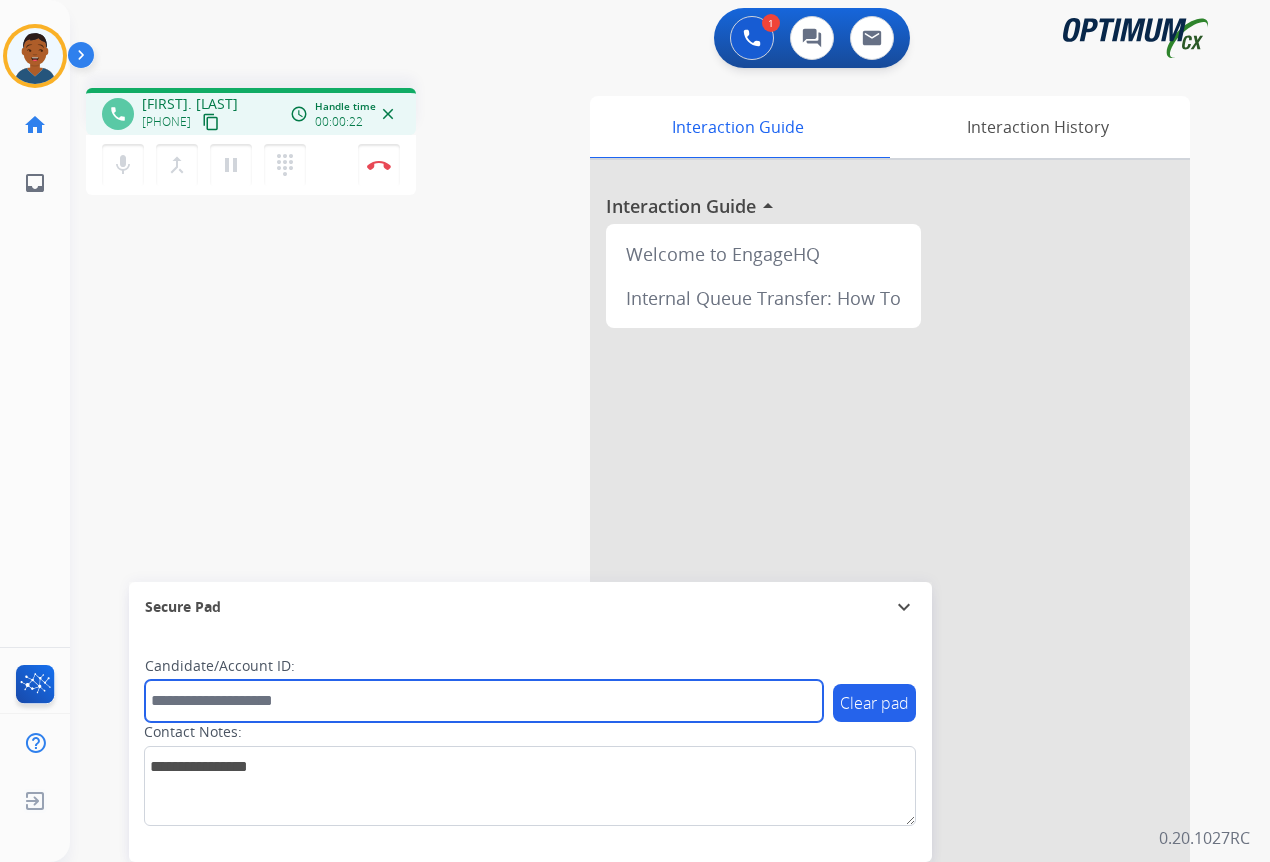 paste on "*******" 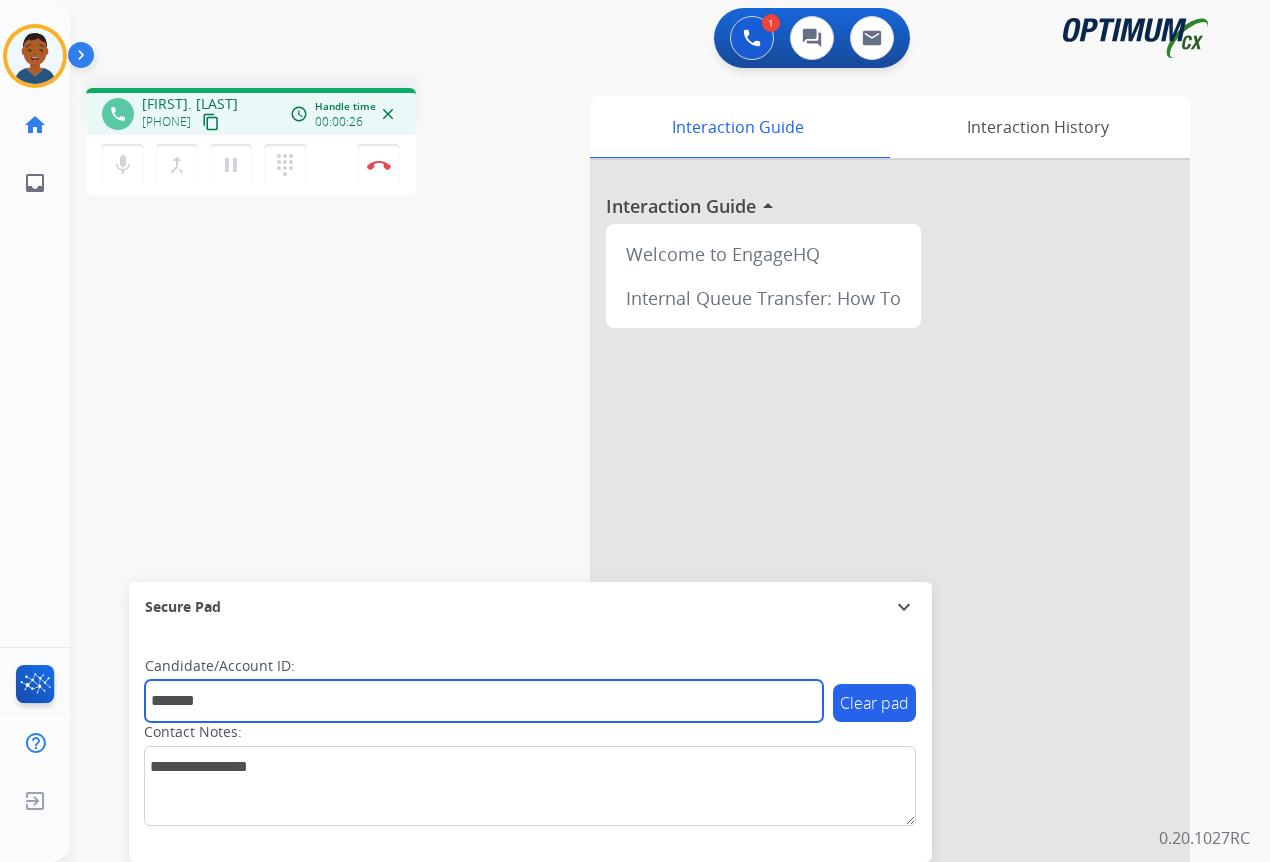 type on "*******" 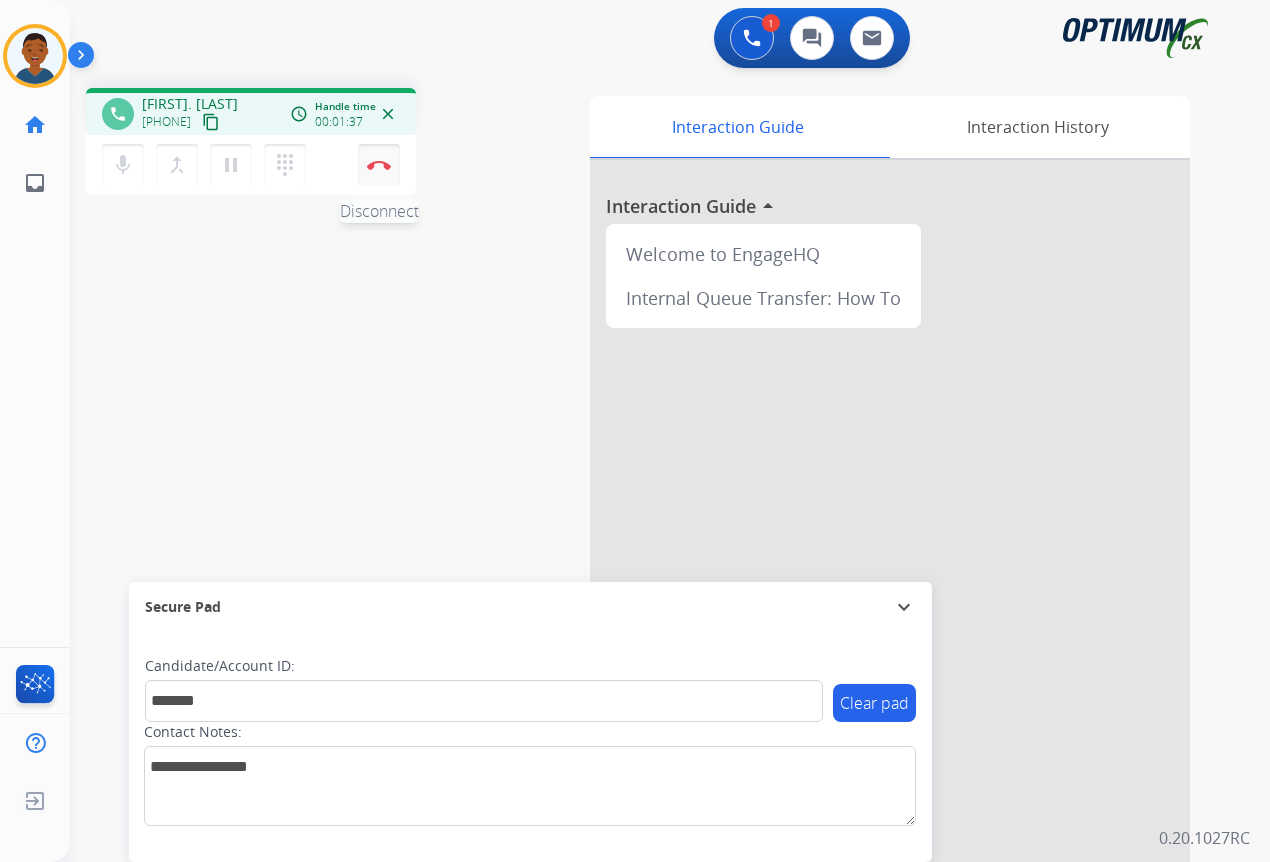 click at bounding box center (379, 165) 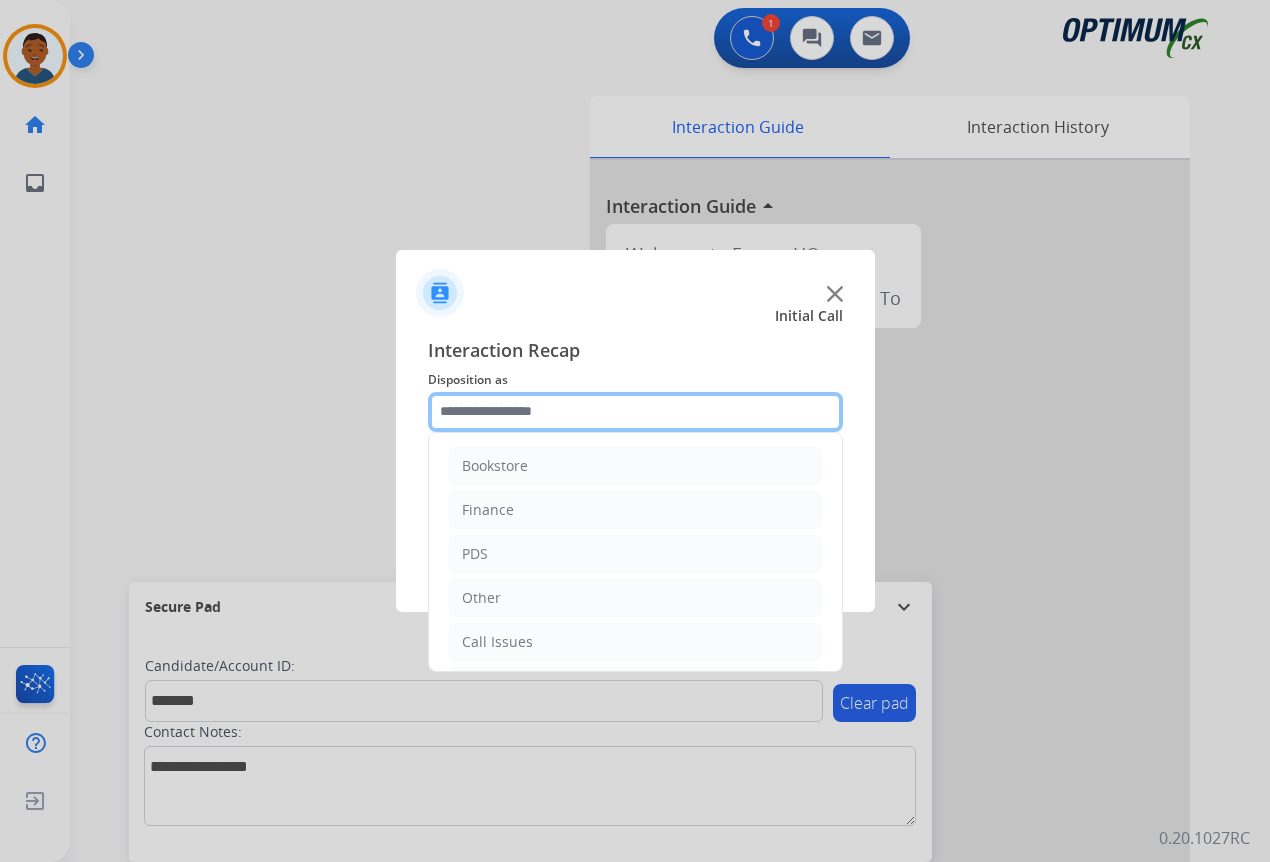 click 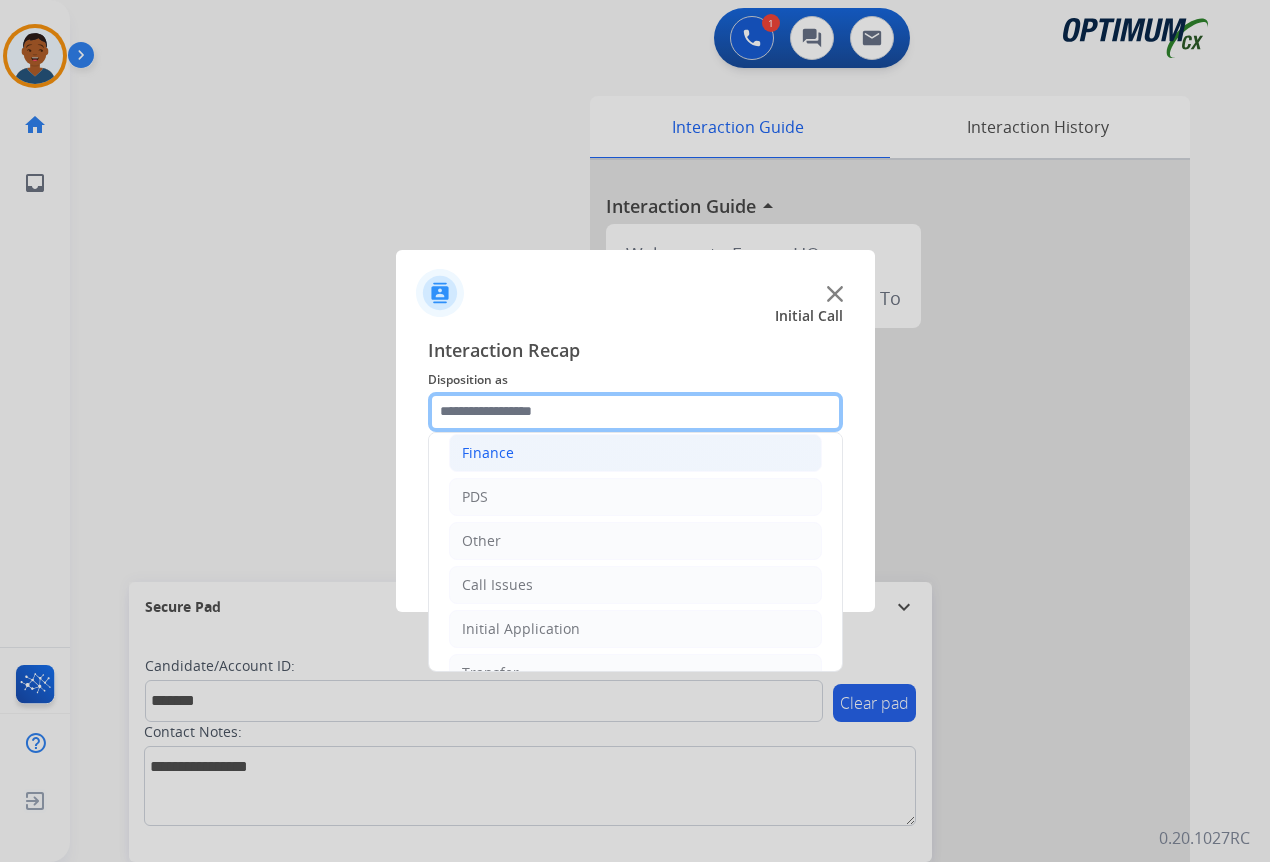 scroll, scrollTop: 36, scrollLeft: 0, axis: vertical 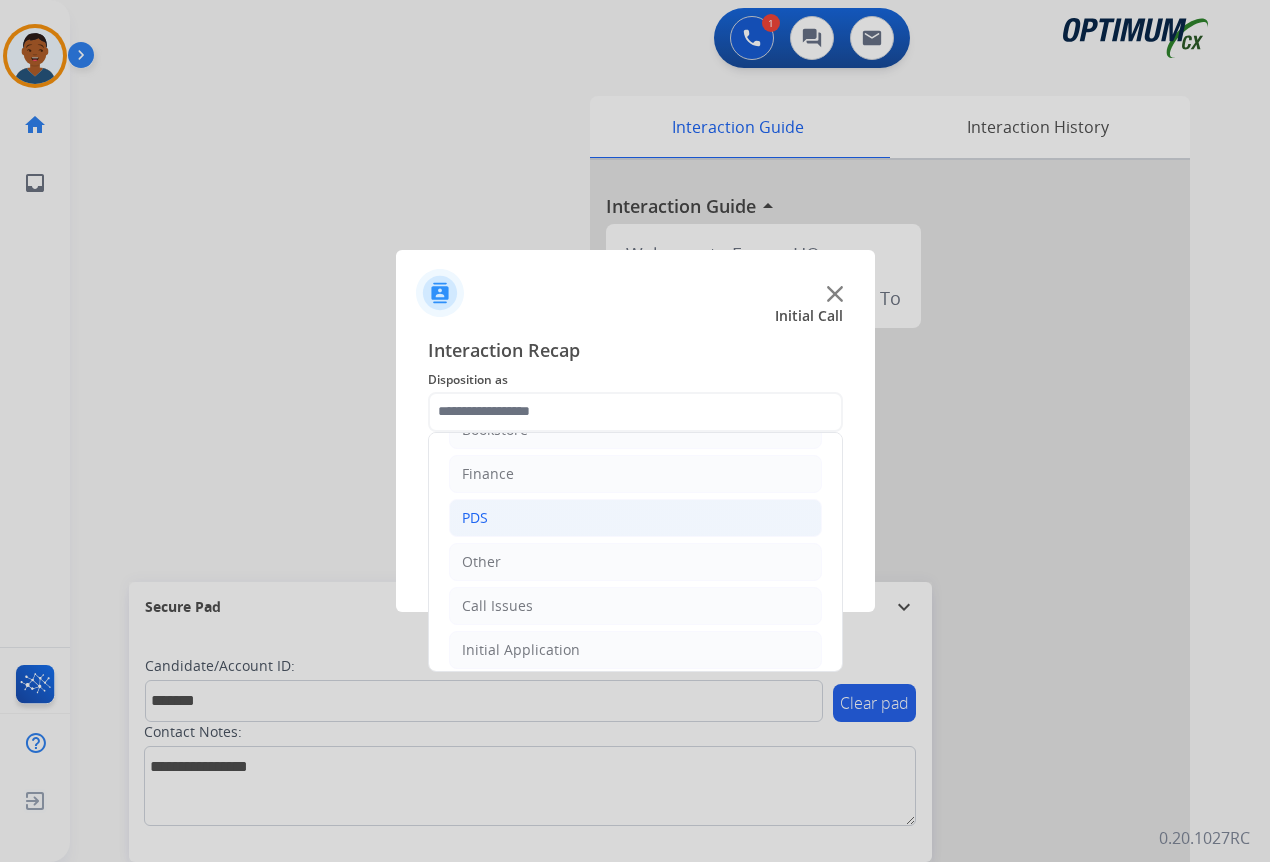 click on "PDS" 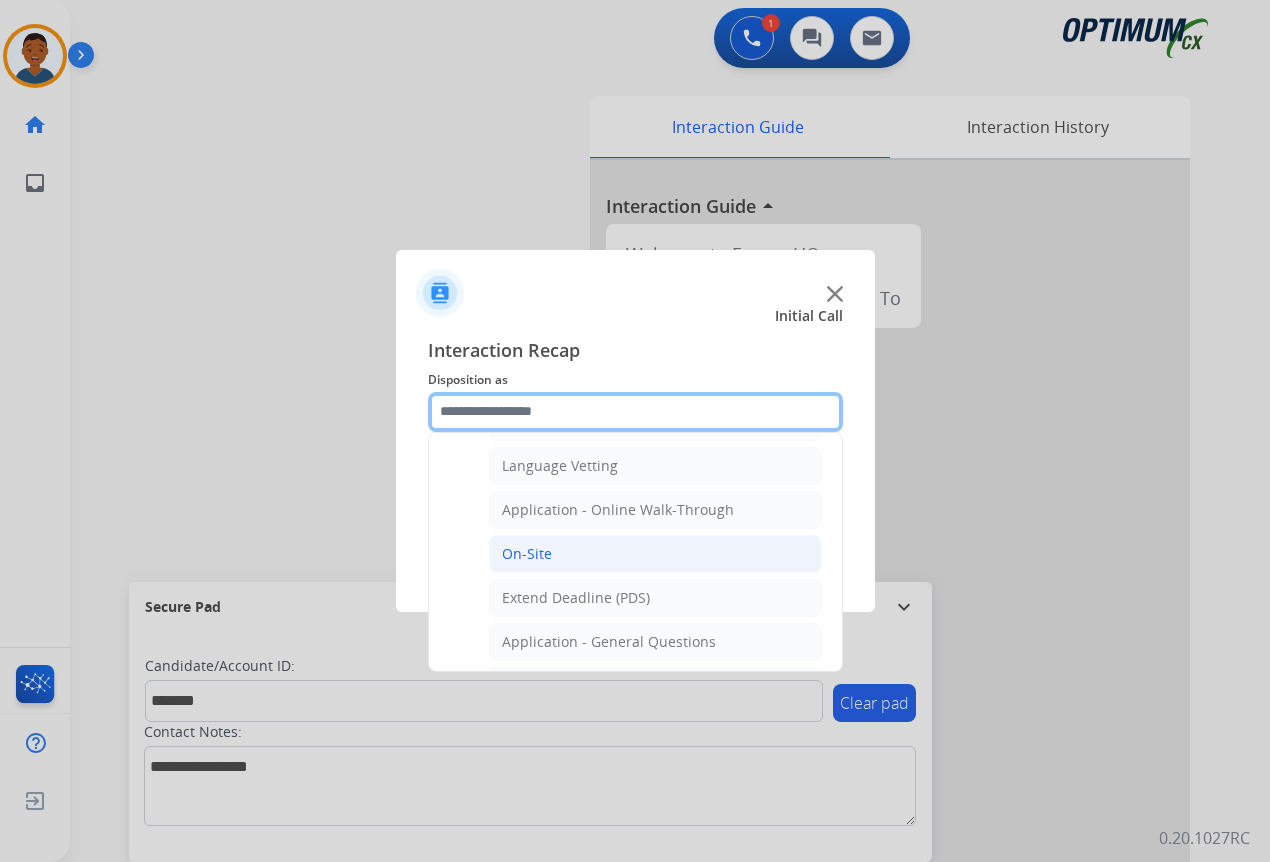 scroll, scrollTop: 536, scrollLeft: 0, axis: vertical 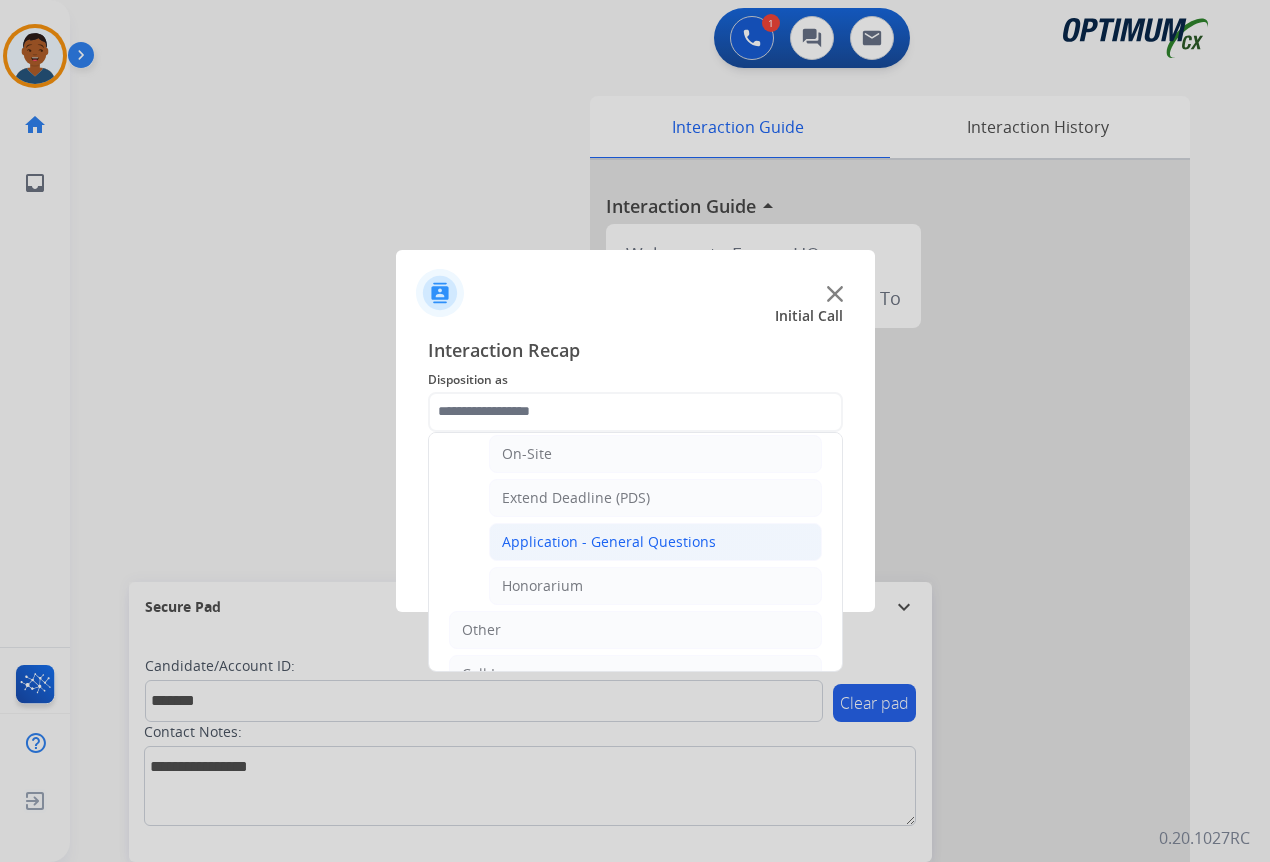 click on "Application - General Questions" 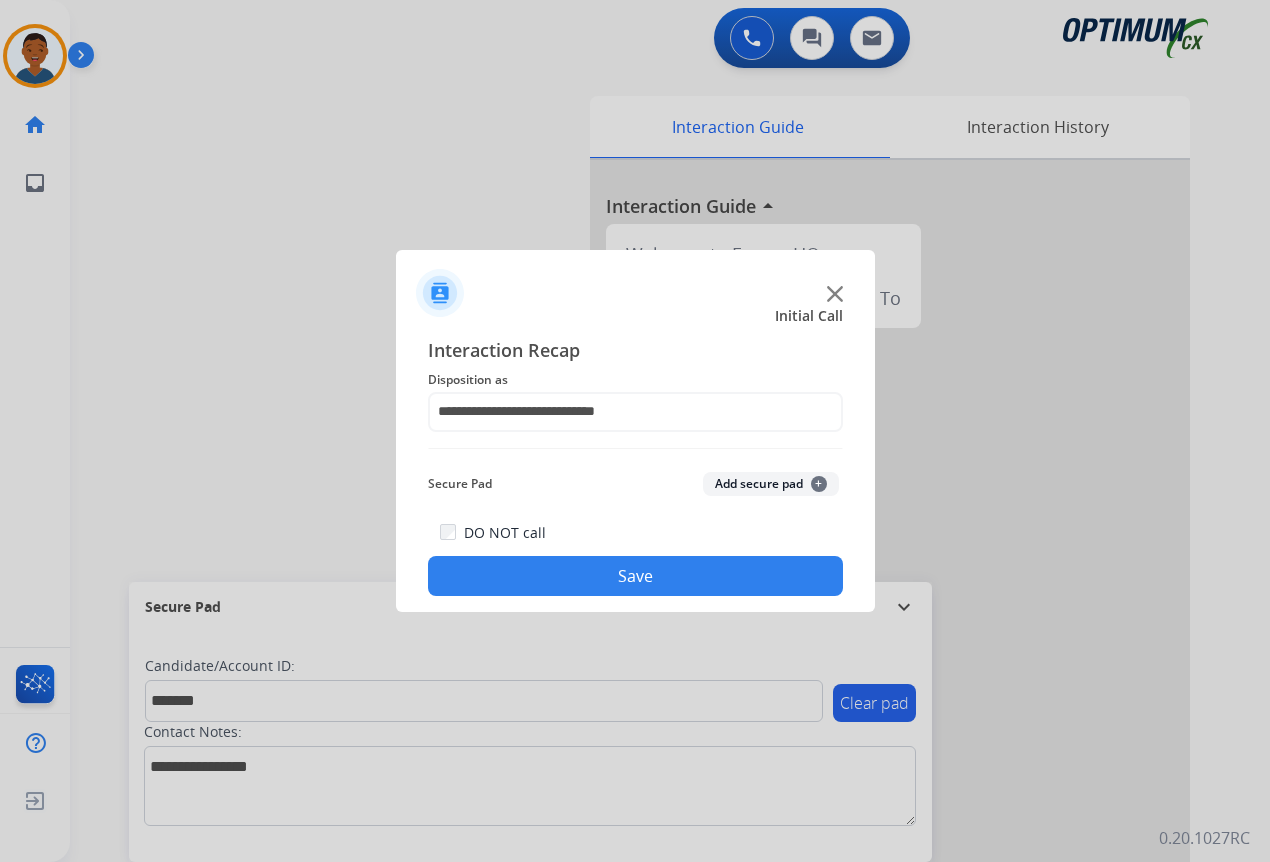 click on "Add secure pad  +" 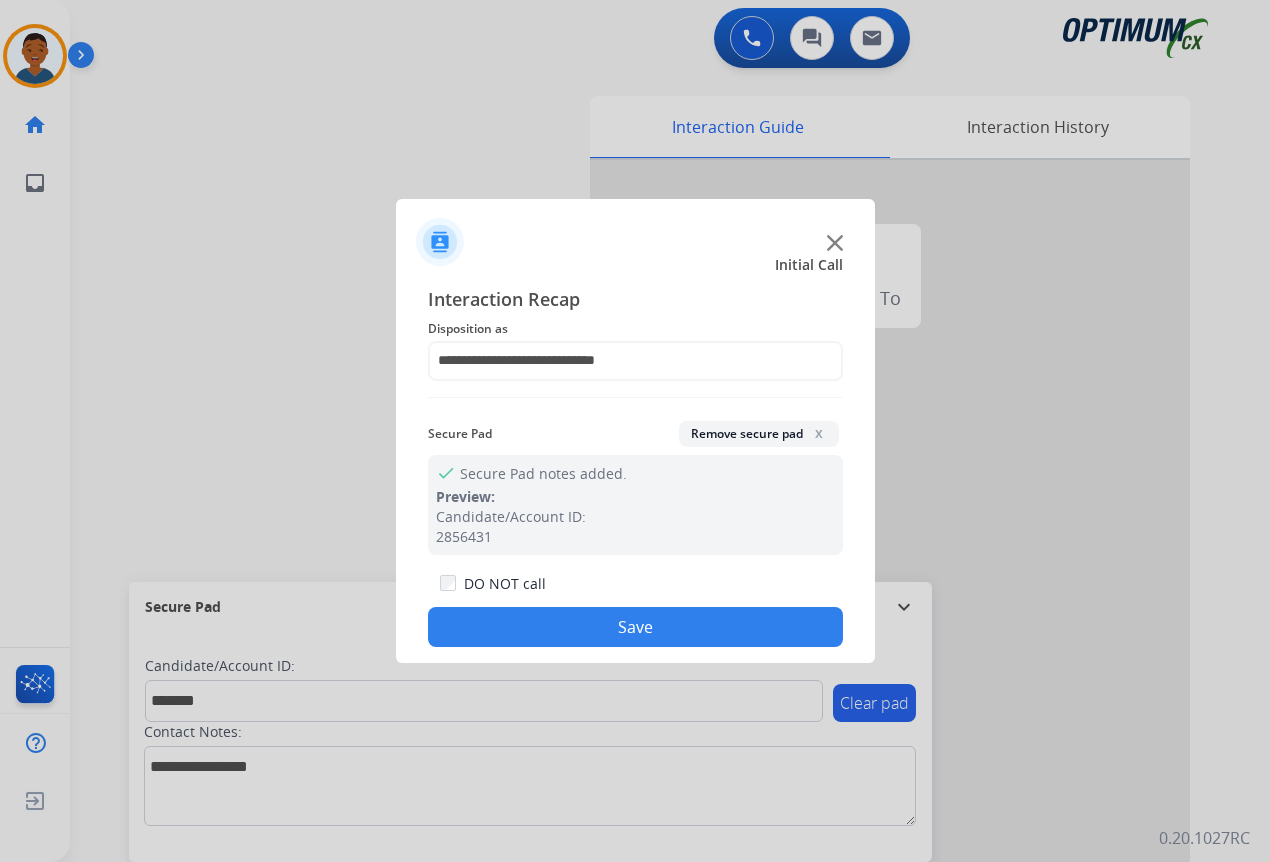 click on "Save" 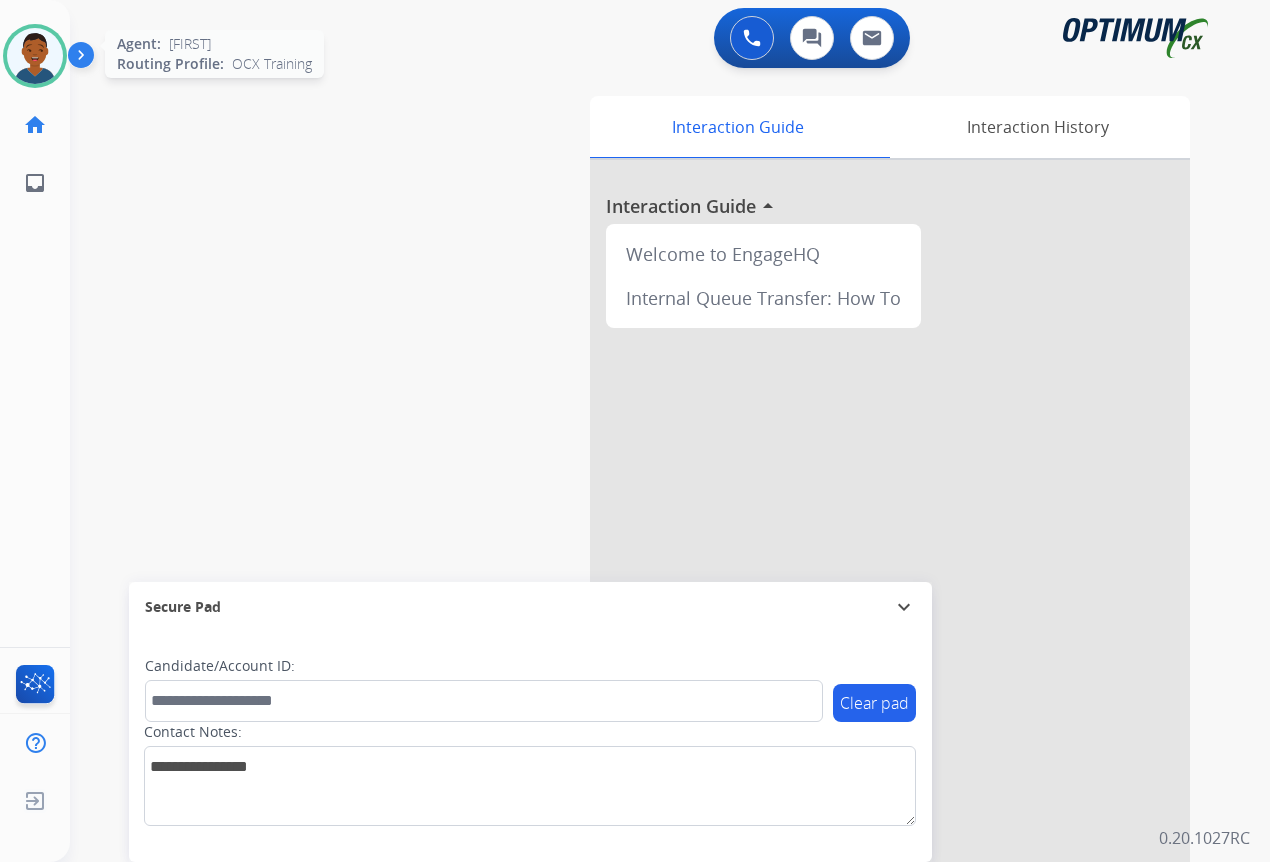 click at bounding box center (35, 56) 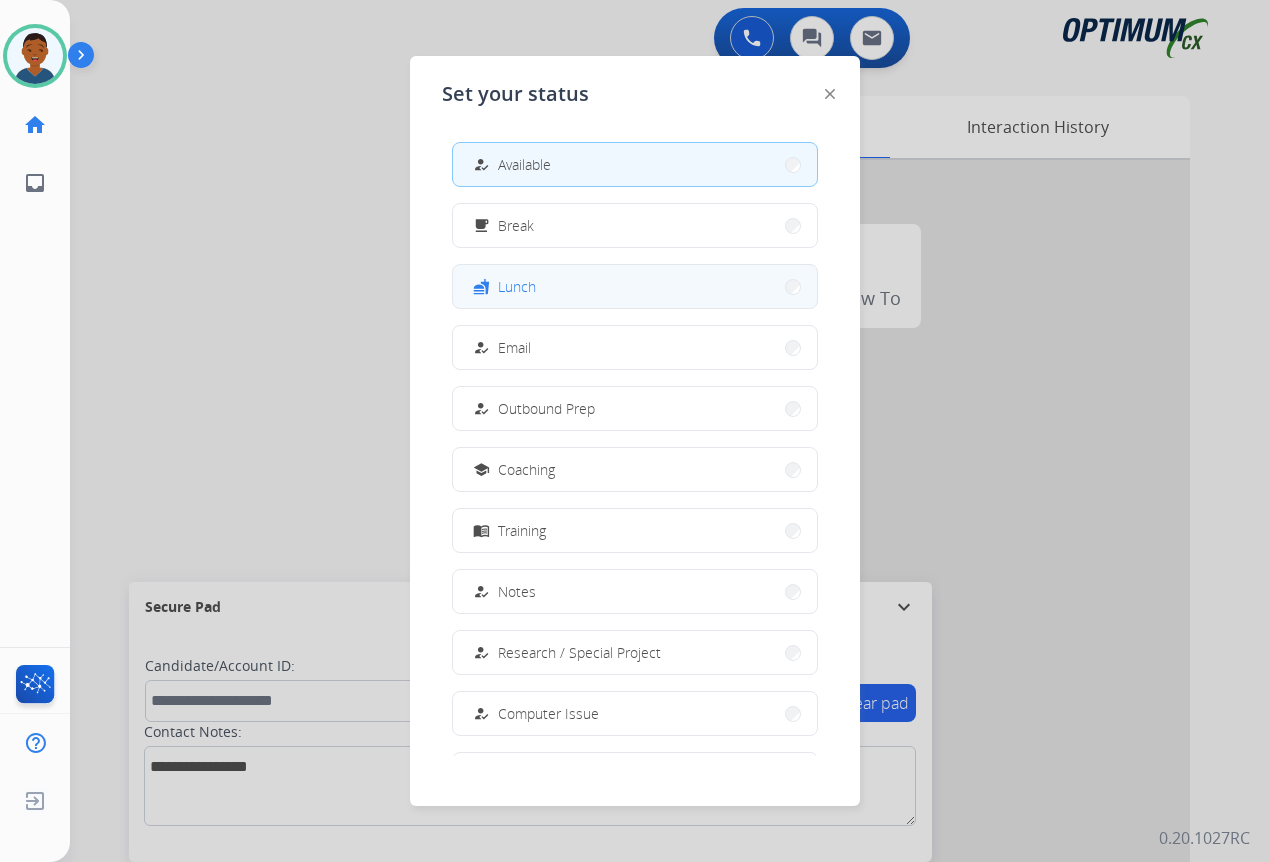 click on "fastfood Lunch" at bounding box center [635, 286] 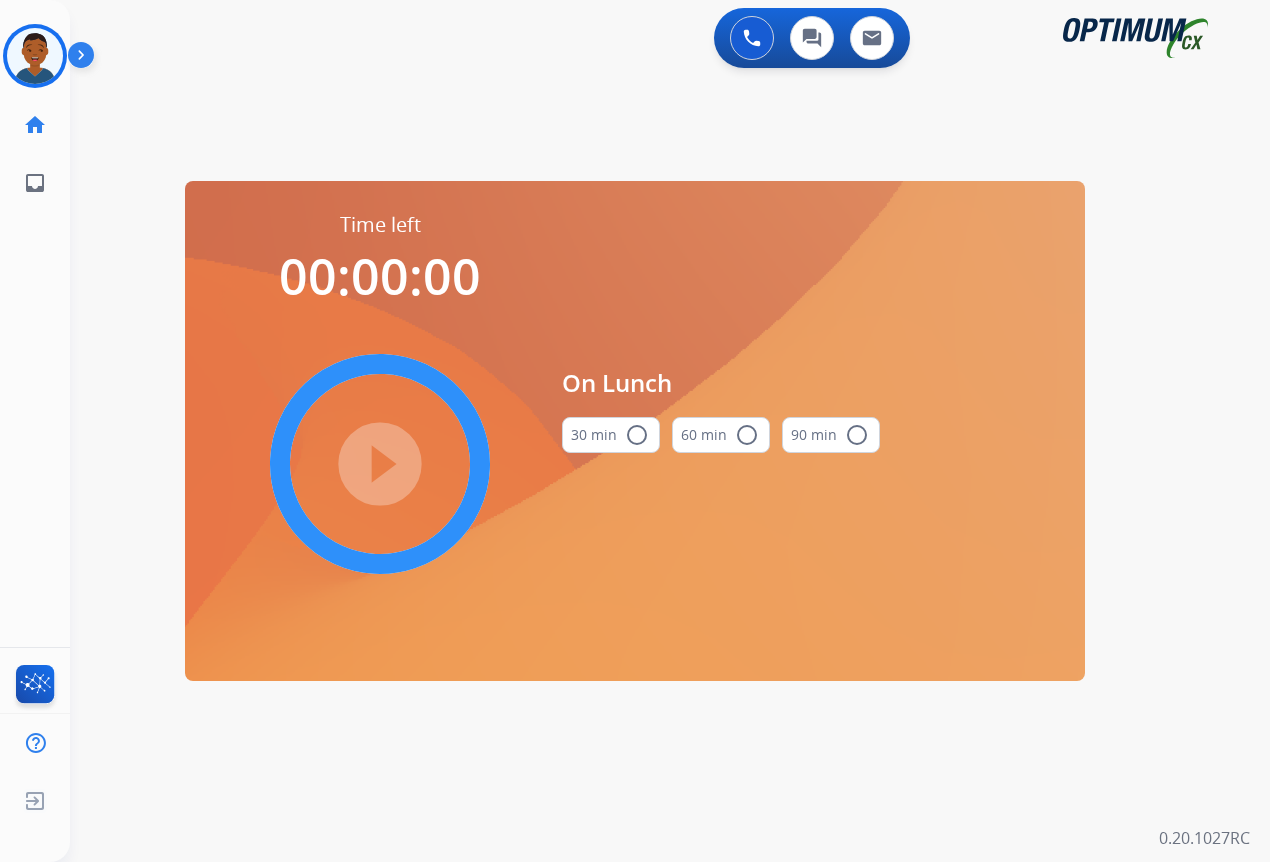 click on "radio_button_unchecked" at bounding box center [637, 435] 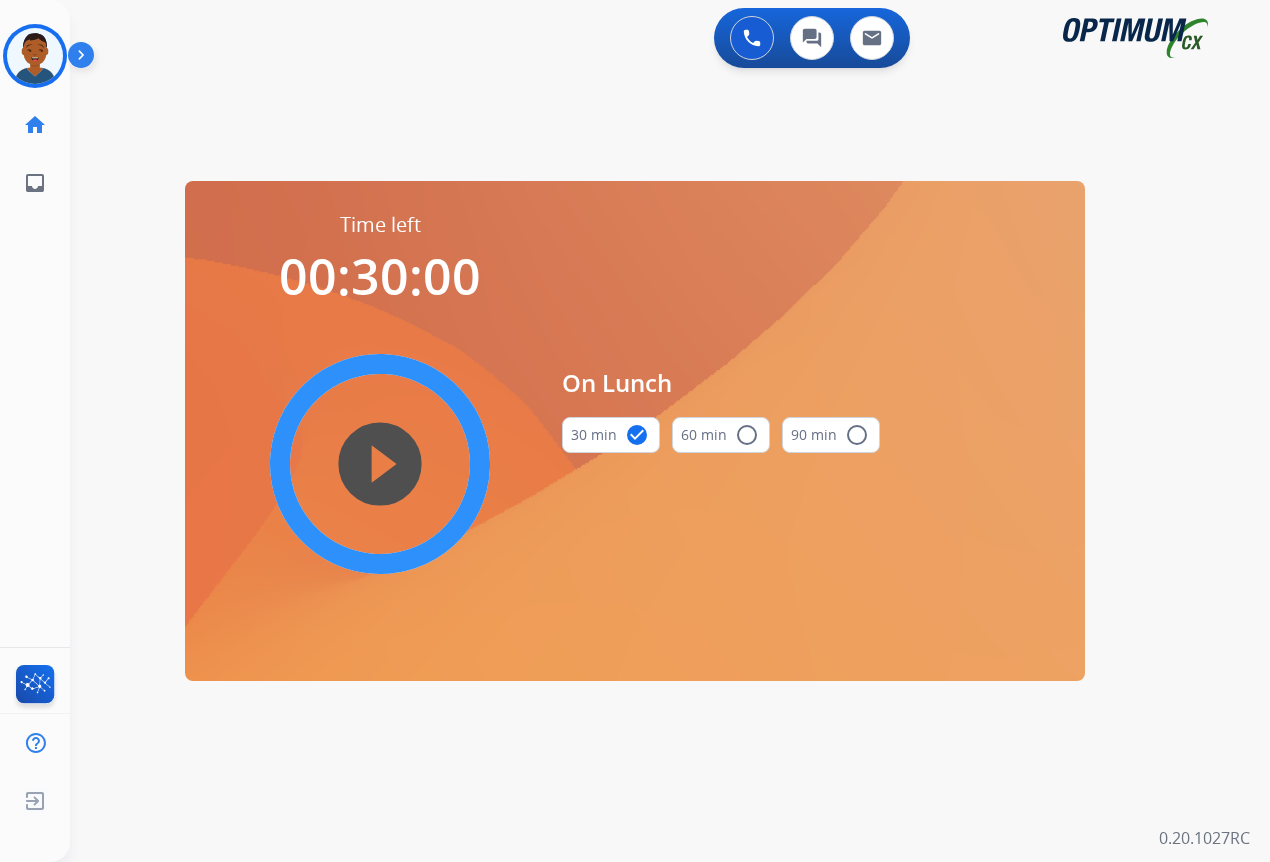 click on "play_circle_filled" at bounding box center [380, 464] 